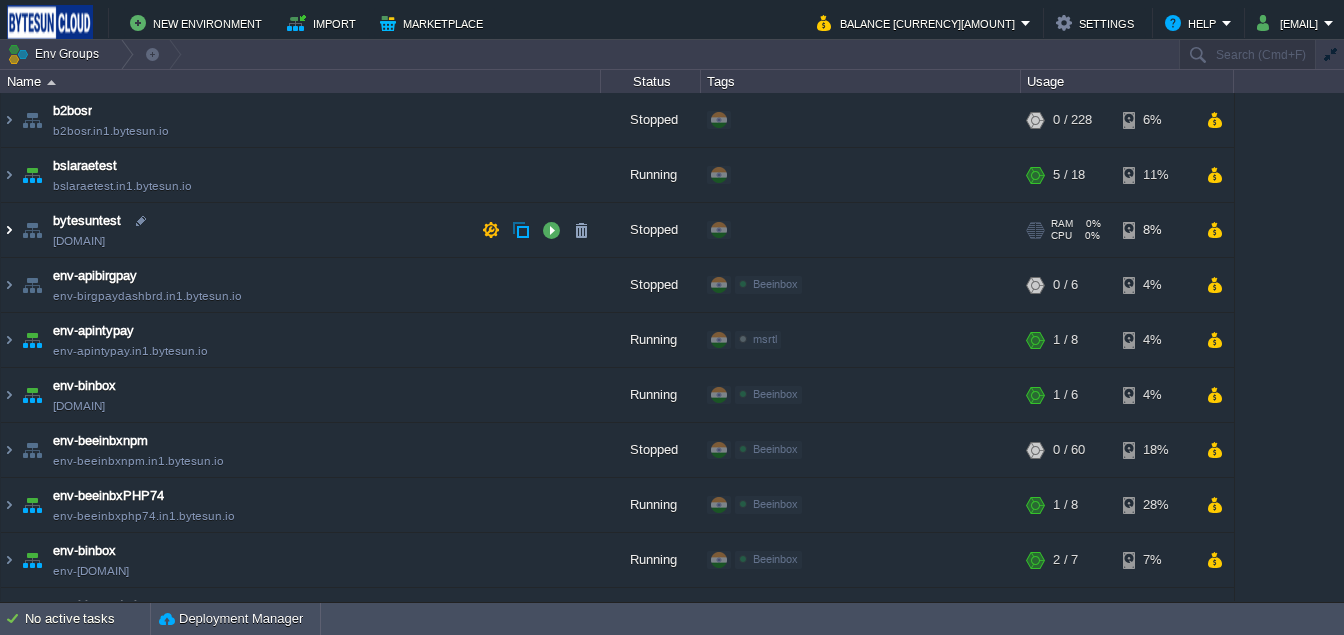 scroll, scrollTop: 0, scrollLeft: 0, axis: both 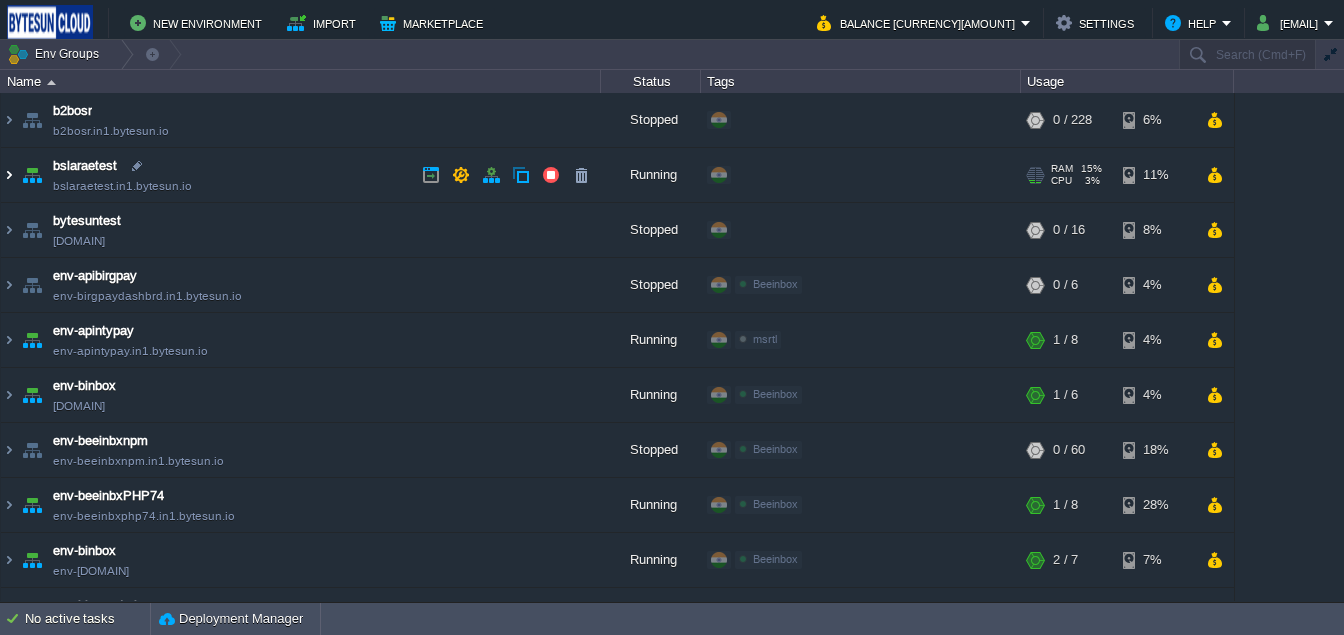 click at bounding box center (9, 175) 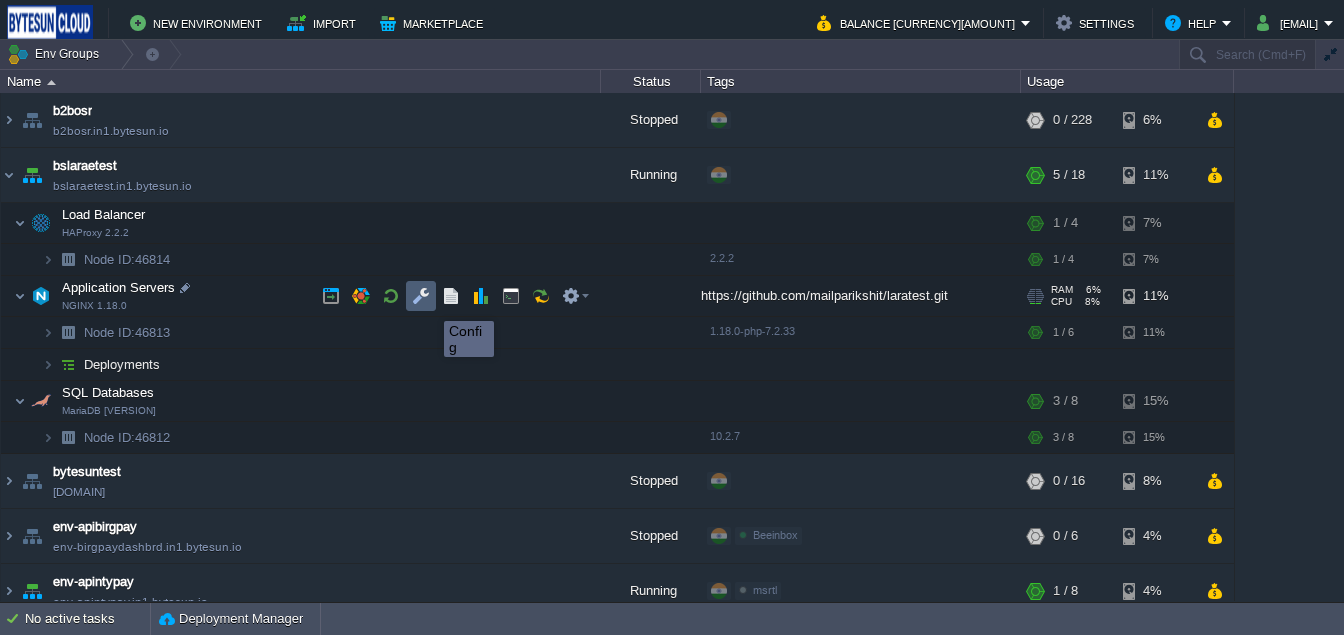 click at bounding box center [421, 296] 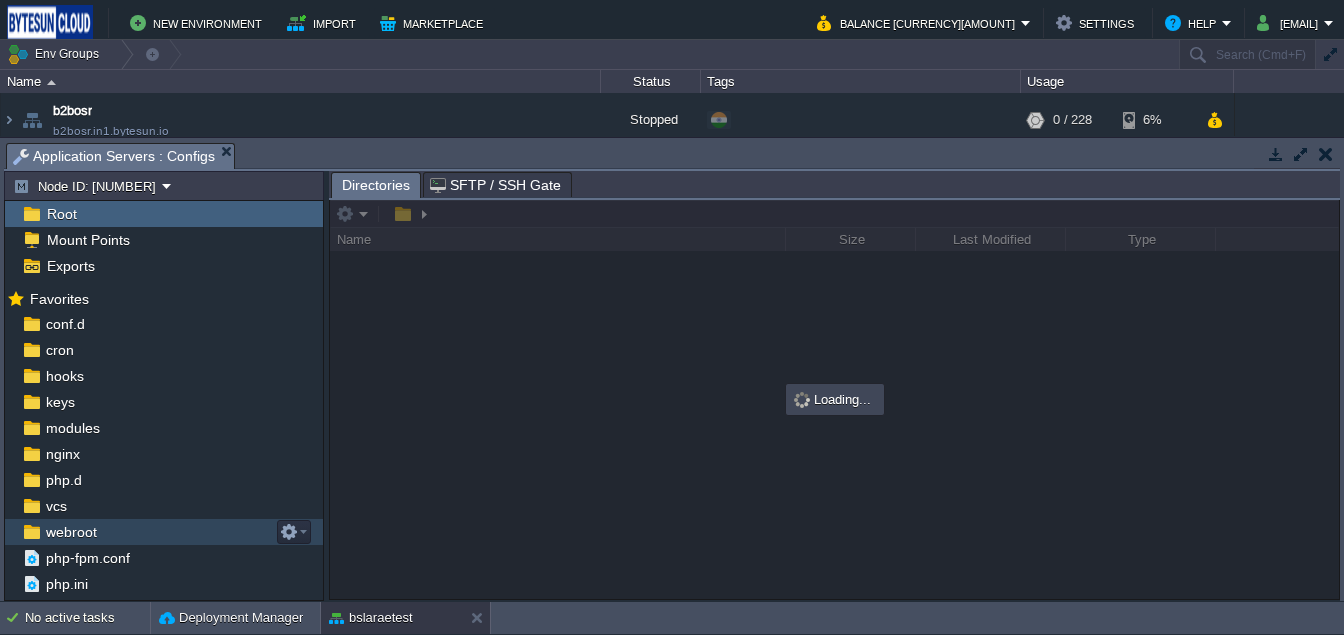 click on "webroot" at bounding box center (71, 532) 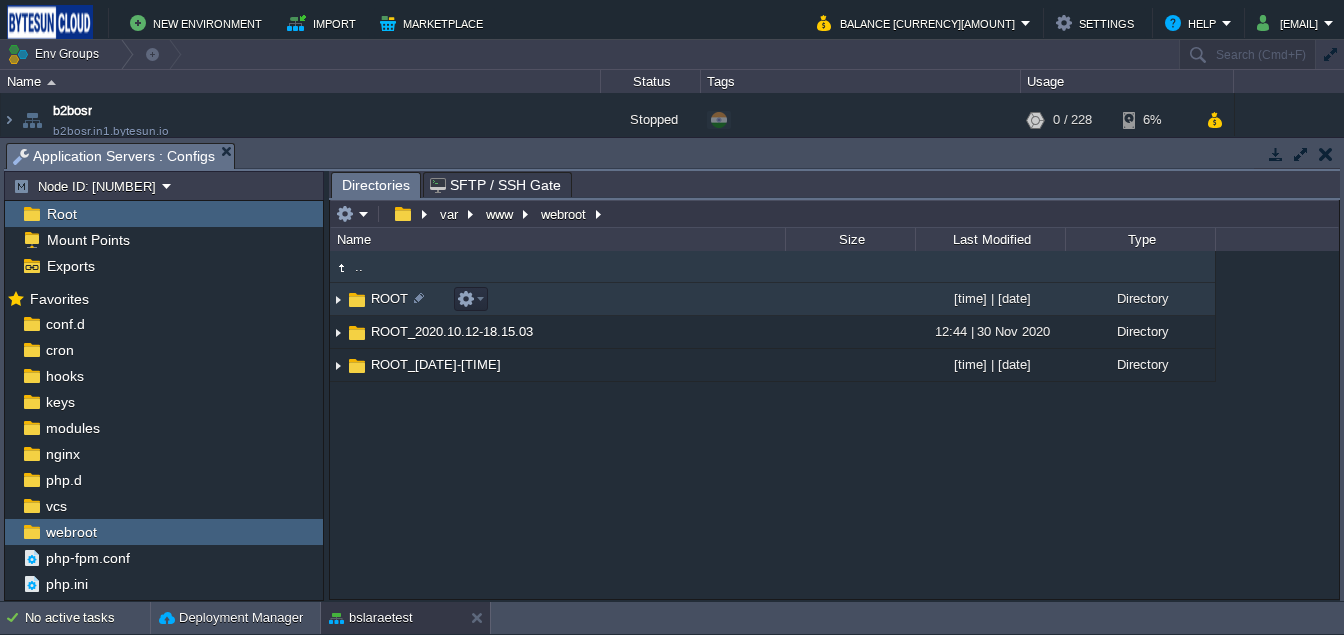 click at bounding box center [357, 300] 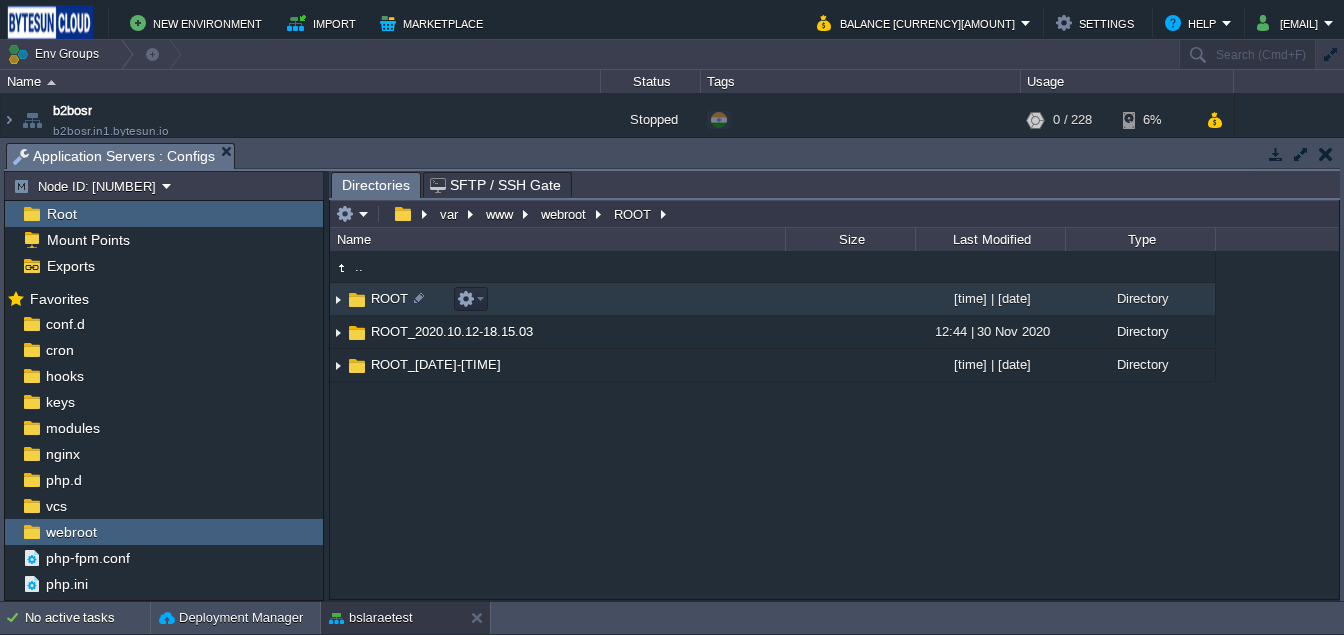click at bounding box center (357, 300) 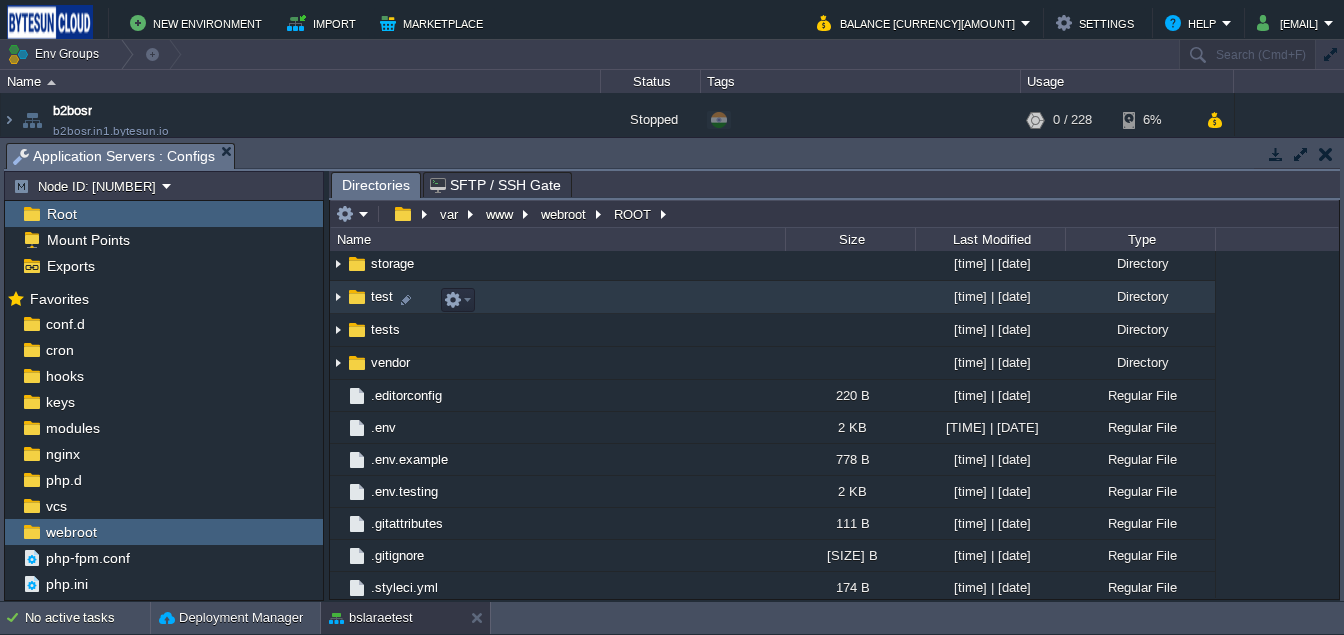 scroll, scrollTop: 0, scrollLeft: 0, axis: both 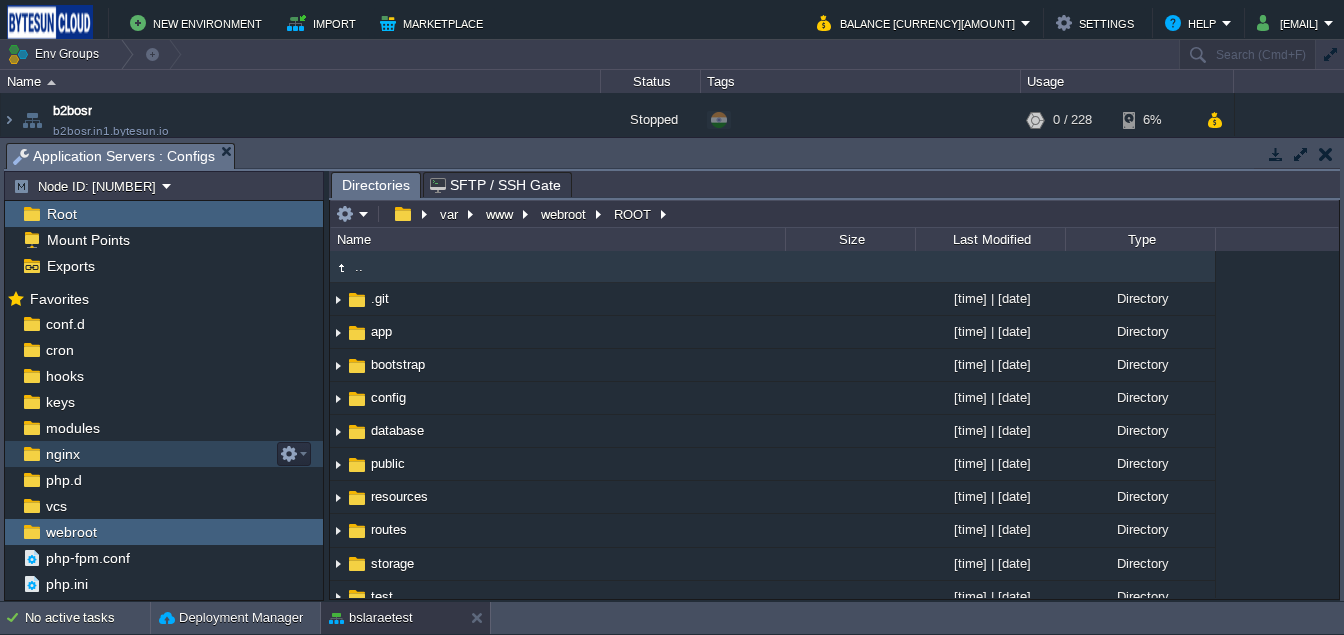click on "nginx" at bounding box center (62, 454) 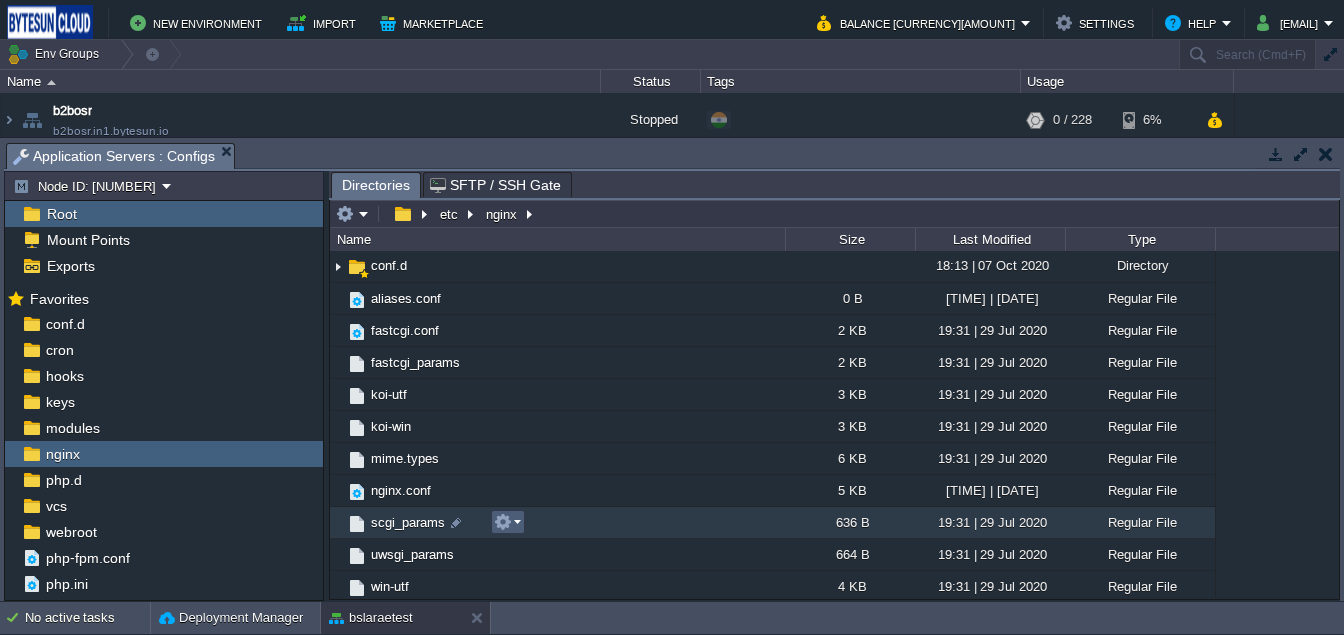scroll, scrollTop: 38, scrollLeft: 0, axis: vertical 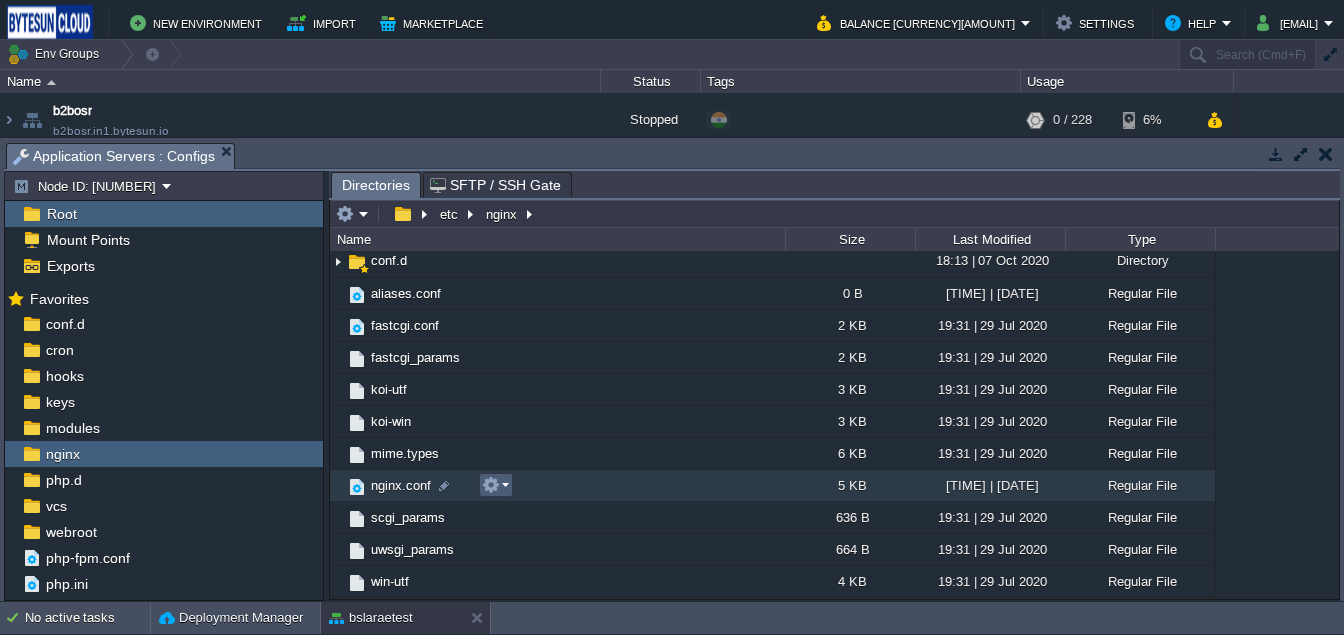 click at bounding box center [495, 485] 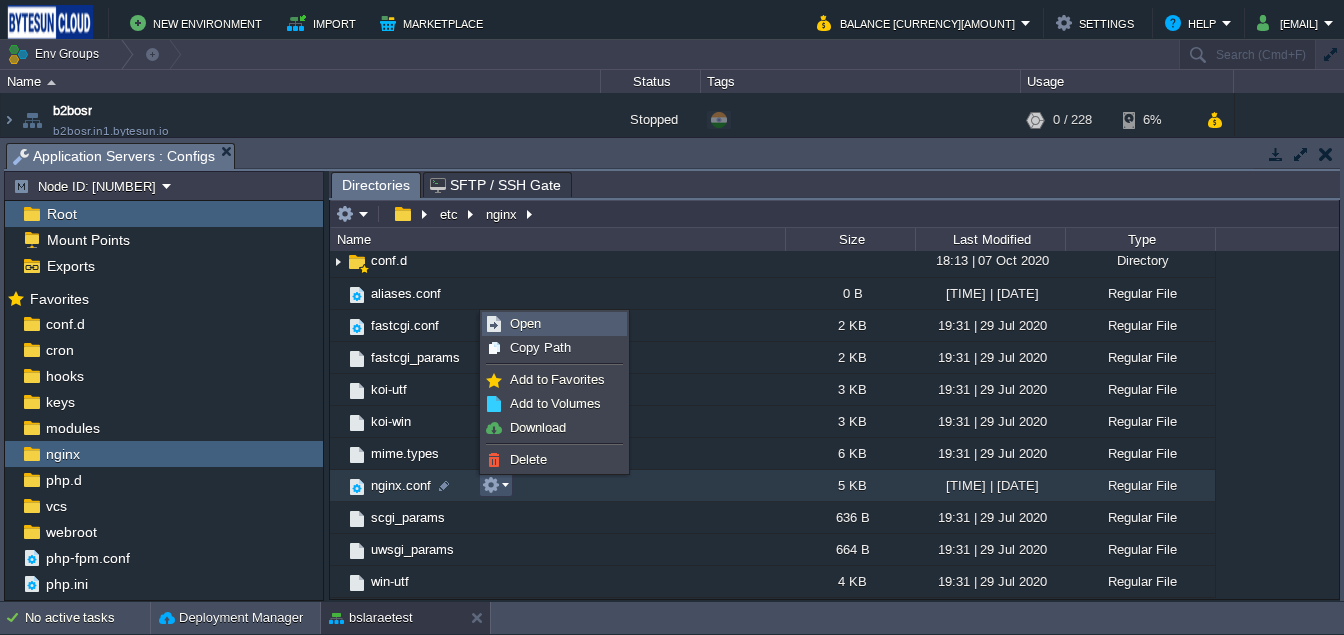 click on "Open" at bounding box center (554, 324) 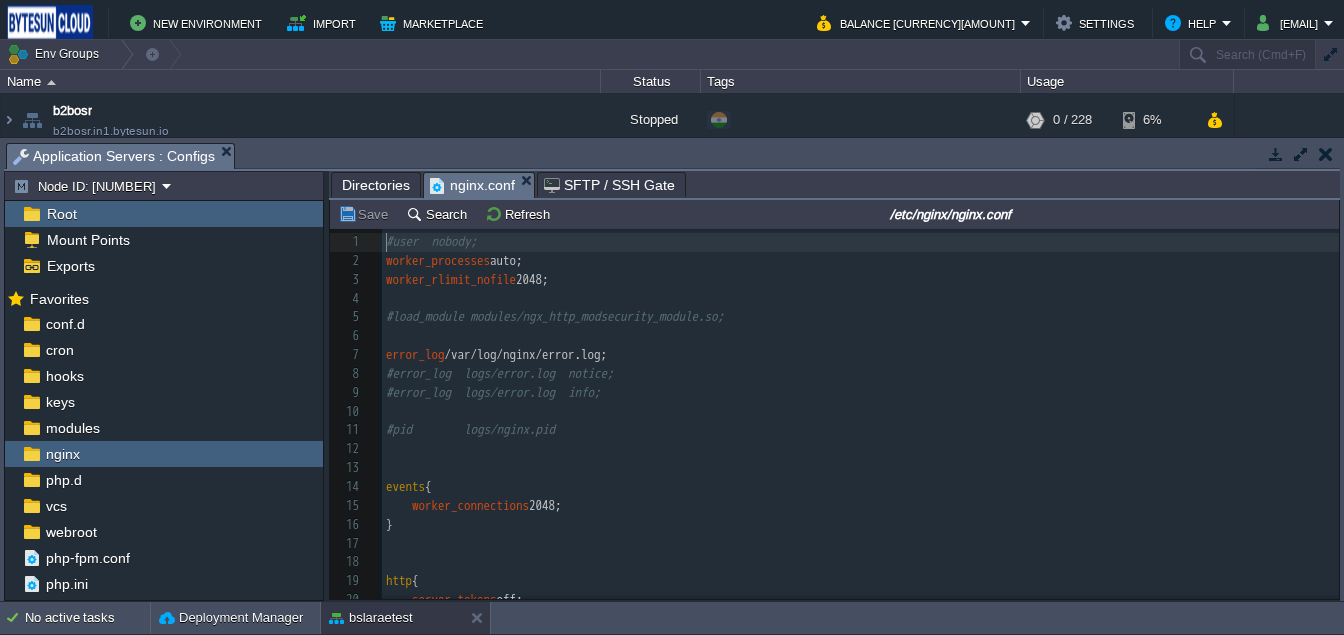 scroll, scrollTop: 6, scrollLeft: 0, axis: vertical 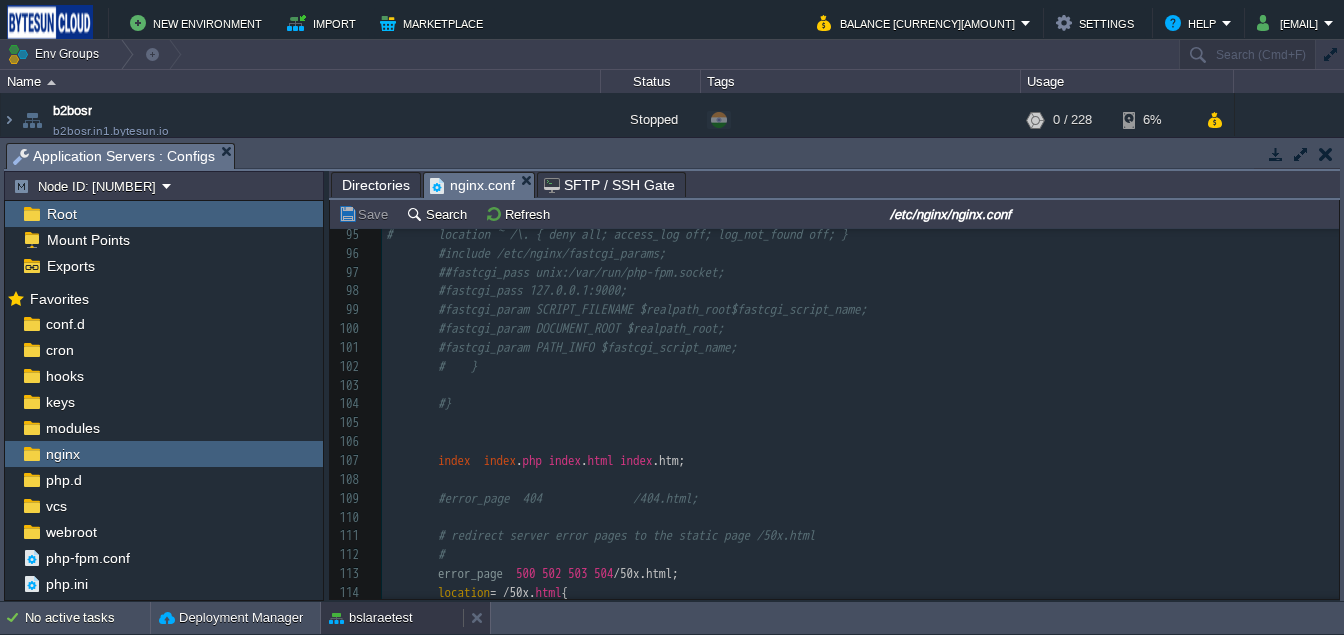 click on "bslaraetest" at bounding box center (371, 618) 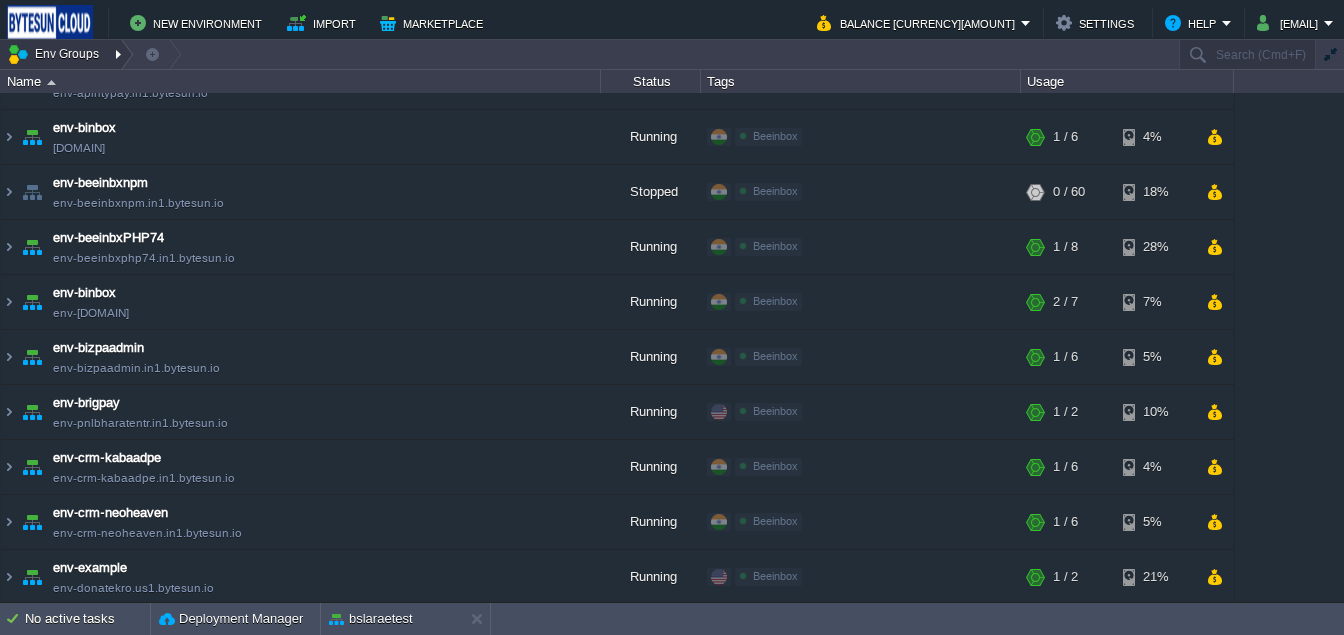 click on "Env Groups" at bounding box center [56, 54] 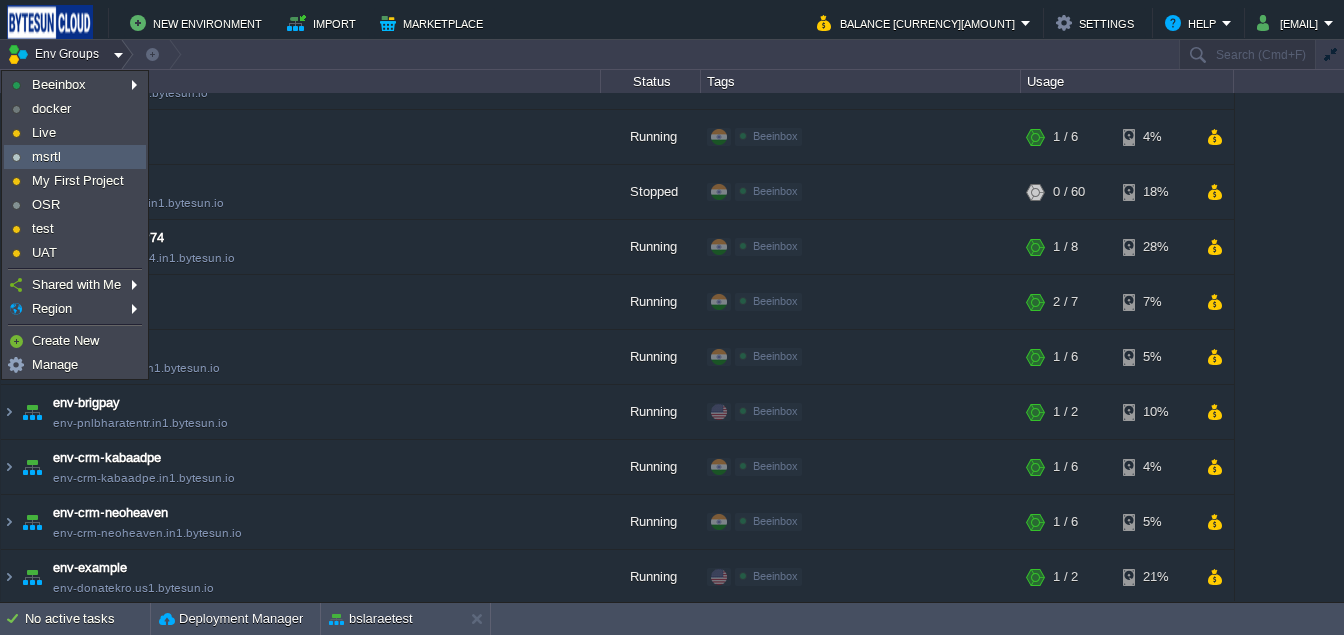 click on "msrtl" at bounding box center (46, 156) 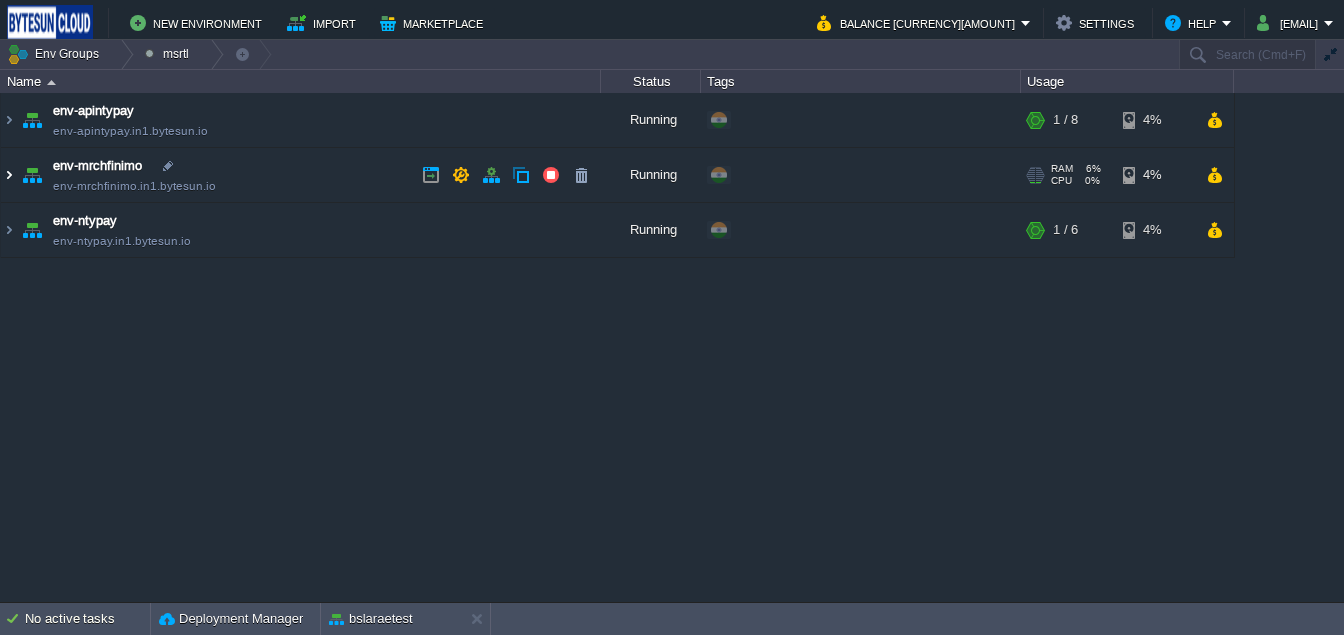 click at bounding box center (9, 175) 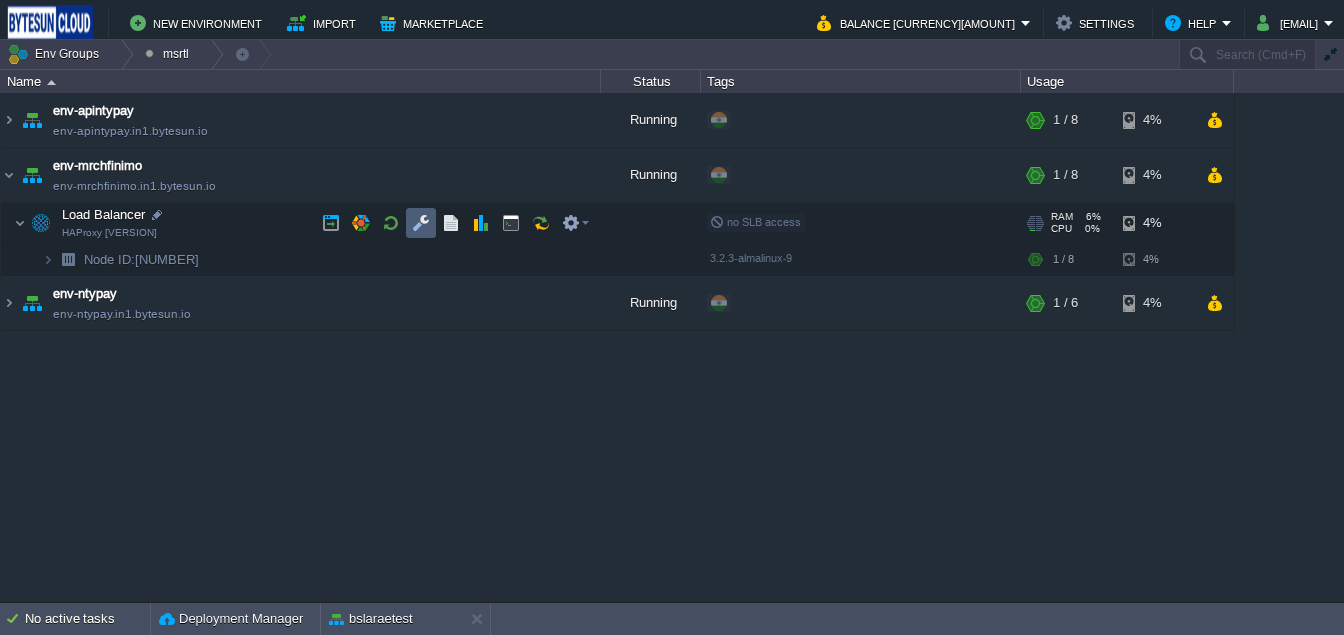 click at bounding box center [421, 223] 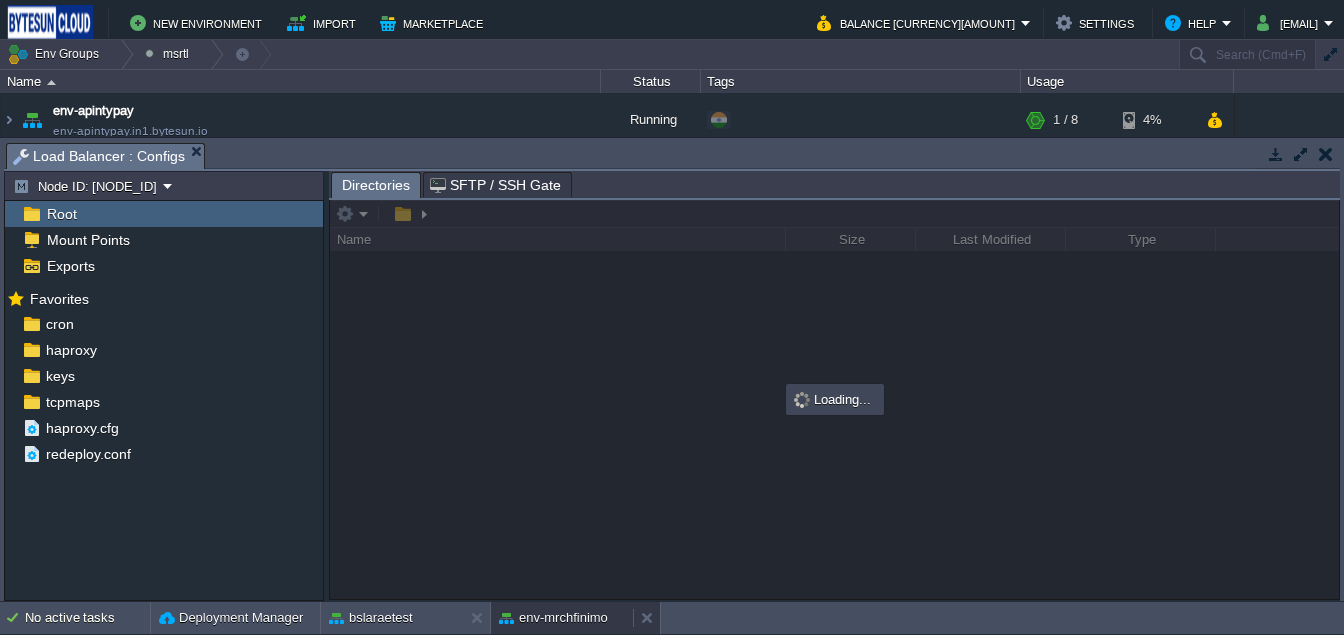 click on "env-mrchfinimo" at bounding box center (553, 618) 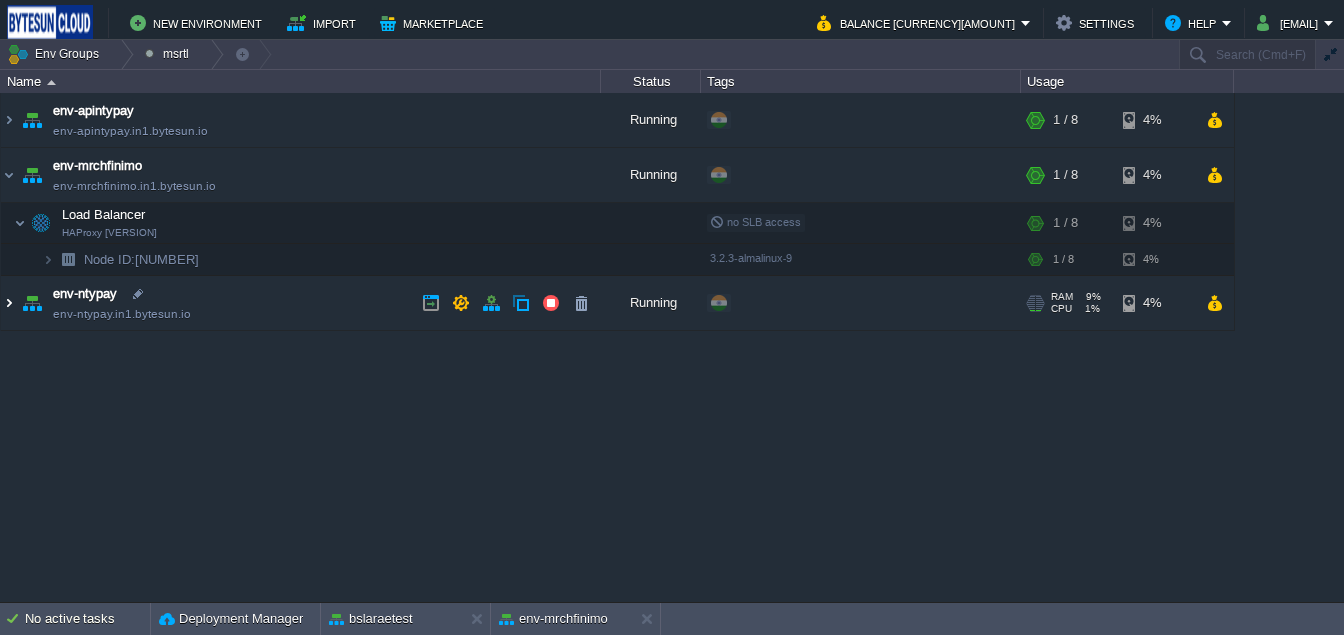 click at bounding box center (9, 303) 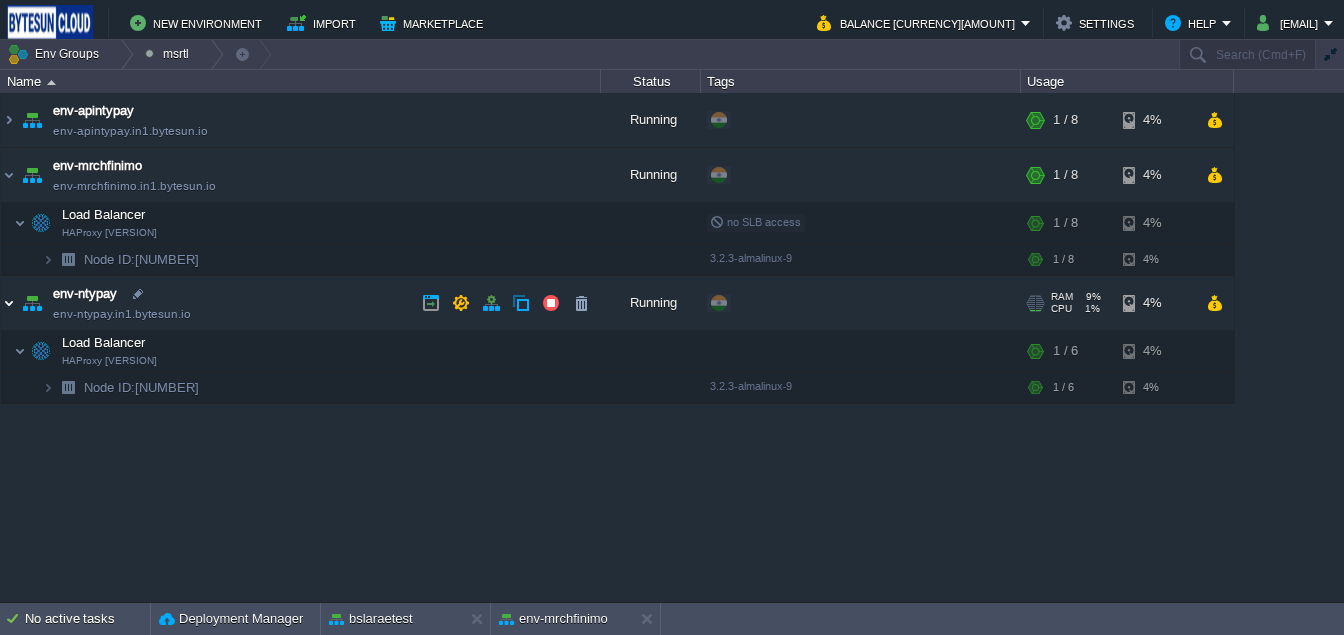 click at bounding box center [9, 303] 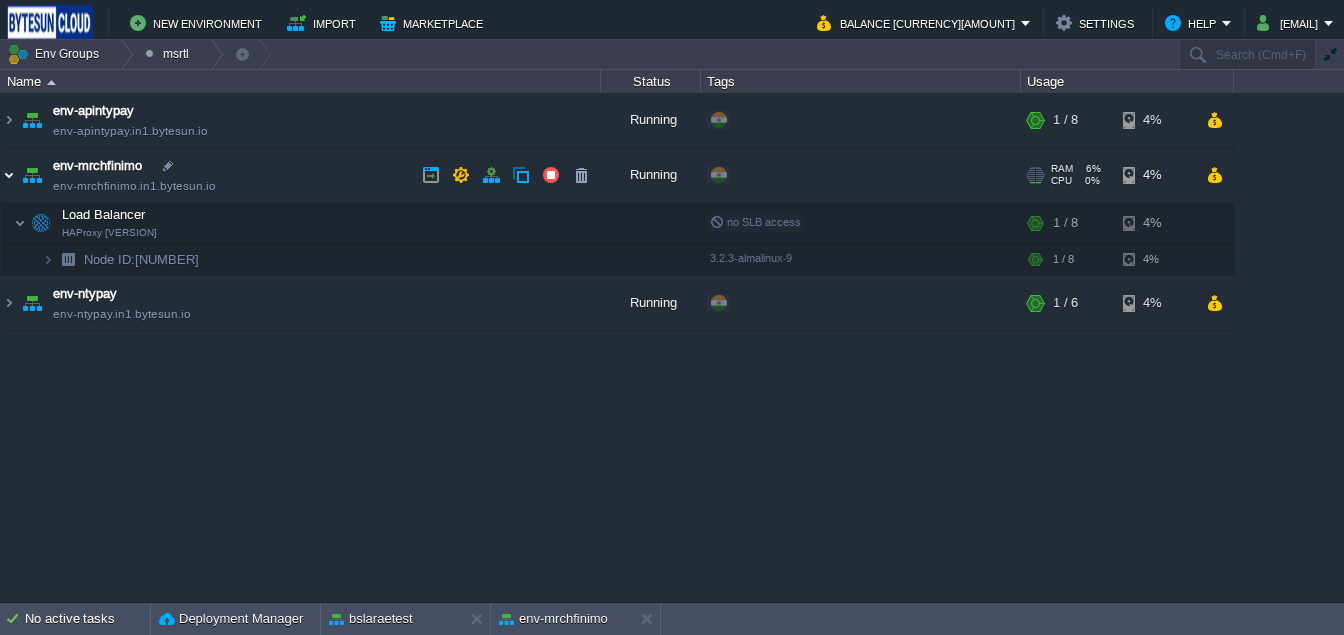 click at bounding box center (9, 175) 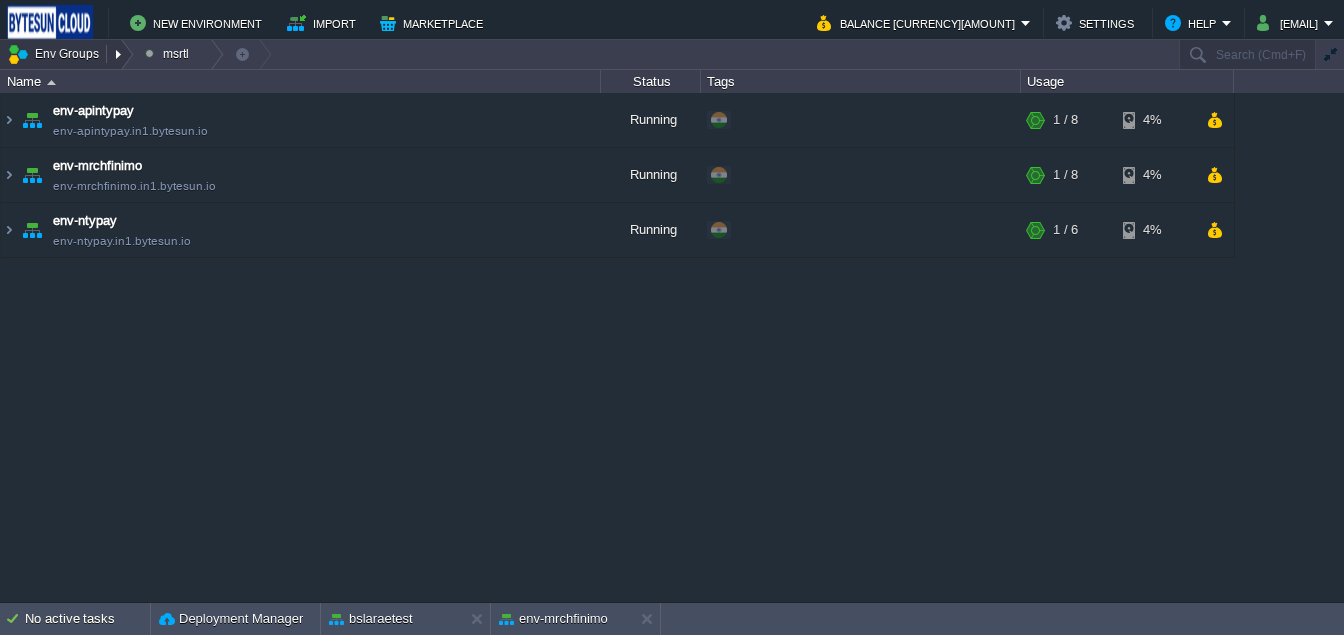 click on "Env Groups" at bounding box center [56, 54] 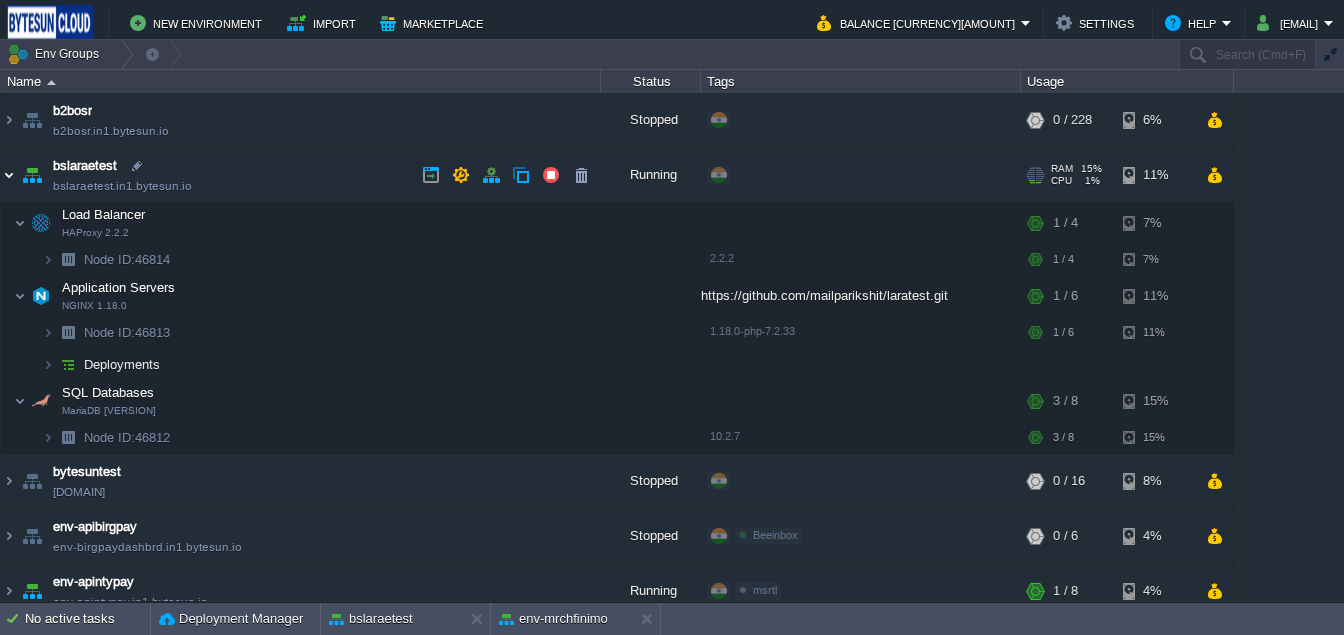 click at bounding box center [9, 175] 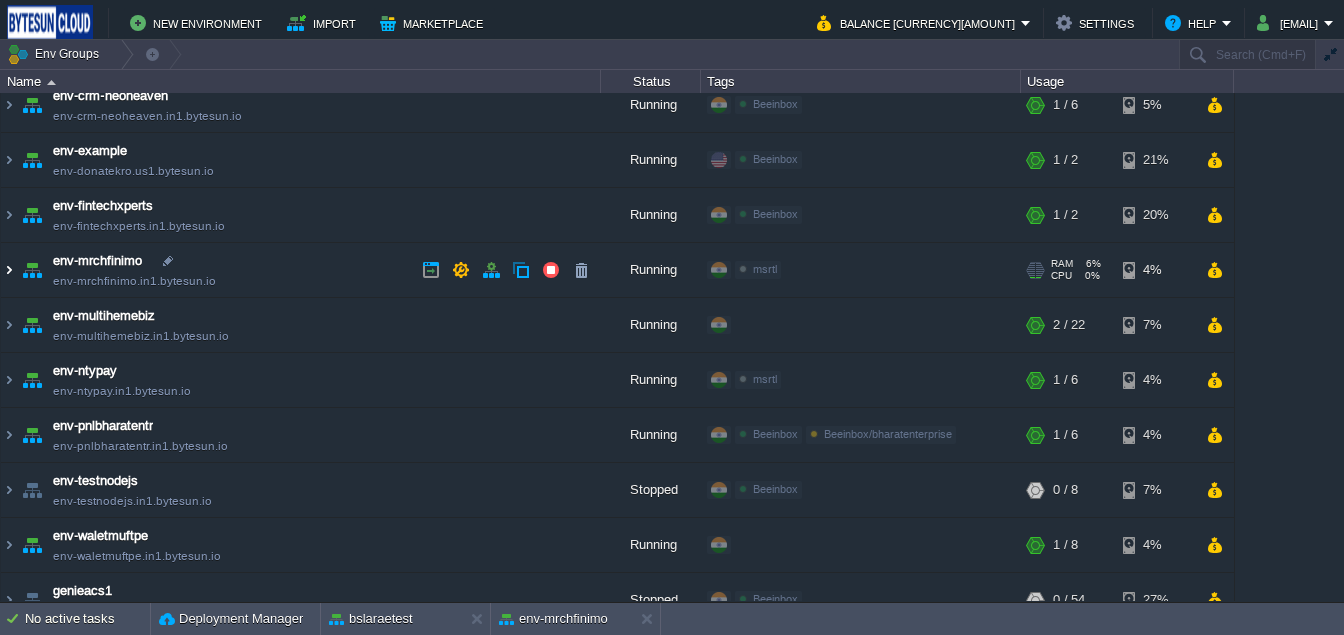 click at bounding box center [9, 270] 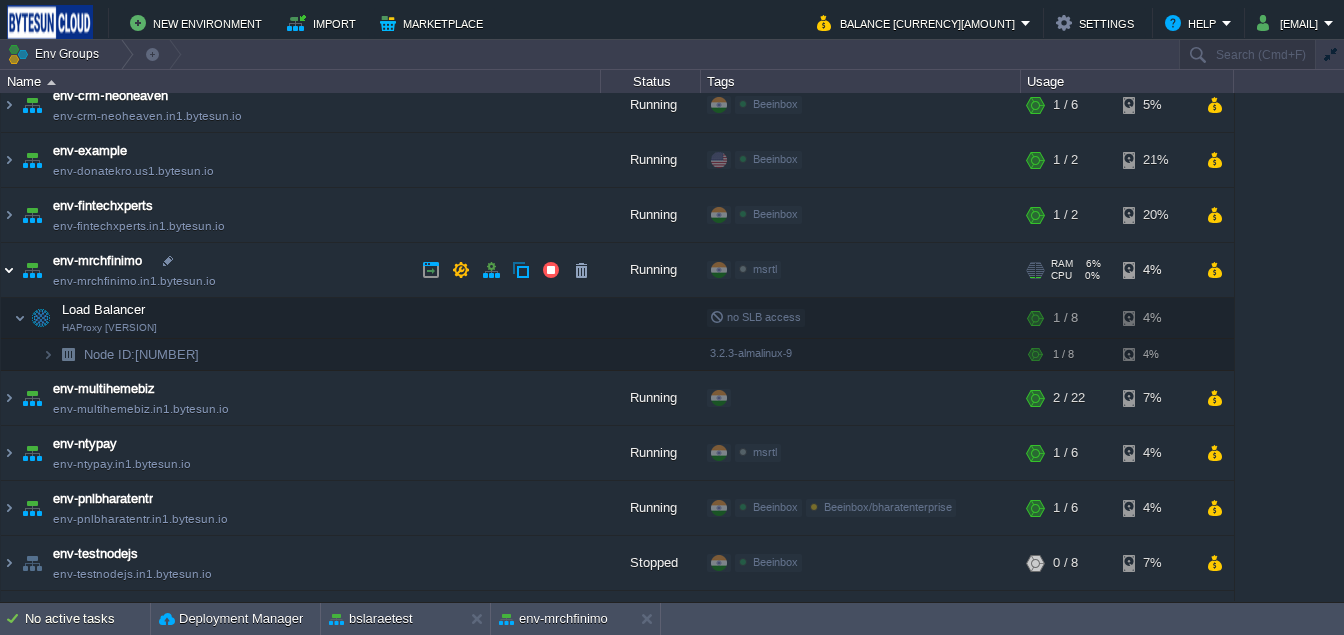 click at bounding box center (9, 270) 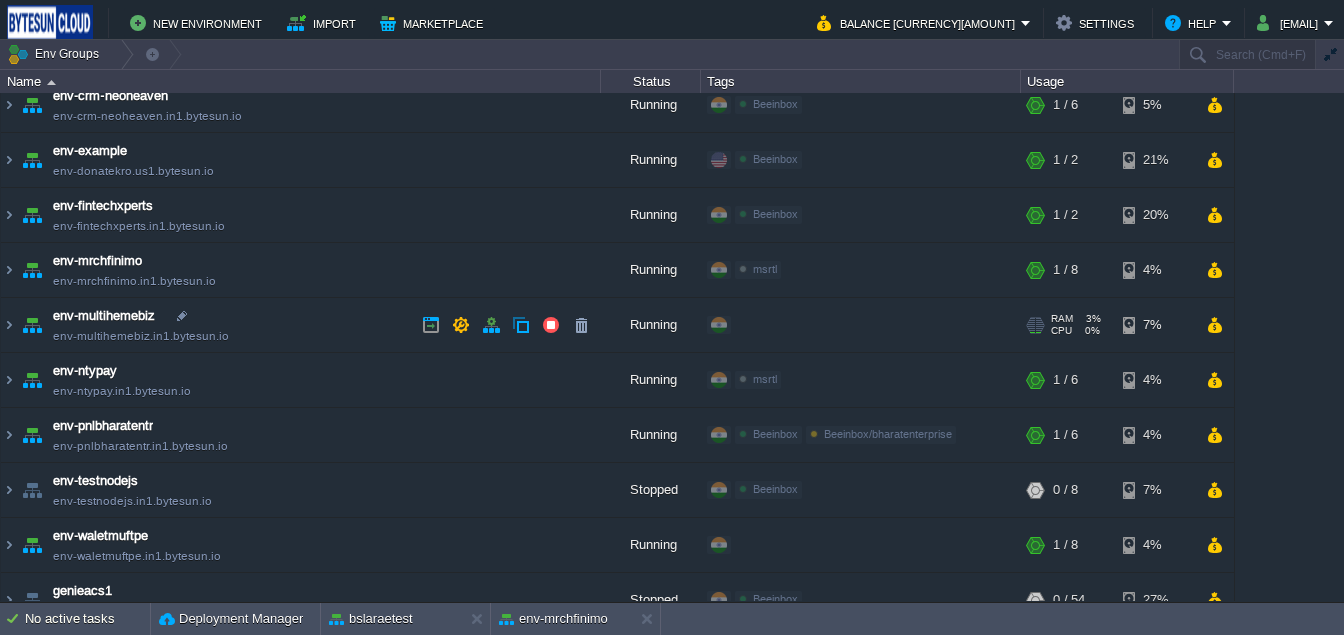 click on "+ Add to Env Group" at bounding box center (860, 326) 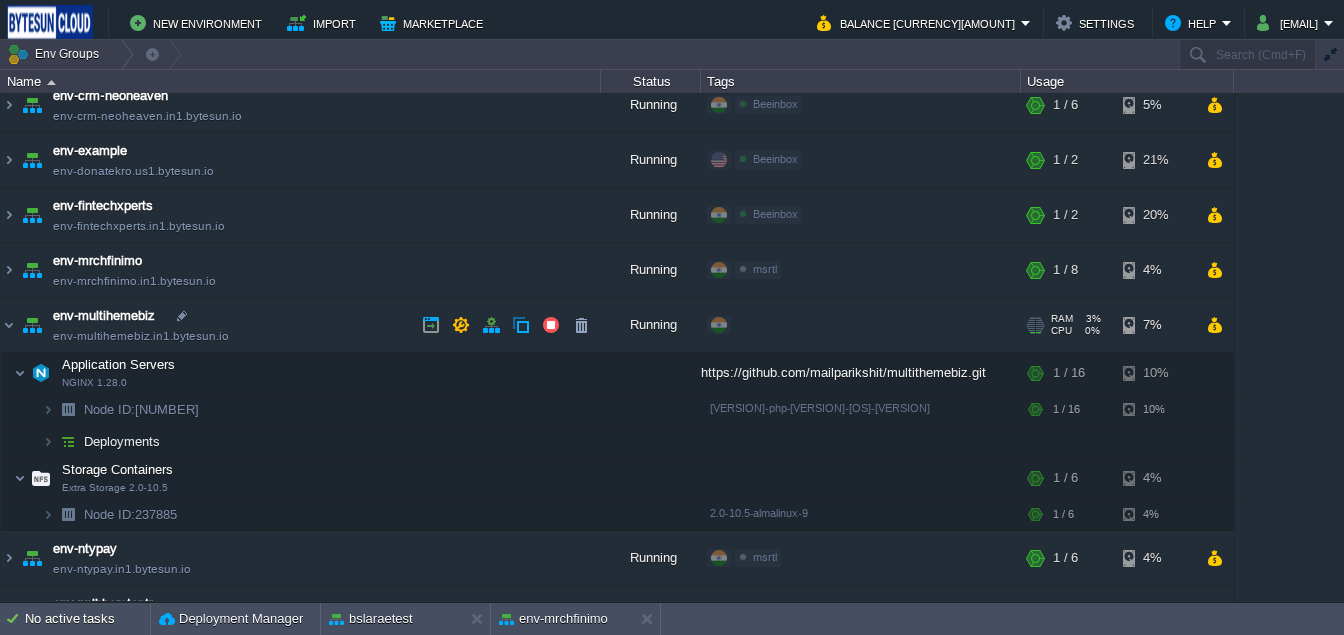 click on "+ Add to Env Group" at bounding box center (786, 325) 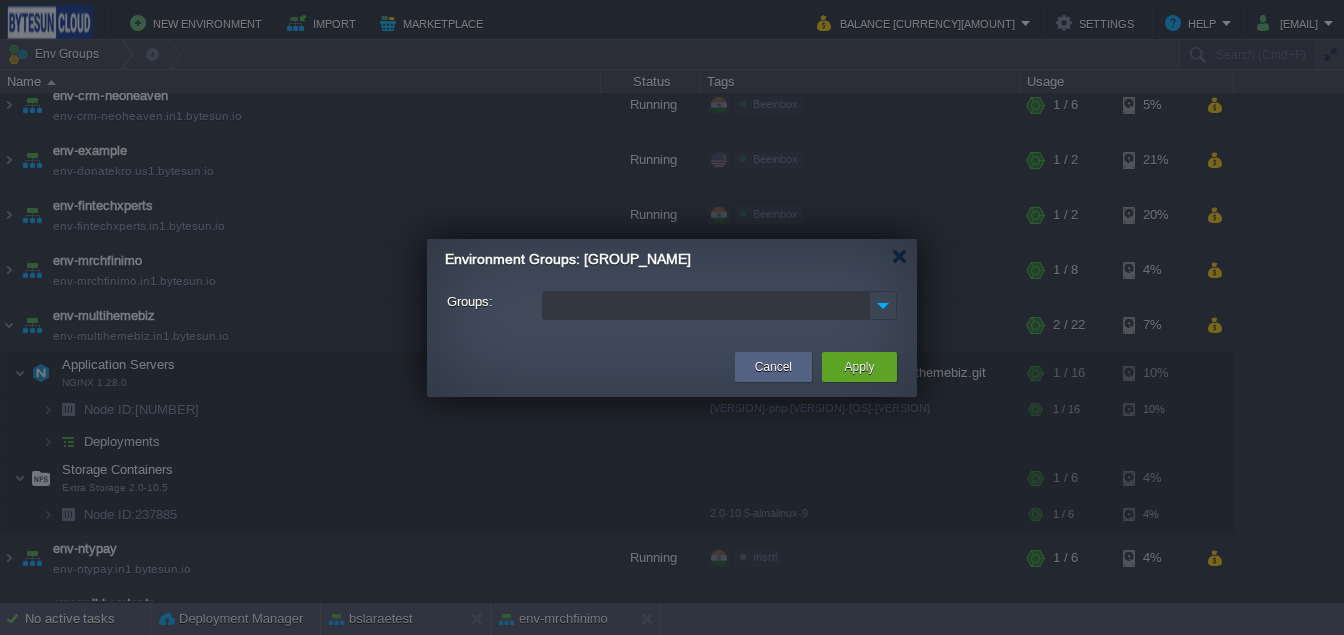 click at bounding box center (883, 305) 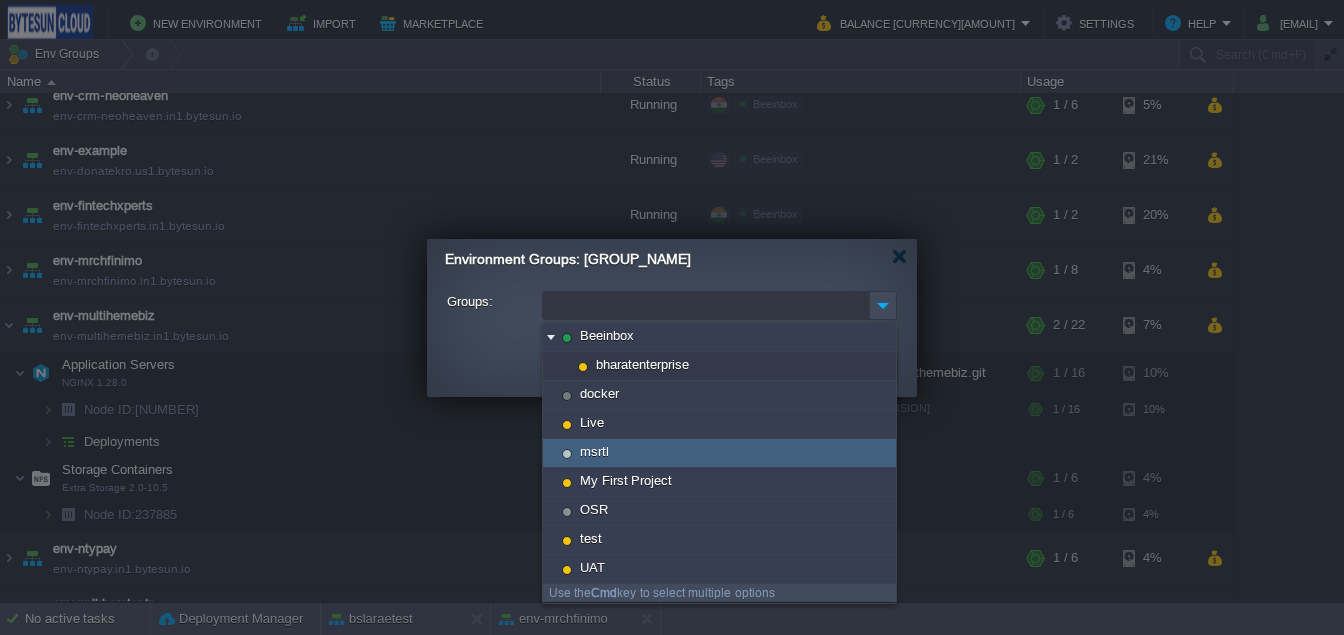 click on "msrtl" at bounding box center (595, 451) 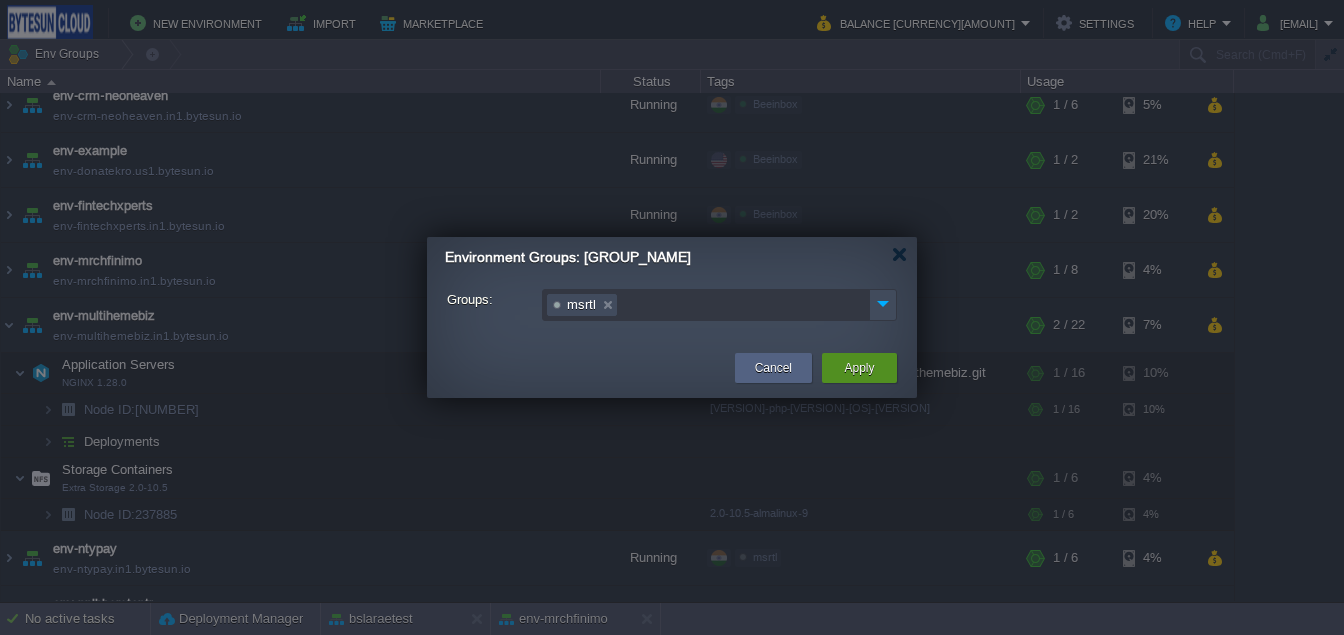click on "Apply" at bounding box center (859, 368) 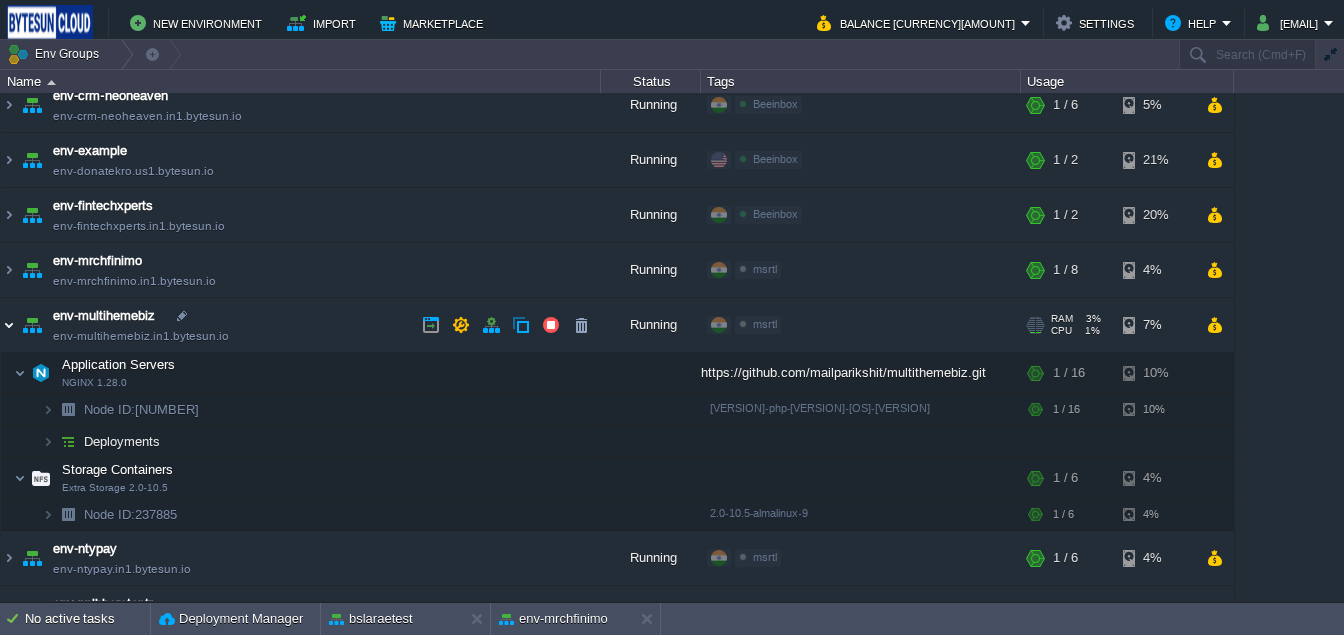 click at bounding box center [9, 325] 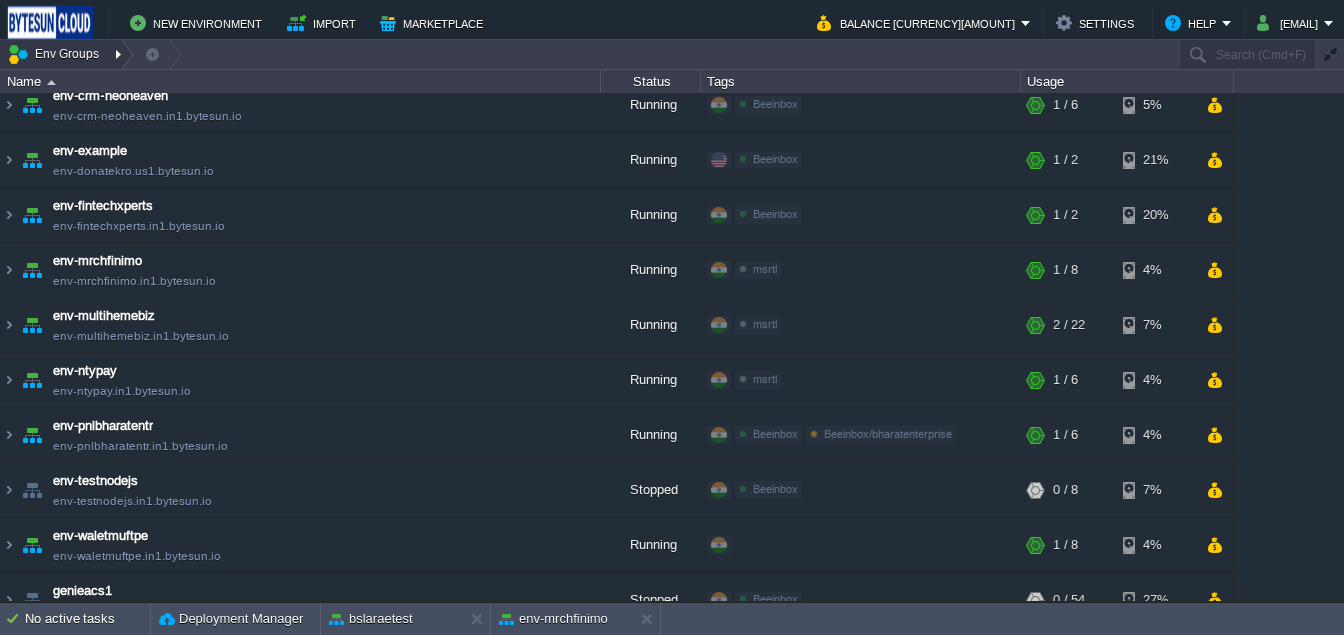click at bounding box center [120, 54] 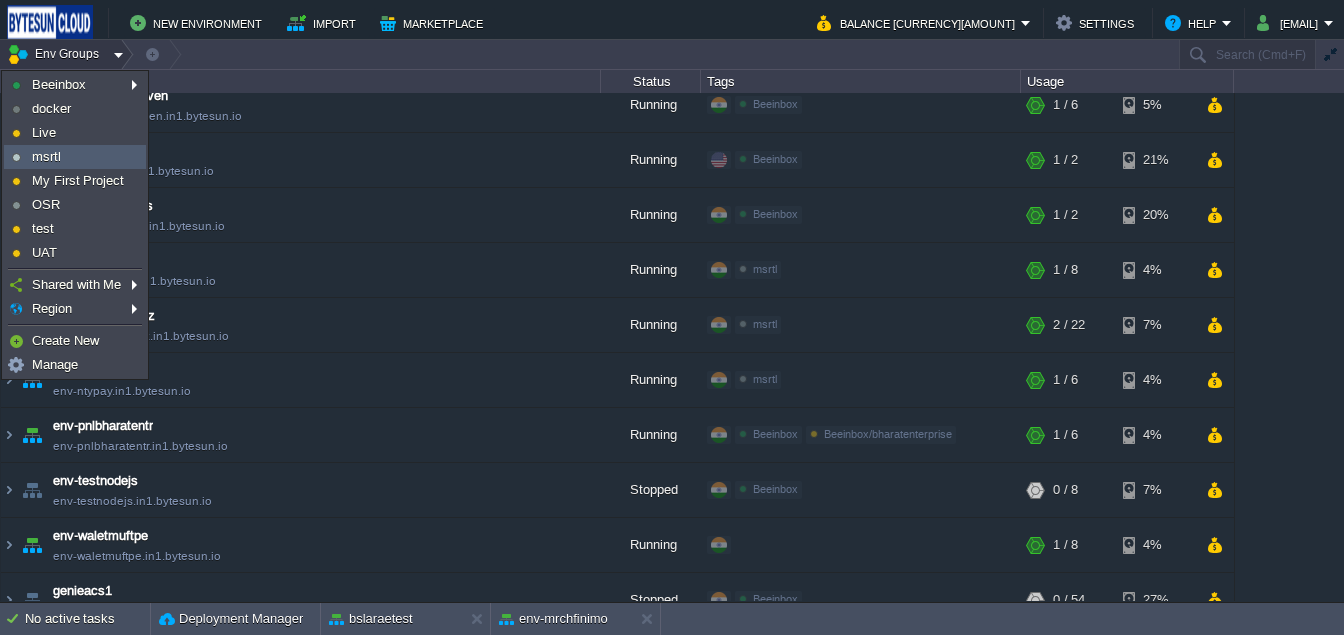 click on "msrtl" at bounding box center [46, 156] 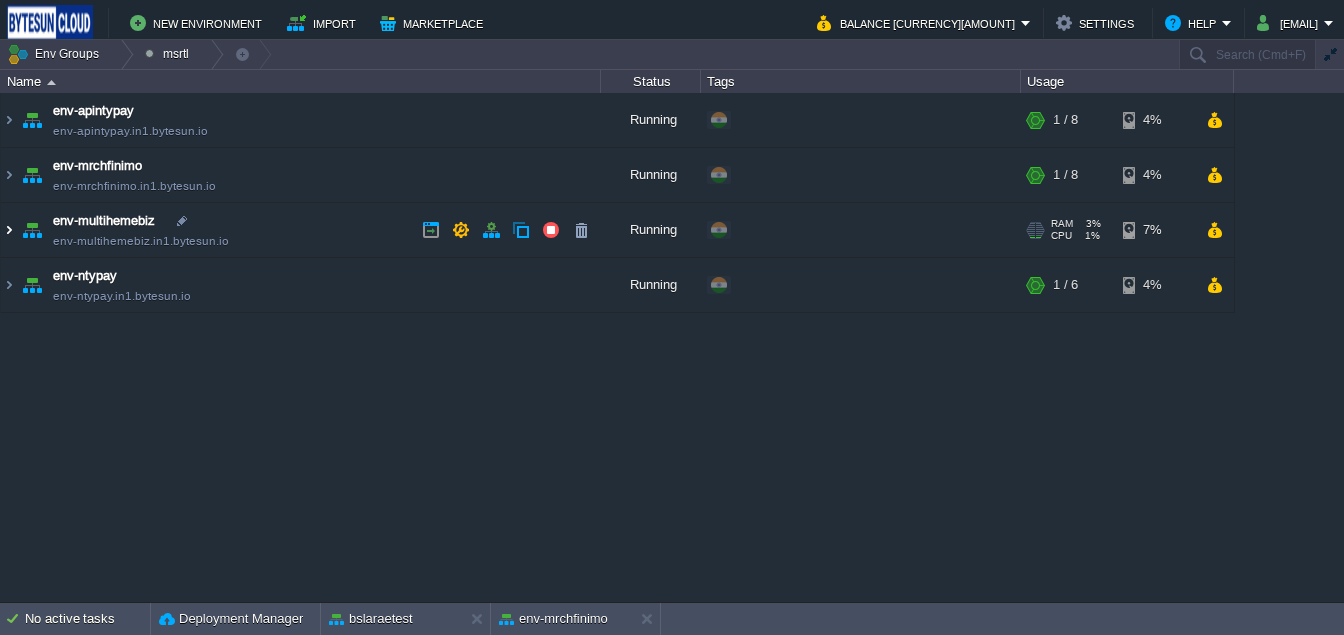 click at bounding box center (9, 230) 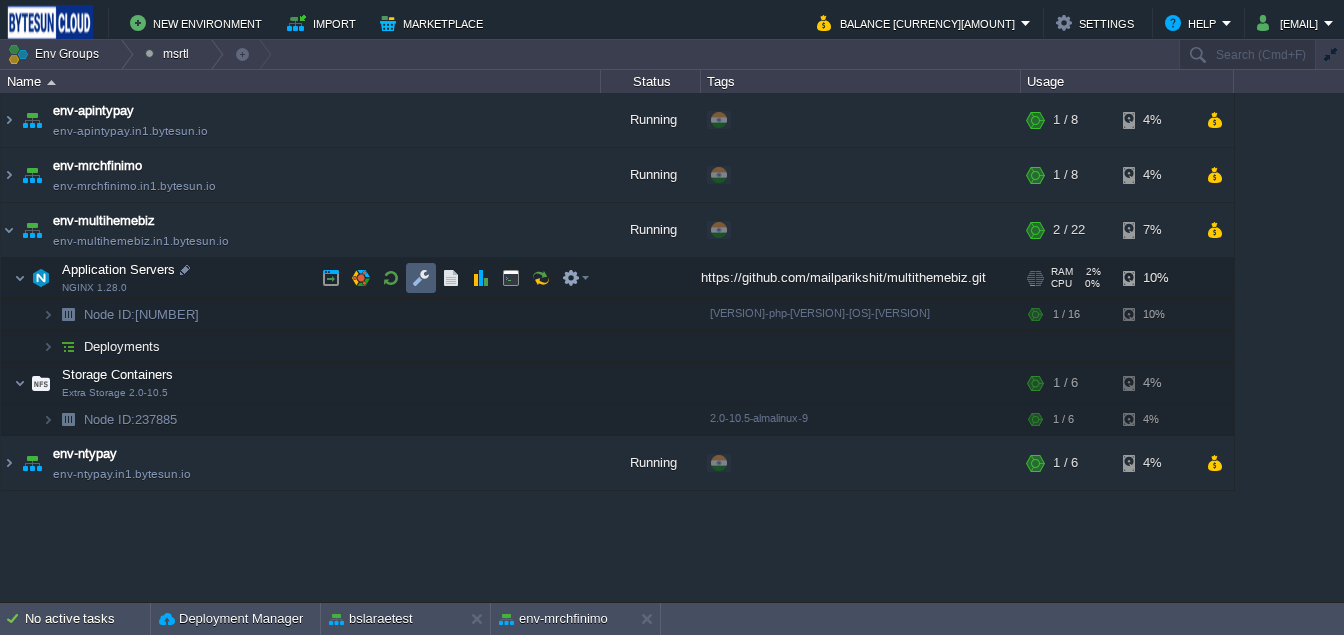 click at bounding box center (421, 278) 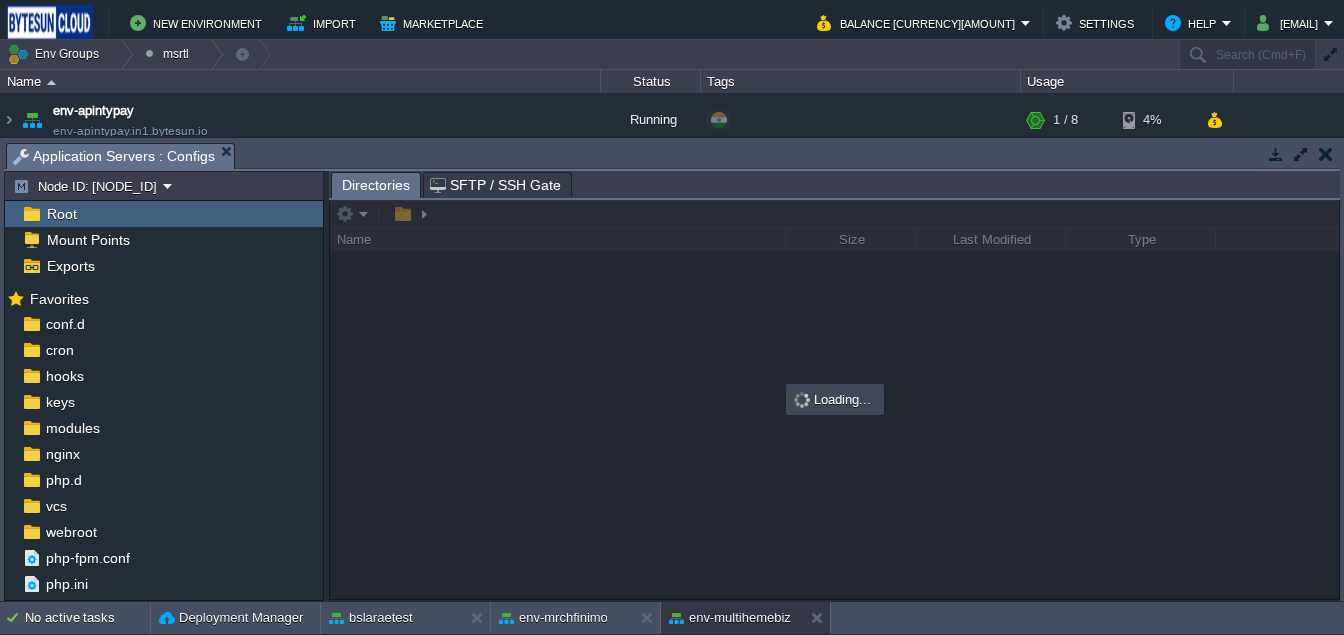 click at bounding box center [834, 399] 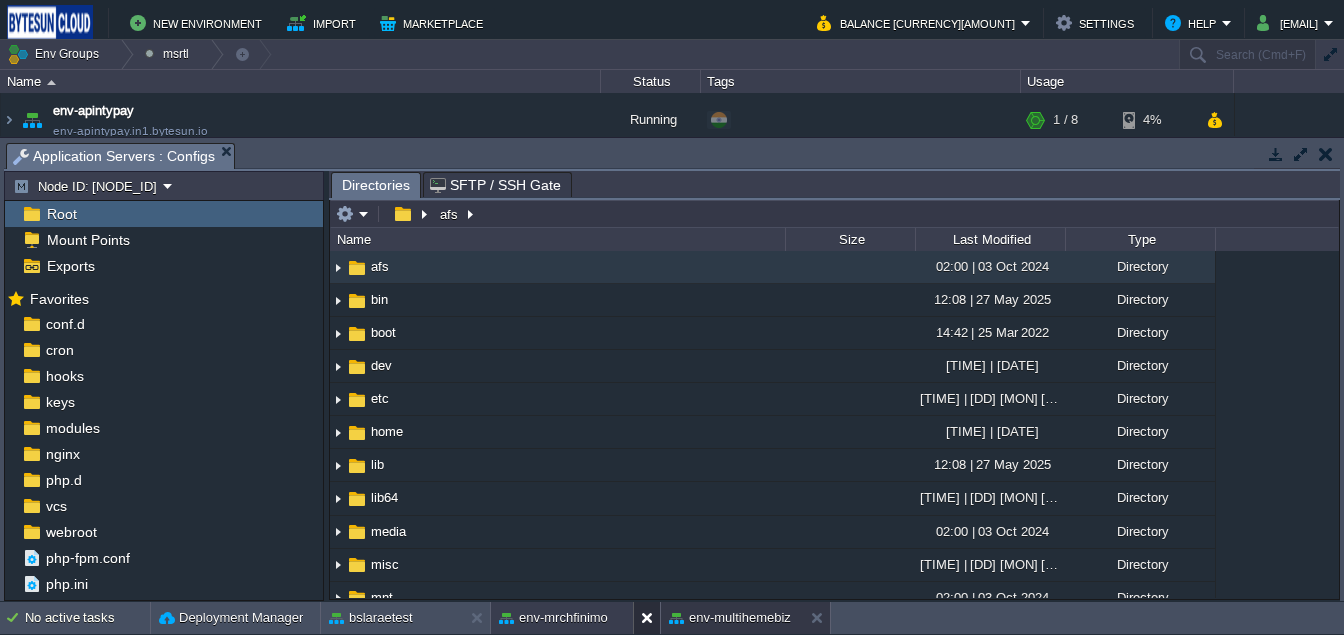 click at bounding box center [651, 618] 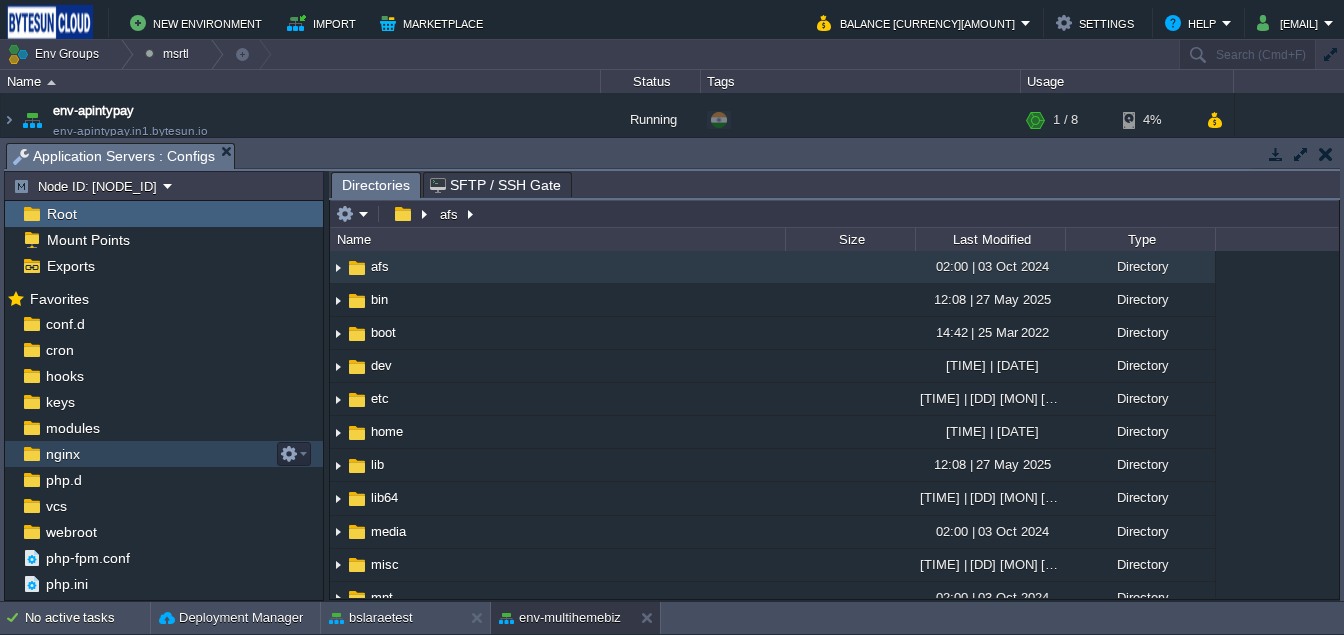 click on "nginx" at bounding box center (62, 454) 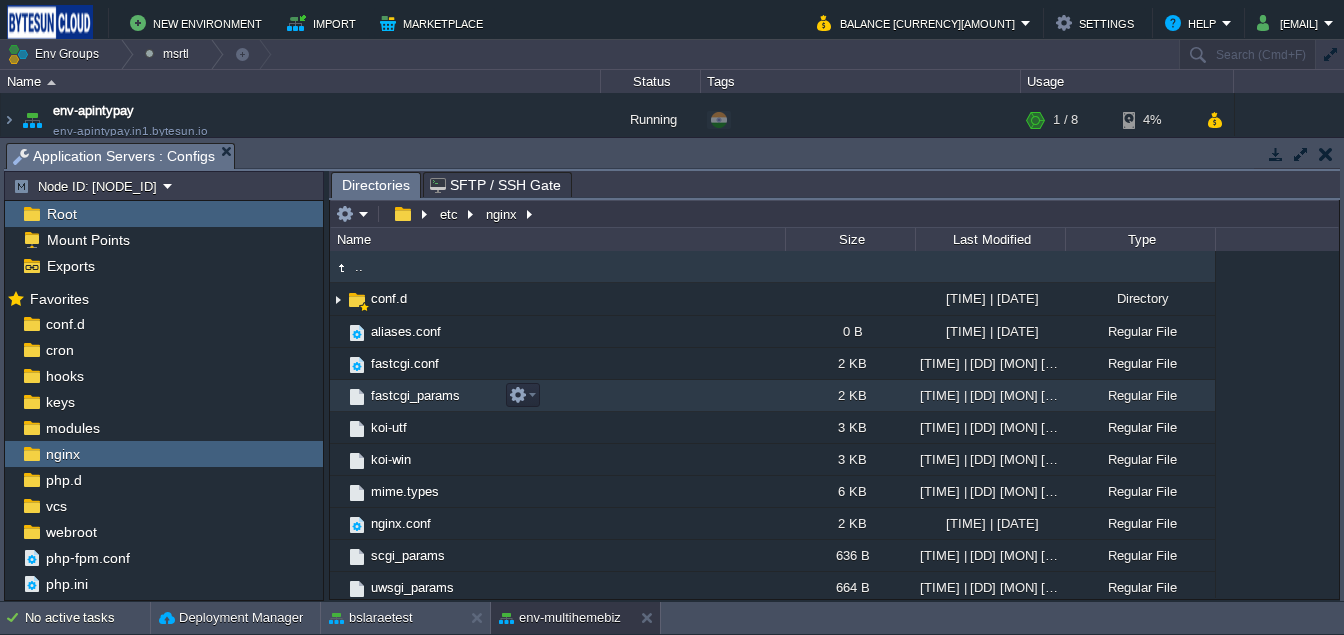scroll, scrollTop: 38, scrollLeft: 0, axis: vertical 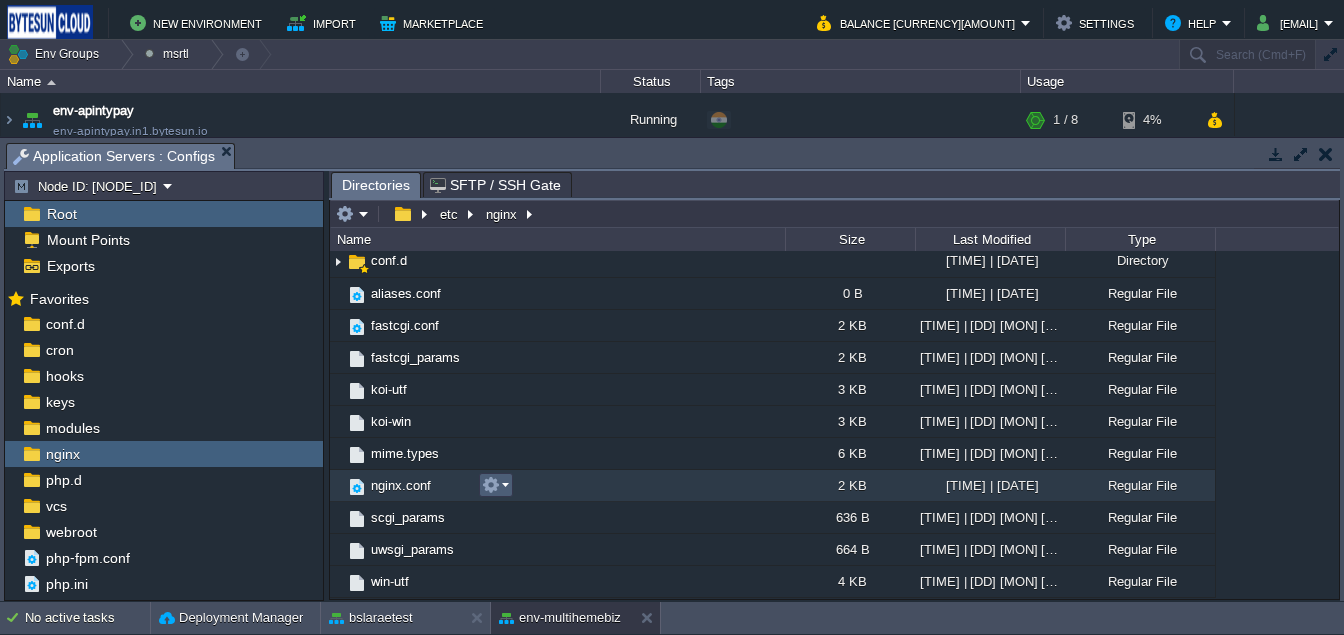 click at bounding box center (491, 485) 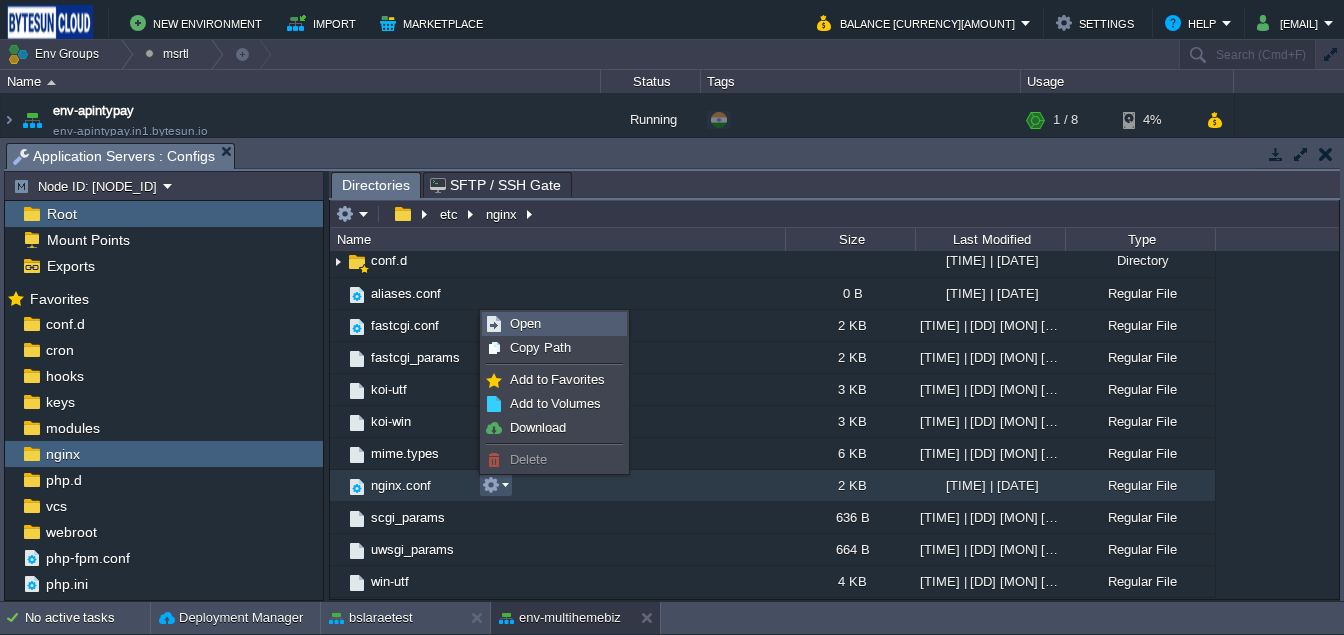 click on "Open" at bounding box center (554, 324) 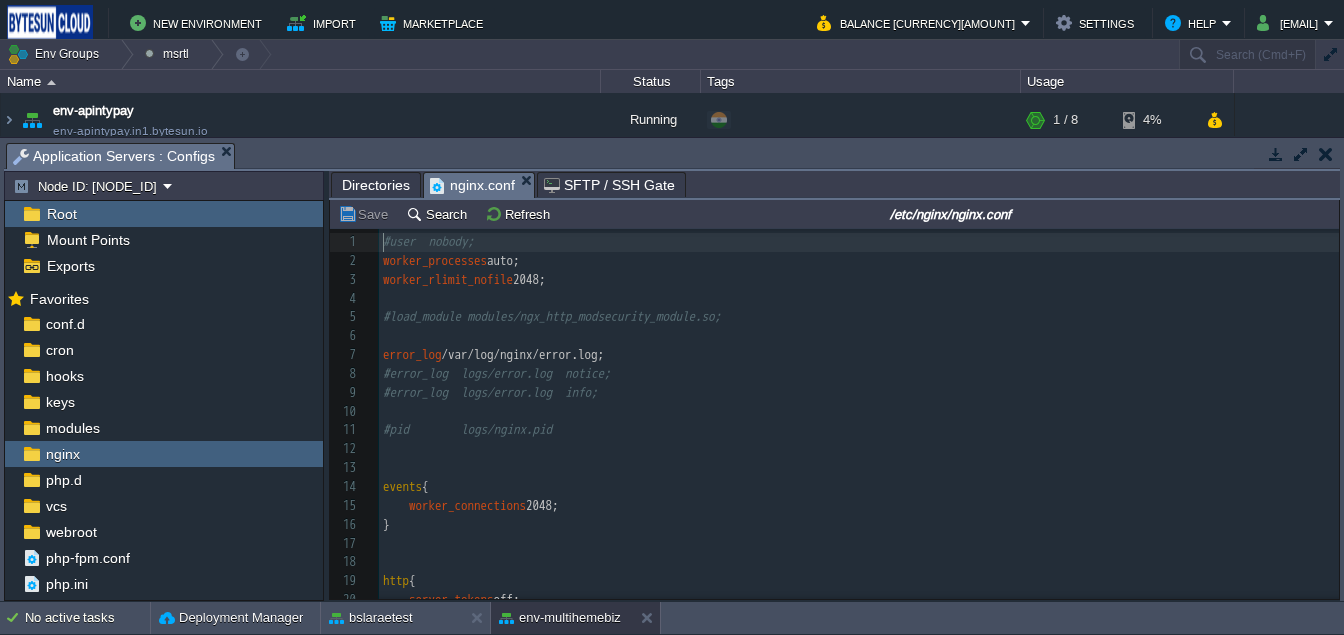 scroll, scrollTop: 6, scrollLeft: 0, axis: vertical 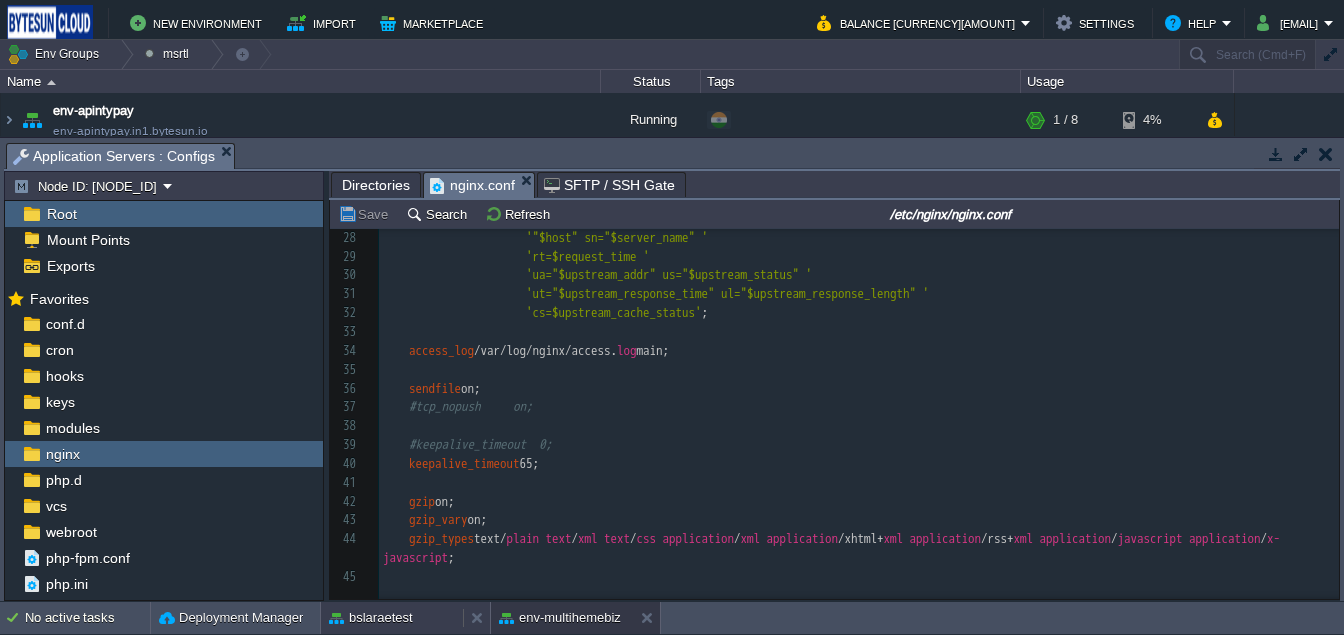 click on "bslaraetest" at bounding box center [371, 618] 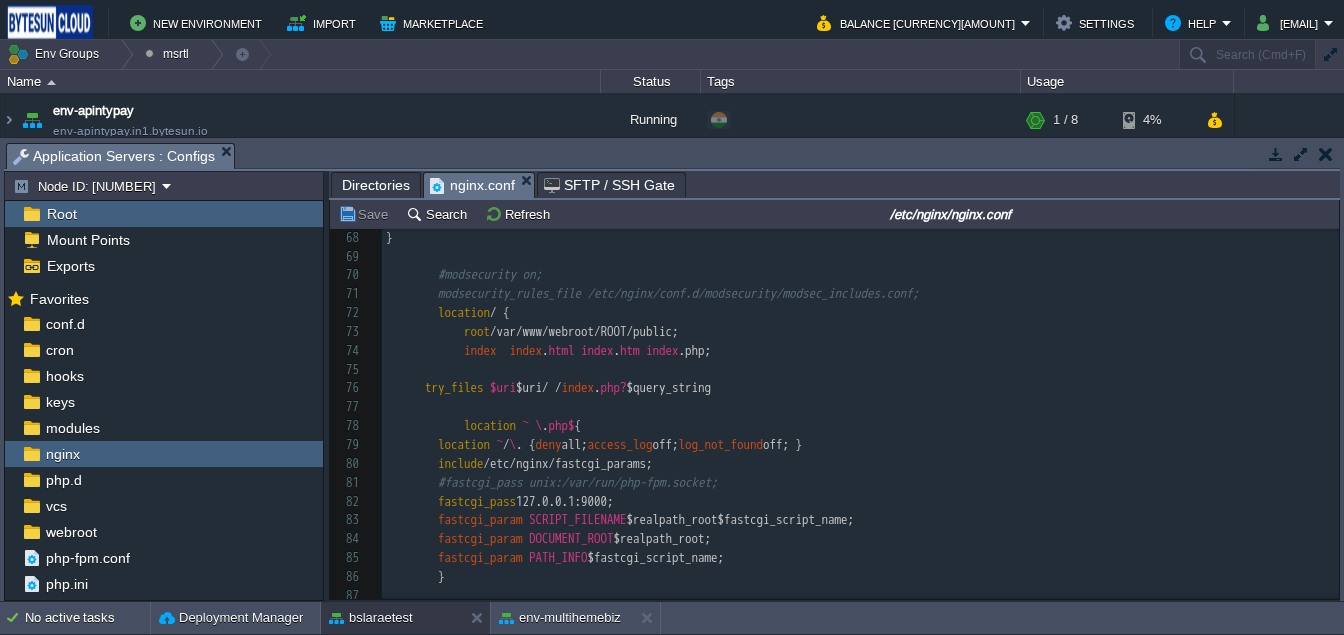 click on "Directories nginx.conf SFTP / SSH Gate" at bounding box center (2829, 184) 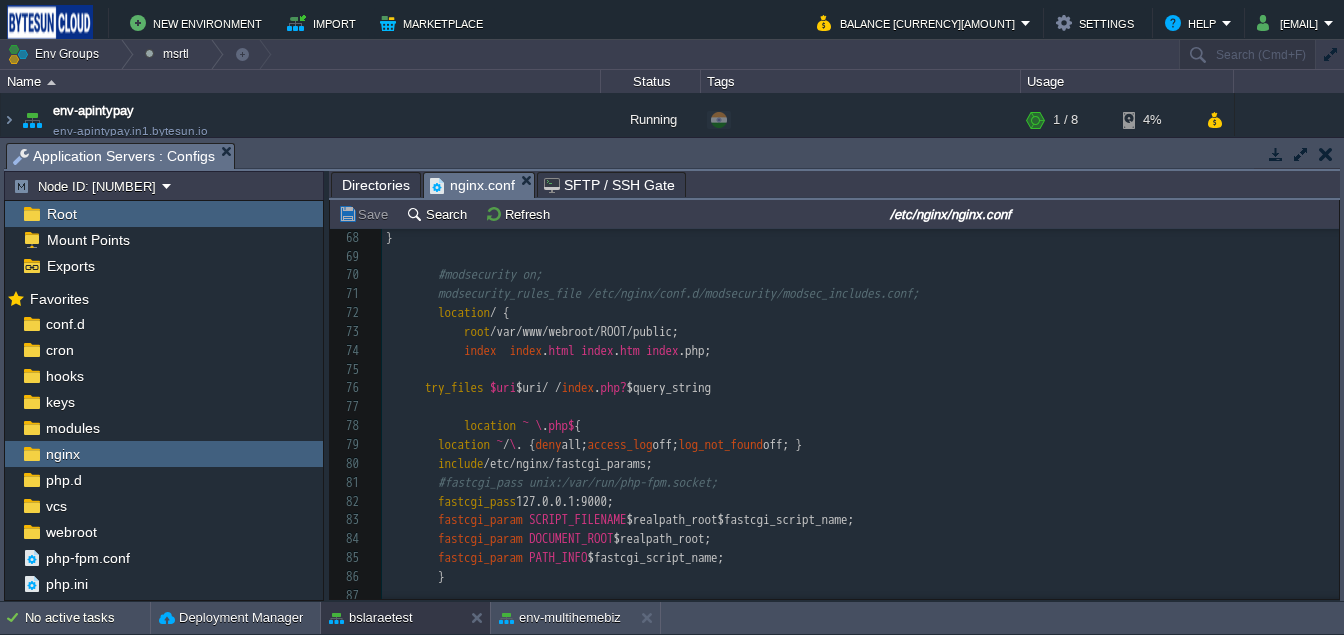 click on "nginx.conf" at bounding box center (472, 185) 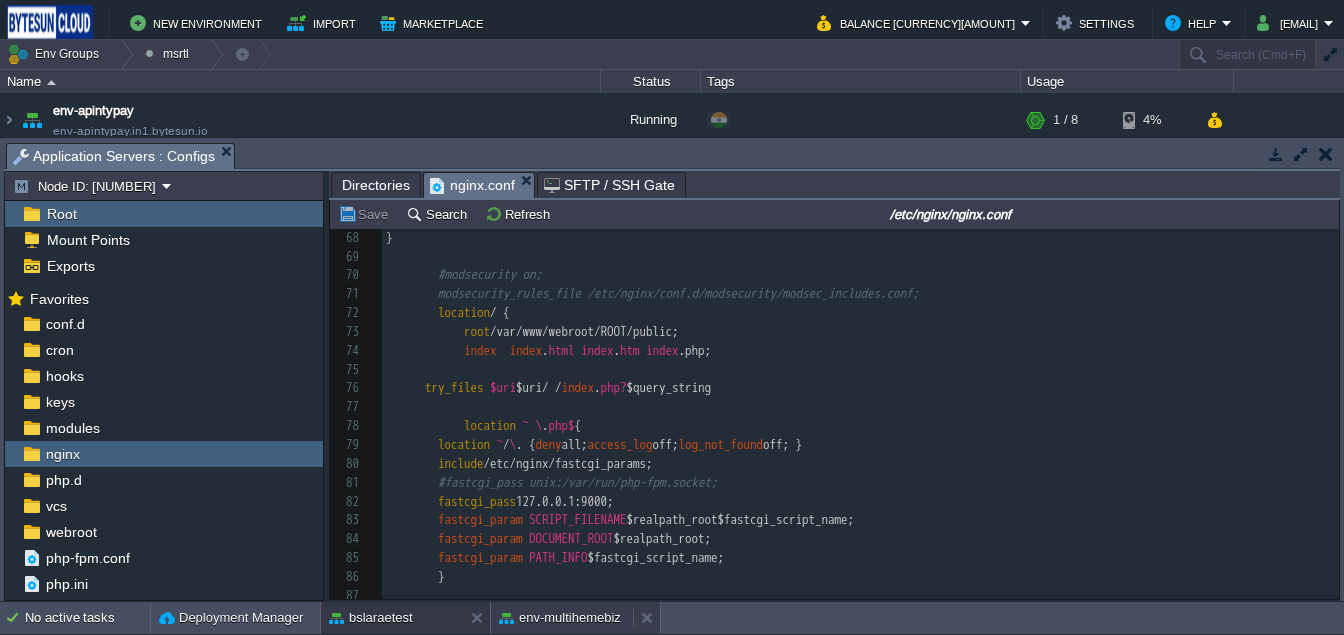 click on "env-multihemebiz" at bounding box center (560, 618) 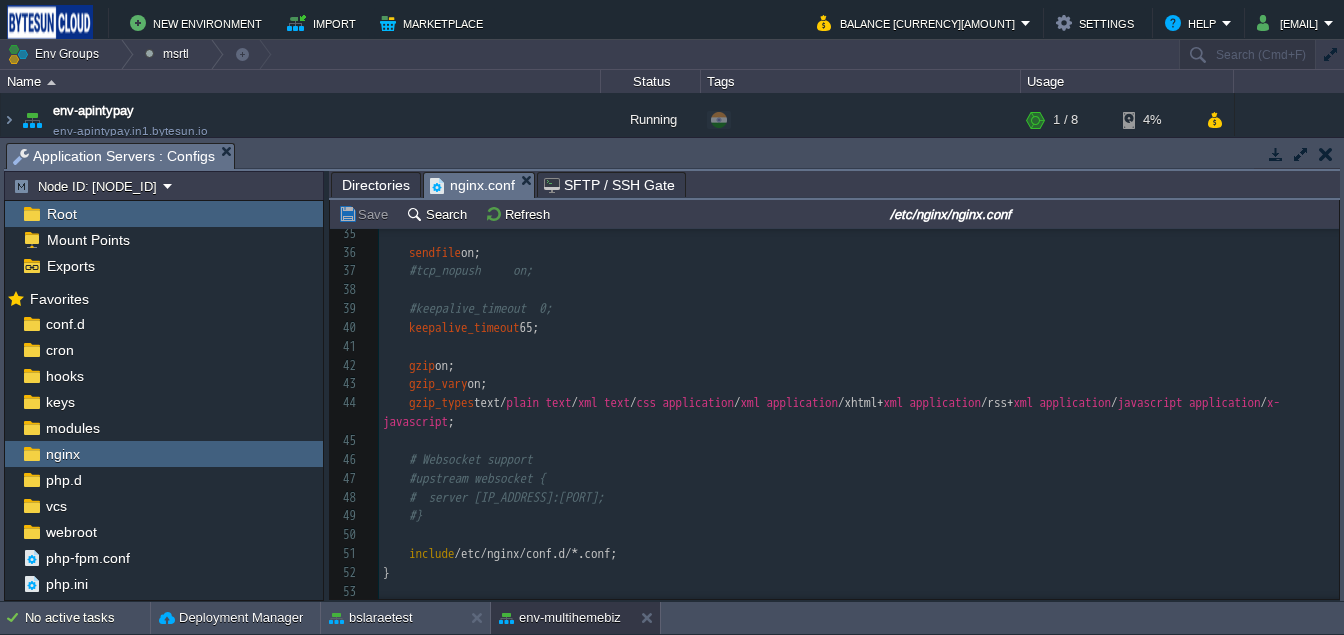 click on "Directories" at bounding box center [376, 185] 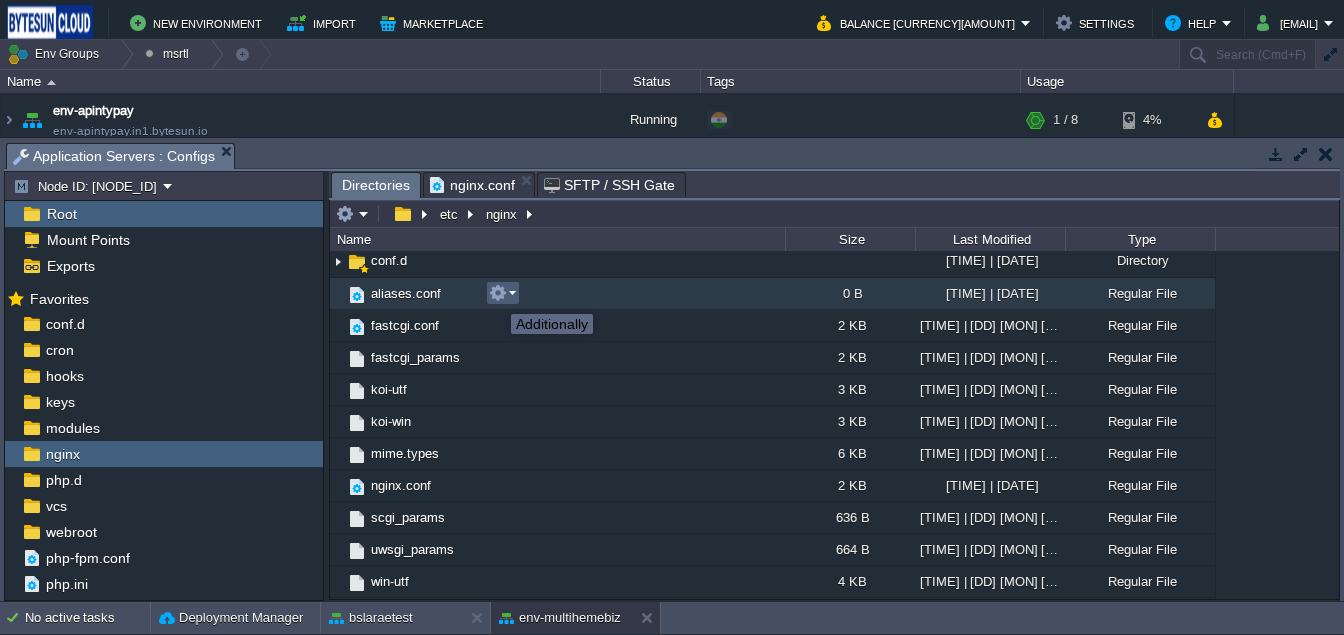 click at bounding box center (498, 293) 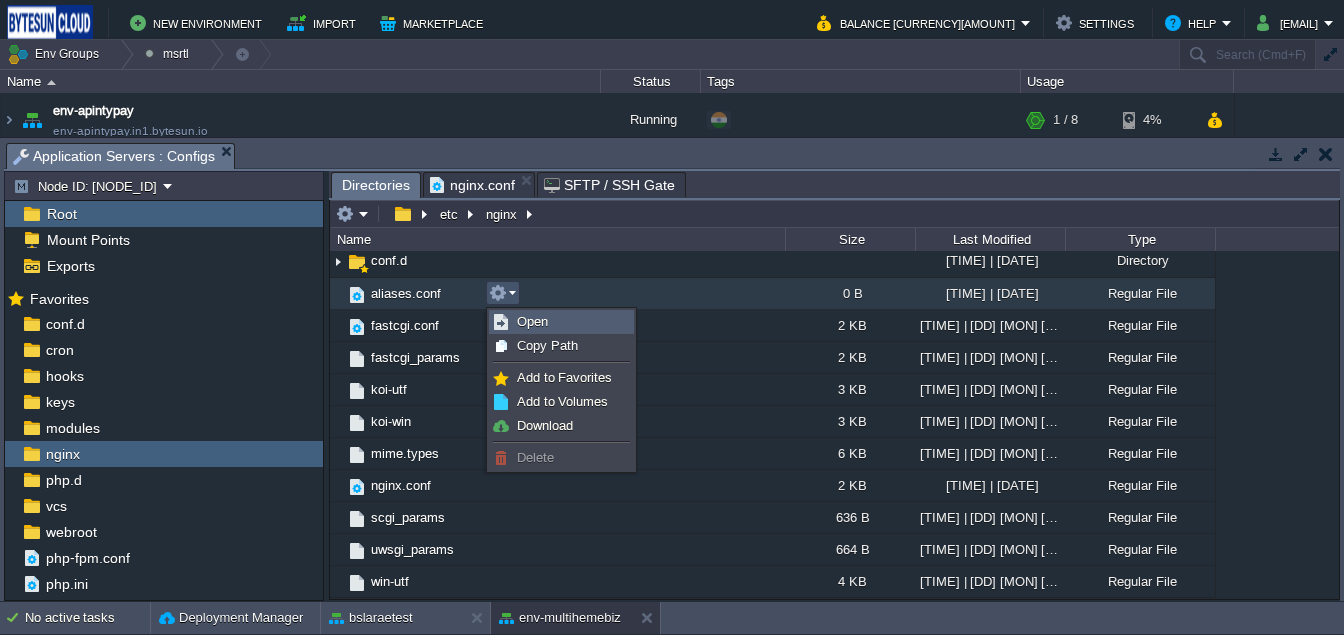 click on "Open" at bounding box center (532, 321) 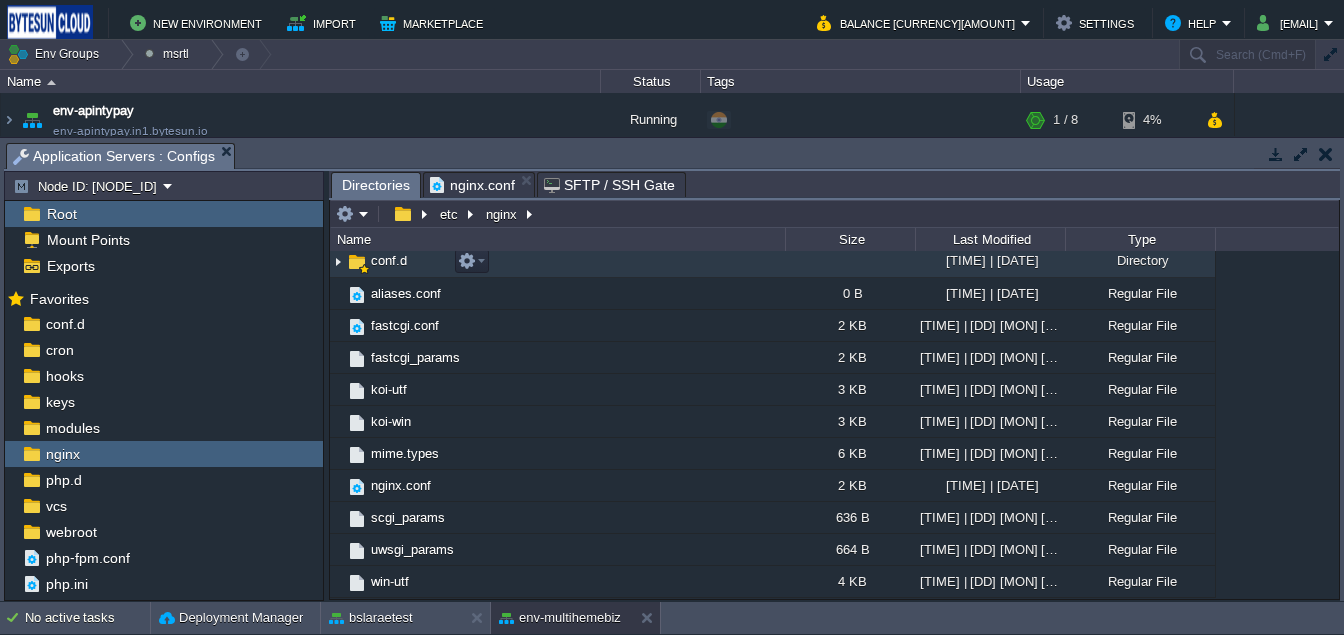 click on "conf.d" at bounding box center (389, 260) 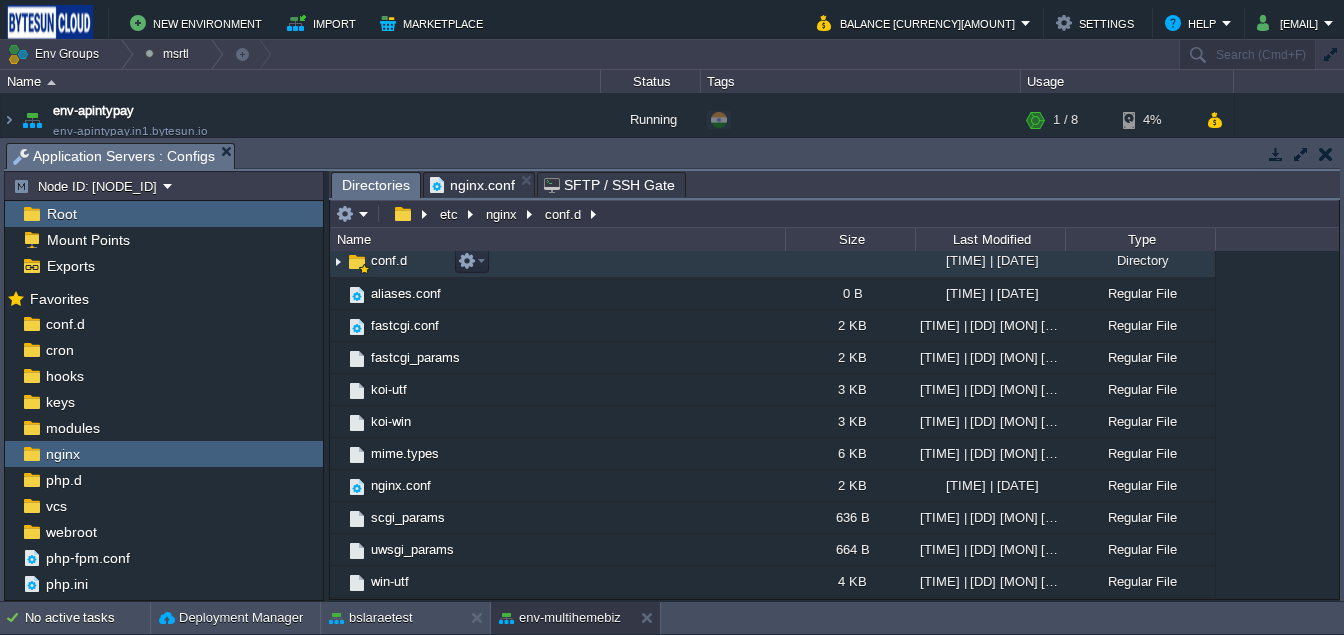 click on "conf.d" at bounding box center [389, 260] 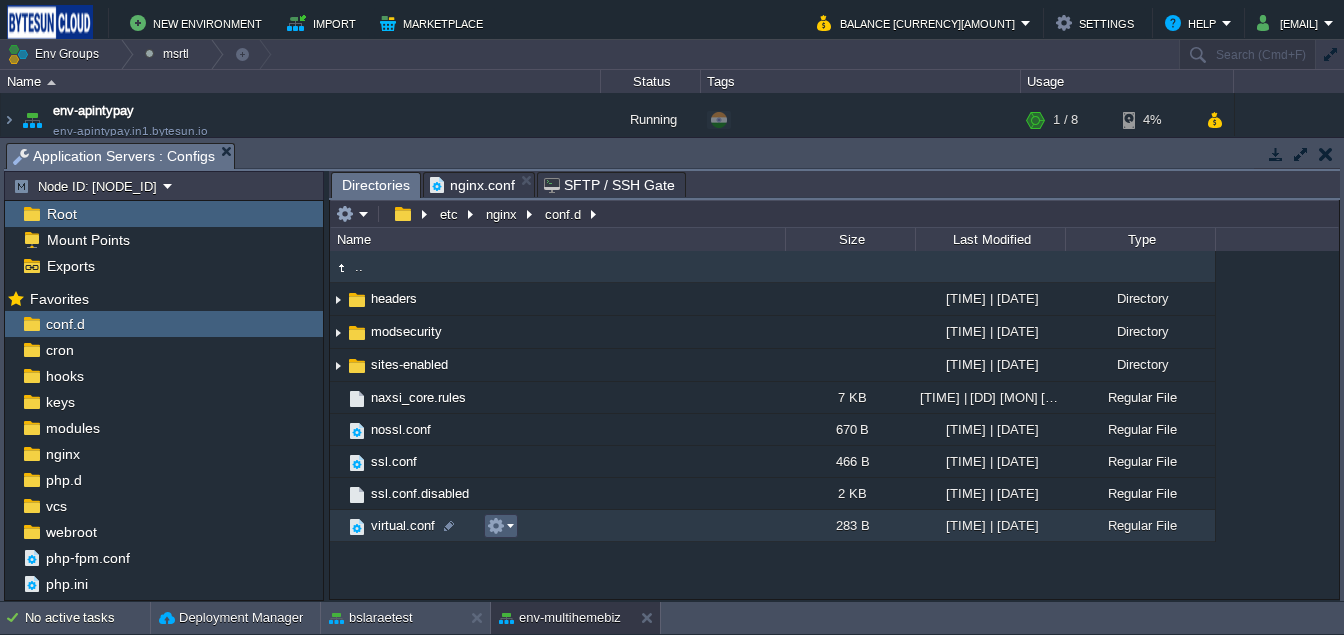 click at bounding box center (496, 526) 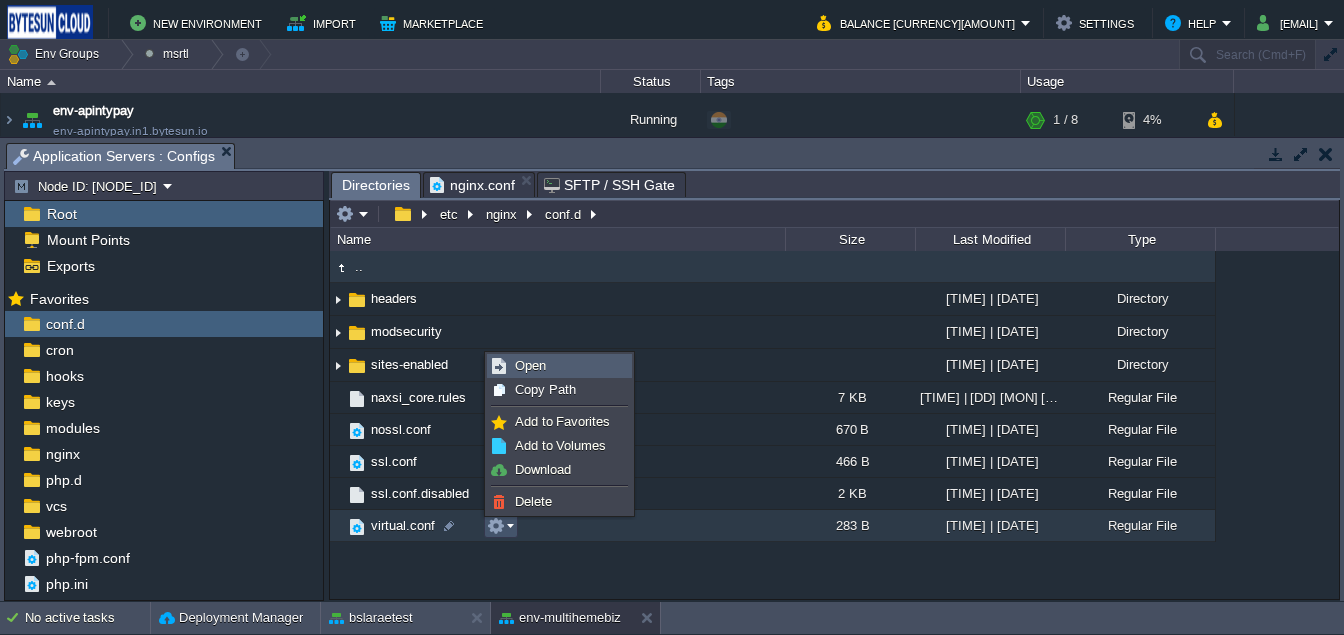 click on "Open" at bounding box center [559, 366] 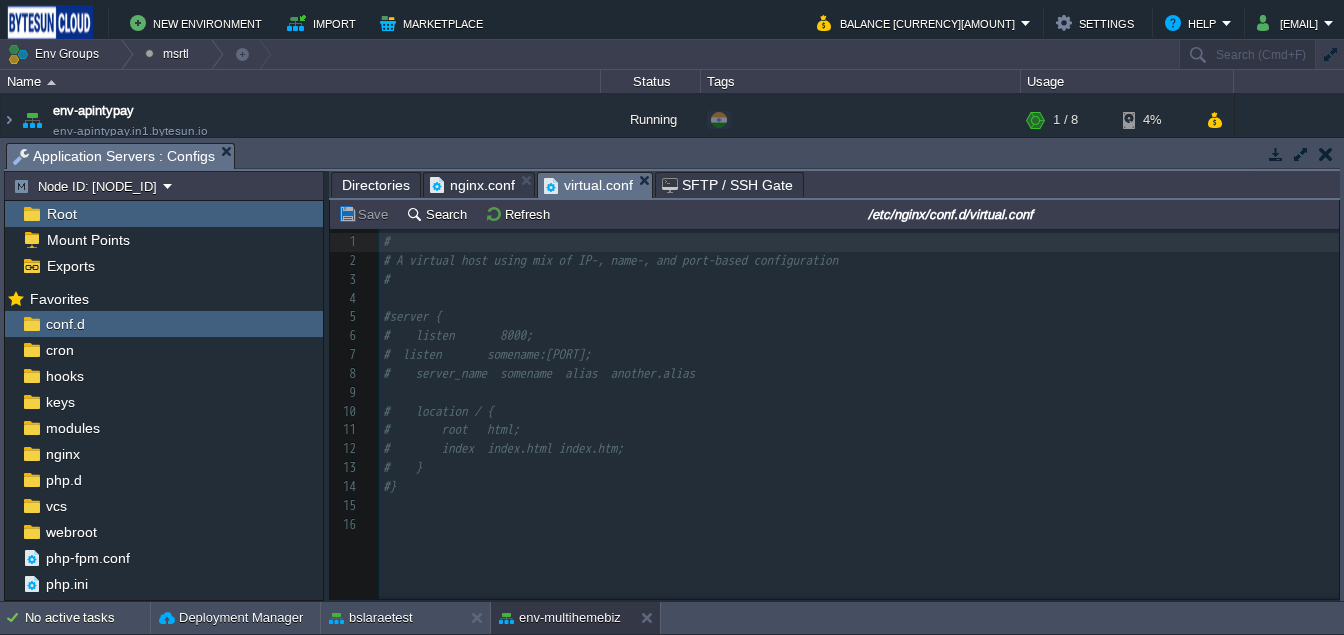 click on "nginx.conf" at bounding box center [472, 185] 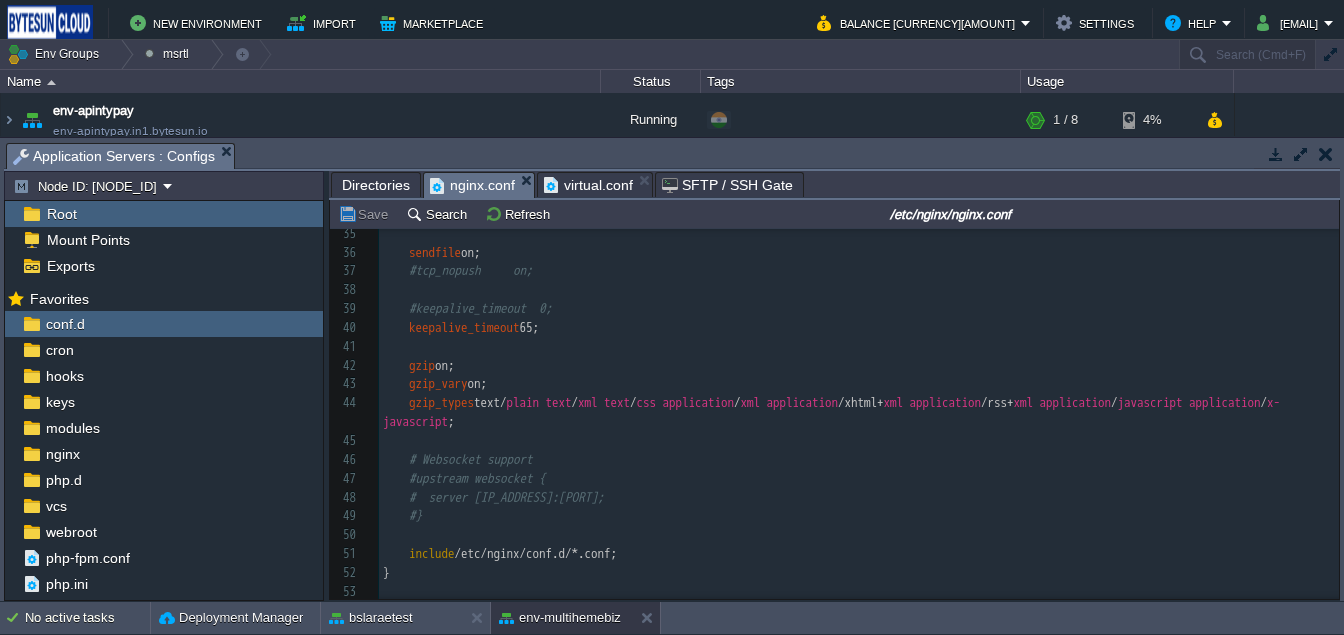 click on "virtual.conf" at bounding box center (588, 185) 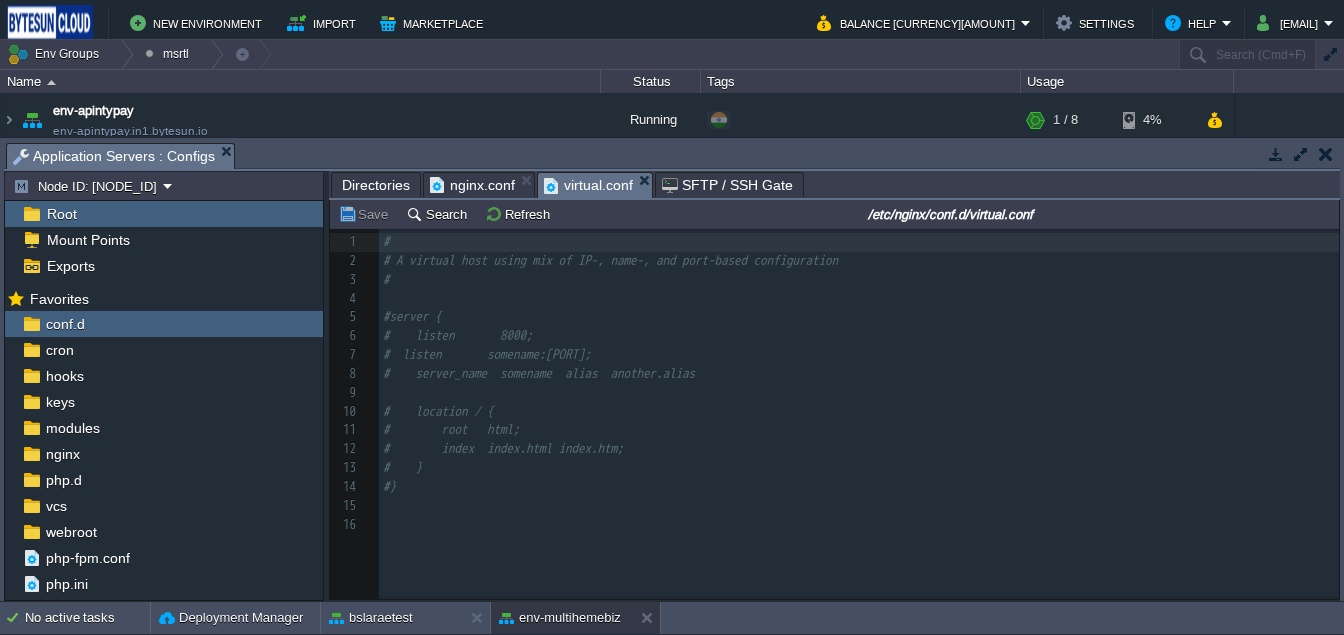 click on "Directories" at bounding box center (376, 185) 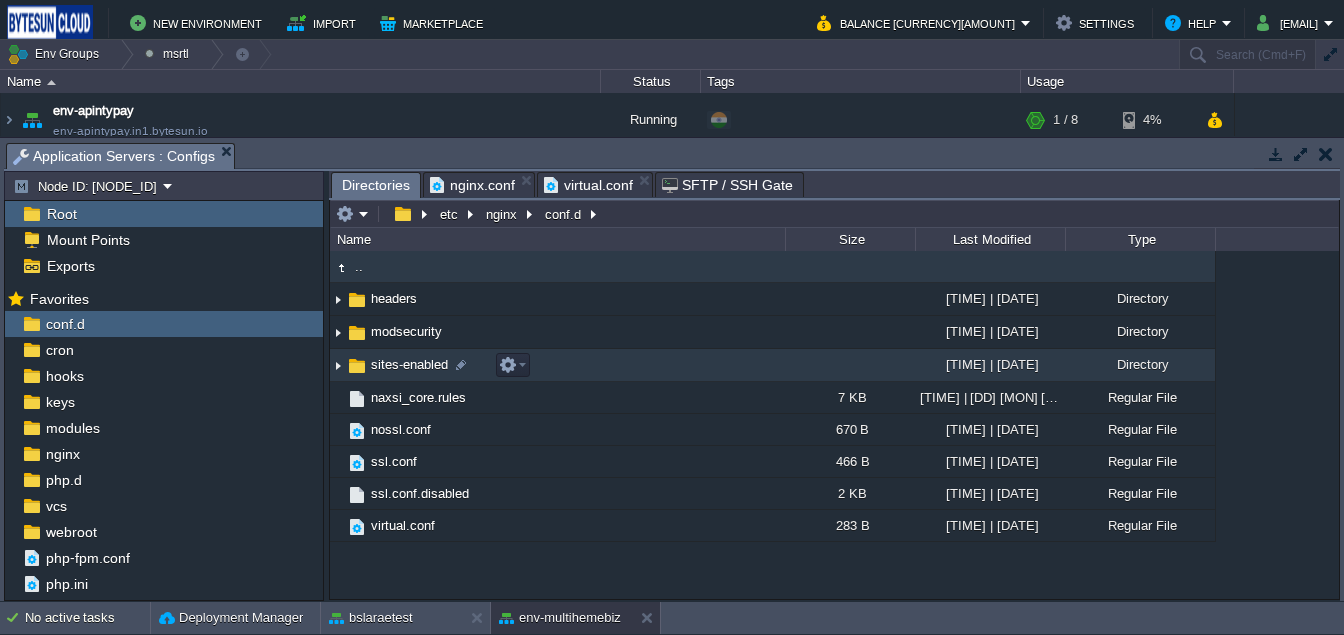 click at bounding box center [357, 366] 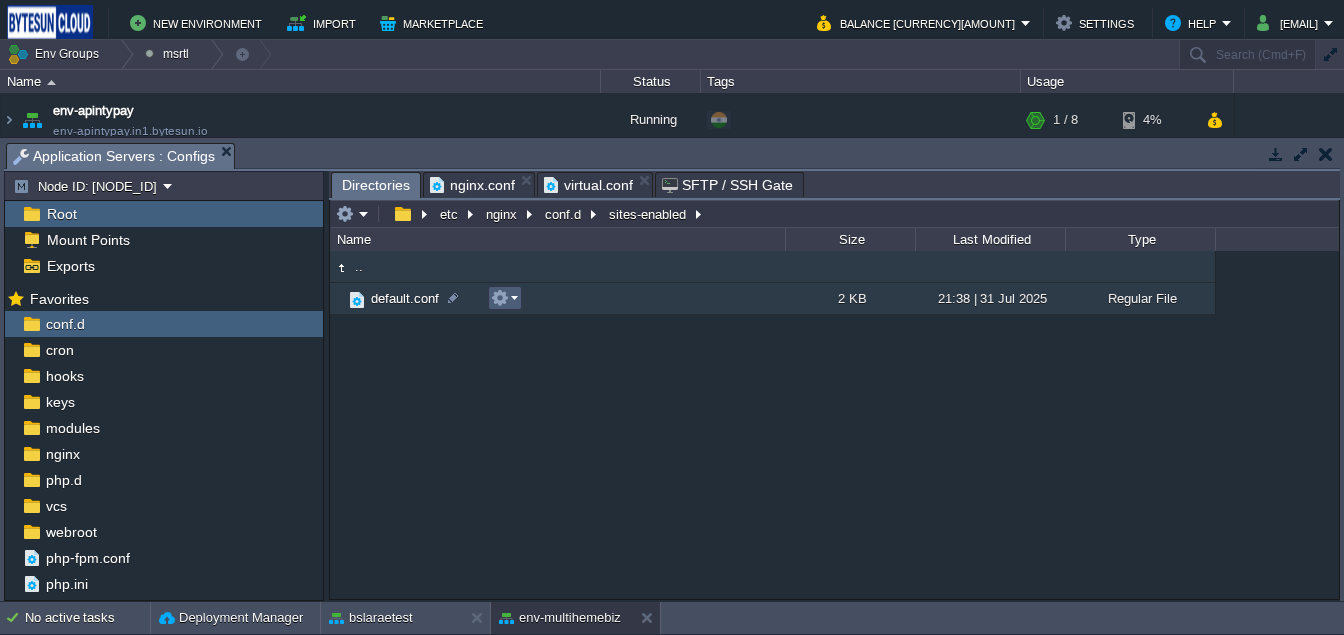 click at bounding box center [505, 298] 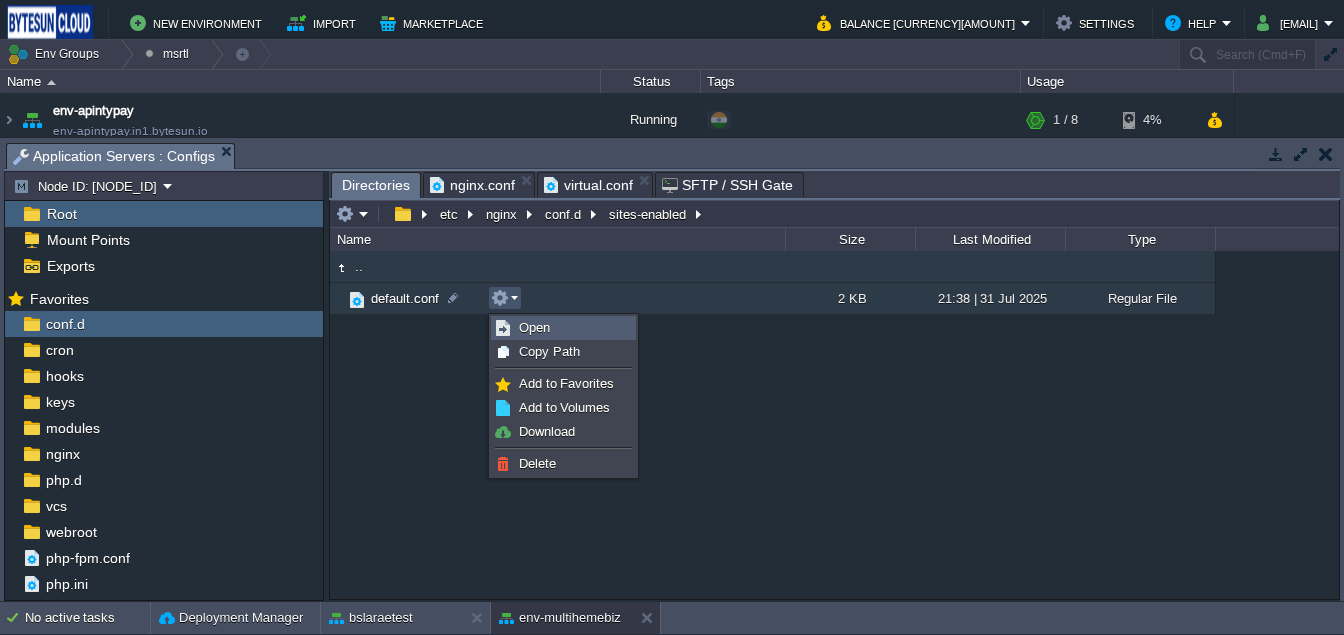 click on "Open" at bounding box center [563, 328] 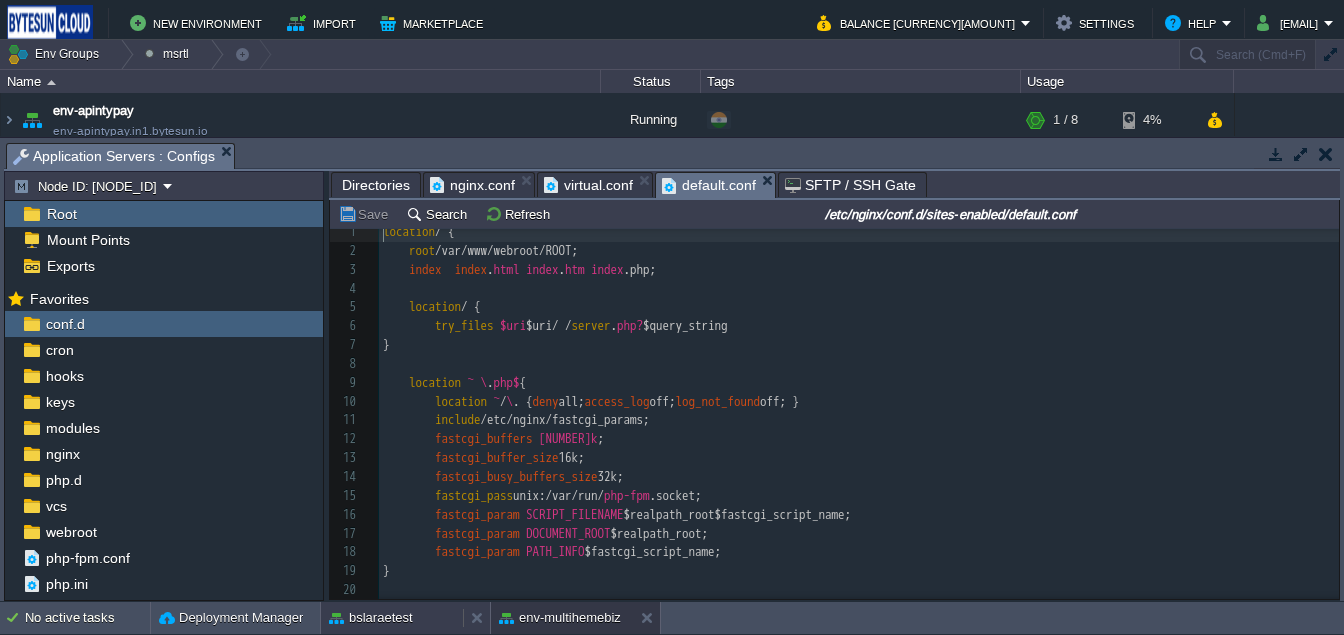 click on "bslaraetest" at bounding box center [371, 618] 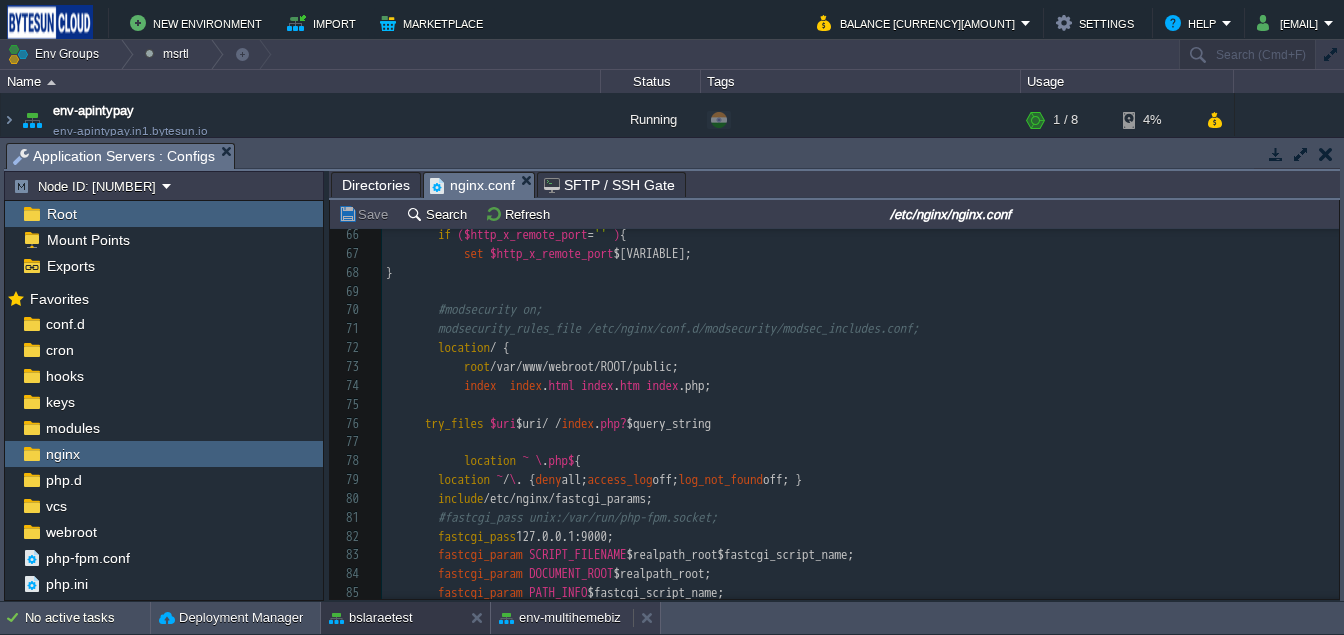 click on "env-multihemebiz" at bounding box center [560, 618] 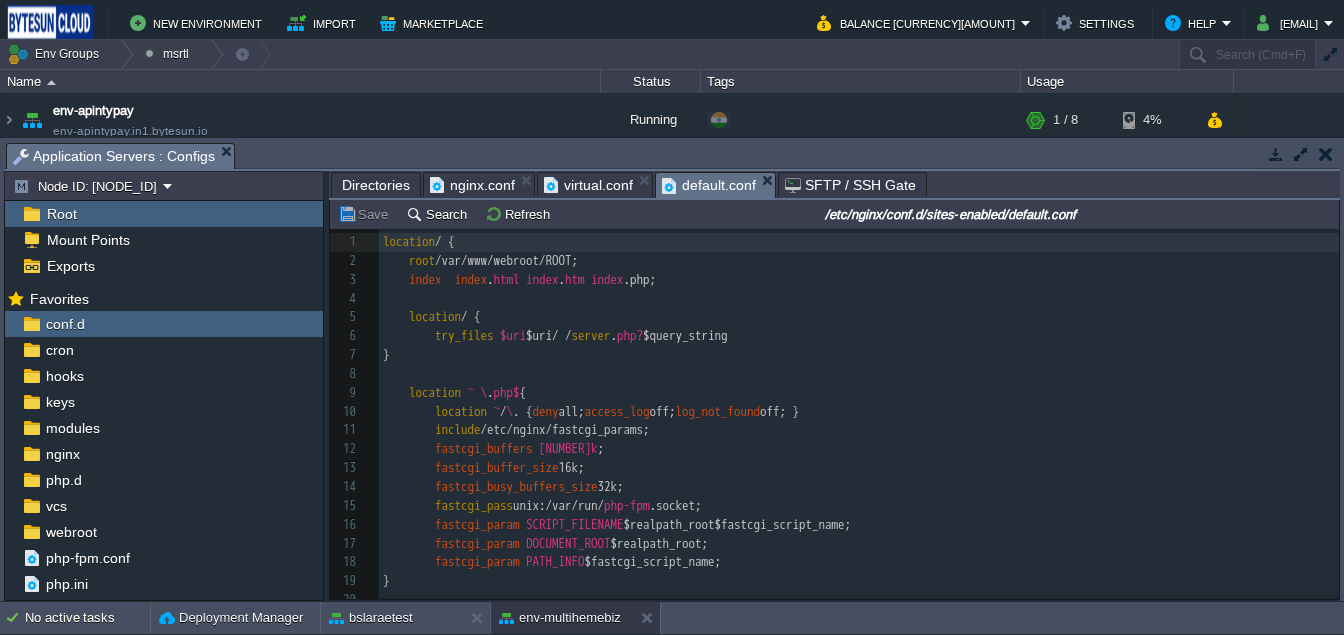 click on "68   1 location  / { 2      root    /var/www/webroot/ROOT; 3      index    index . html index . htm index .php; 4 ​ 5      location  / { 6          try_files   $uri  $uri/ / server . php? $query_string; 7     } 8    9      location   ~   \ . php$  { 10           location   ~  / \ . {  deny  all;  access_log  off;  log_not_found  off; } 11           include  /etc/nginx/fastcgi_params; 12           fastcgi_buffers   32 4k ; 13           fastcgi_buffer_size  16k; 14           fastcgi_busy_buffers_size  32k; 15           fastcgi_pass  unix:/var/run/ php-fpm .socket; 16           fastcgi_param   SCRIPT_FILENAME  $realpath_root$fastcgi_script_name; 17           fastcgi_param   DOCUMENT_ROOT  $realpath_root; 18           fastcgi_param   PATH_INFO  $fastcgi_script_name; 19     } 20    21    22 ​ 23 } 24 index    index . php index . html index .htm; 25 #error_page  404              /404.html; 26 ​ 27 # redirect server error pages to the static page /50x.html 28 # 29 error_page     500 502" at bounding box center [859, 506] 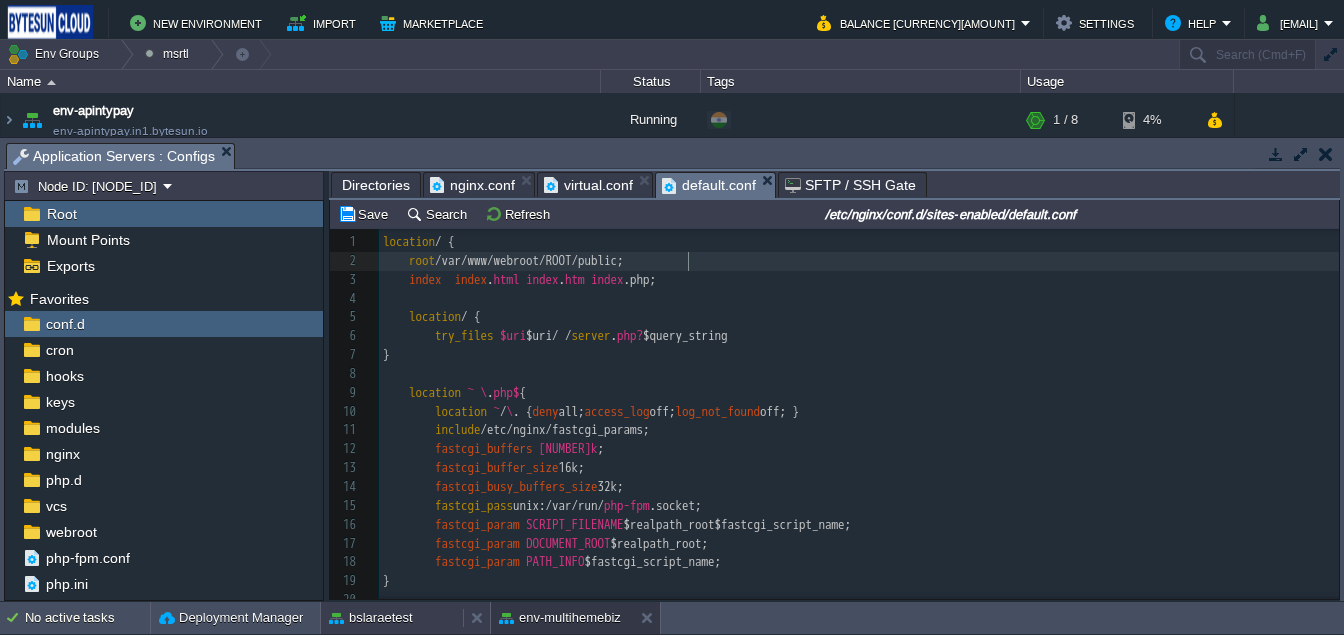 type on "/public" 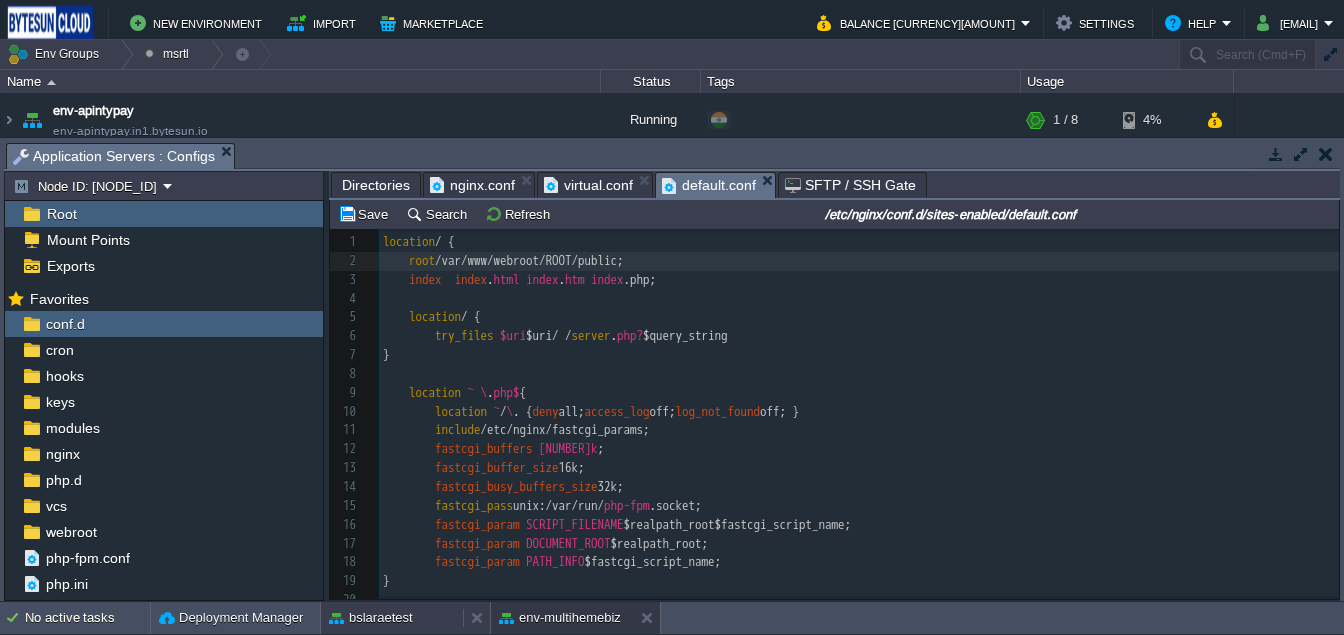 click on "bslaraetest" at bounding box center [371, 618] 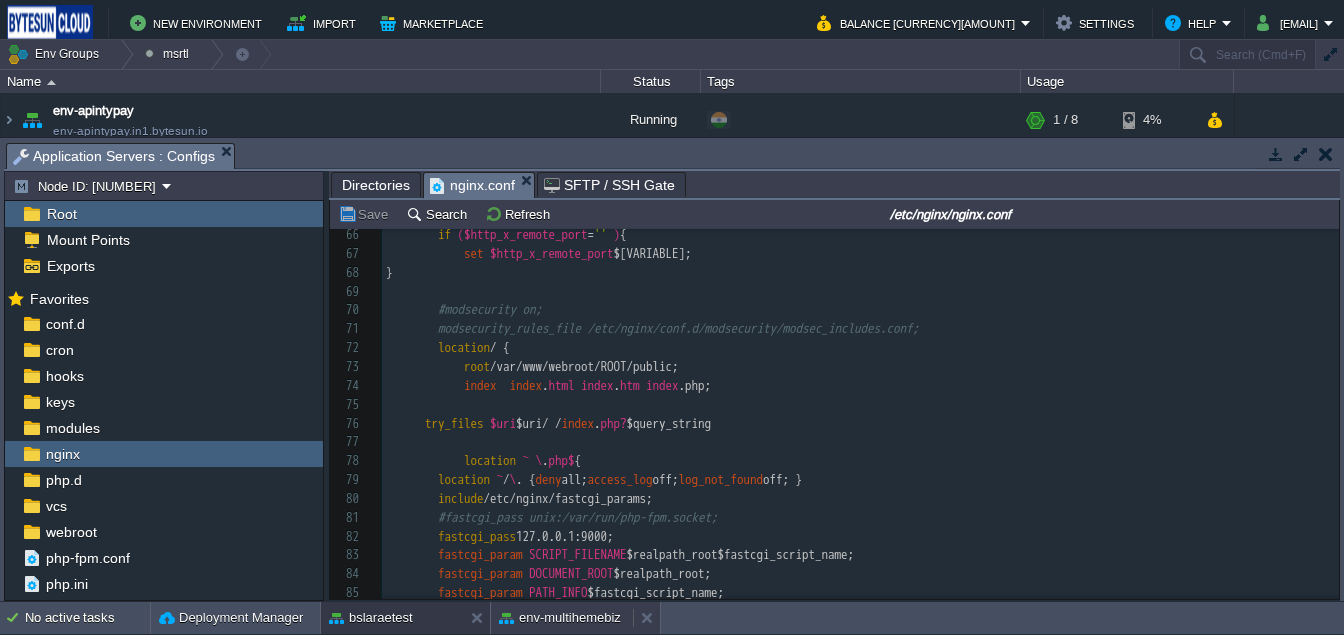 click on "env-multihemebiz" at bounding box center [560, 618] 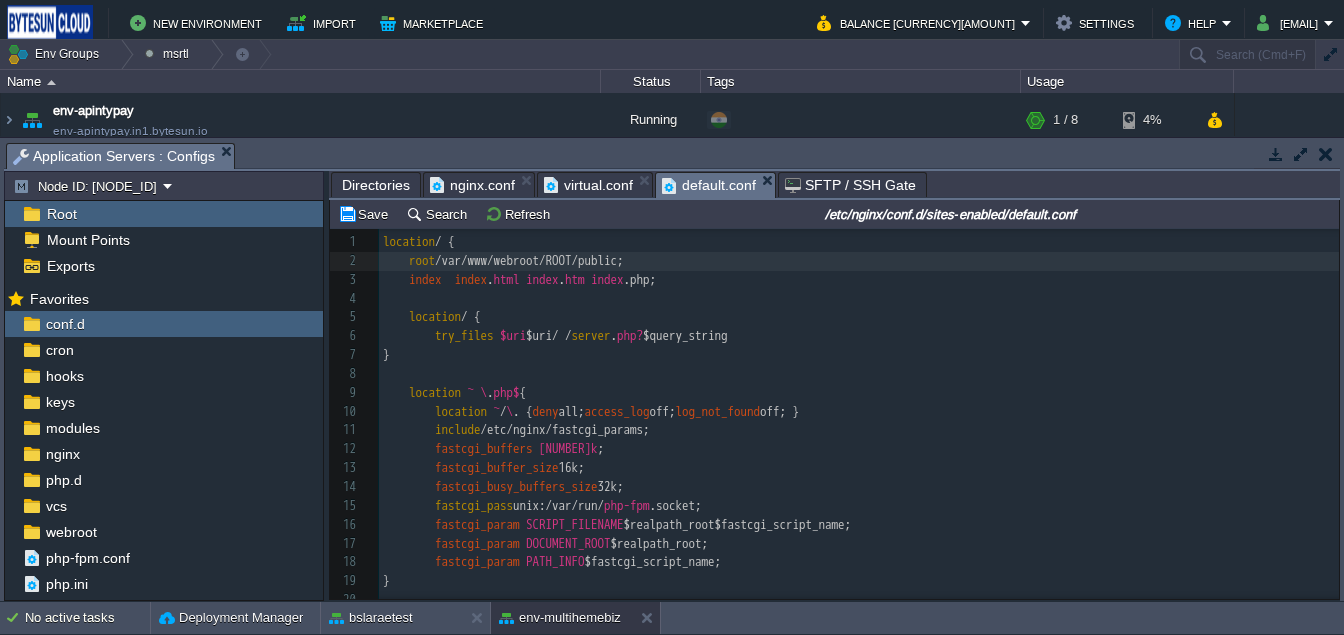 click on "xxxxxxxxxx  1 location  / { 2     root   /var/www/webroot/ROOT/public; 3     index    index . html index . htm index .php; 4
5     location  / { 6       try_files   $uri  $uri/ / server . php? $query_string; 7     } 8
9     location   ~   \ . php$  { 10           location   ~  / \ . {  deny  all;  access_log  off;  log_not_found  off; } 11           include  /etc/nginx/fastcgi_params; 12           fastcgi_buffers   32 4k ; 13           fastcgi_buffer_size  16k; 14           fastcgi_busy_buffers_size  32k; 15           fastcgi_pass  unix:/var/run/ php-fpm .socket; 16           fastcgi_param   SCRIPT_FILENAME  $realpath_root$fastcgi_script_name; 17           fastcgi_param   DOCUMENT_ROOT  $realpath_root; 18           fastcgi_param   PATH_INFO  $fastcgi_script_name; 19     } 20
21    22
23 } 24 index    index . php index . html index .htm; 25 #error_page  404               /404.html; 26
27 # redirect server error pages to the static page /50x.html 28 # 29 error_page" at bounding box center (859, 506) 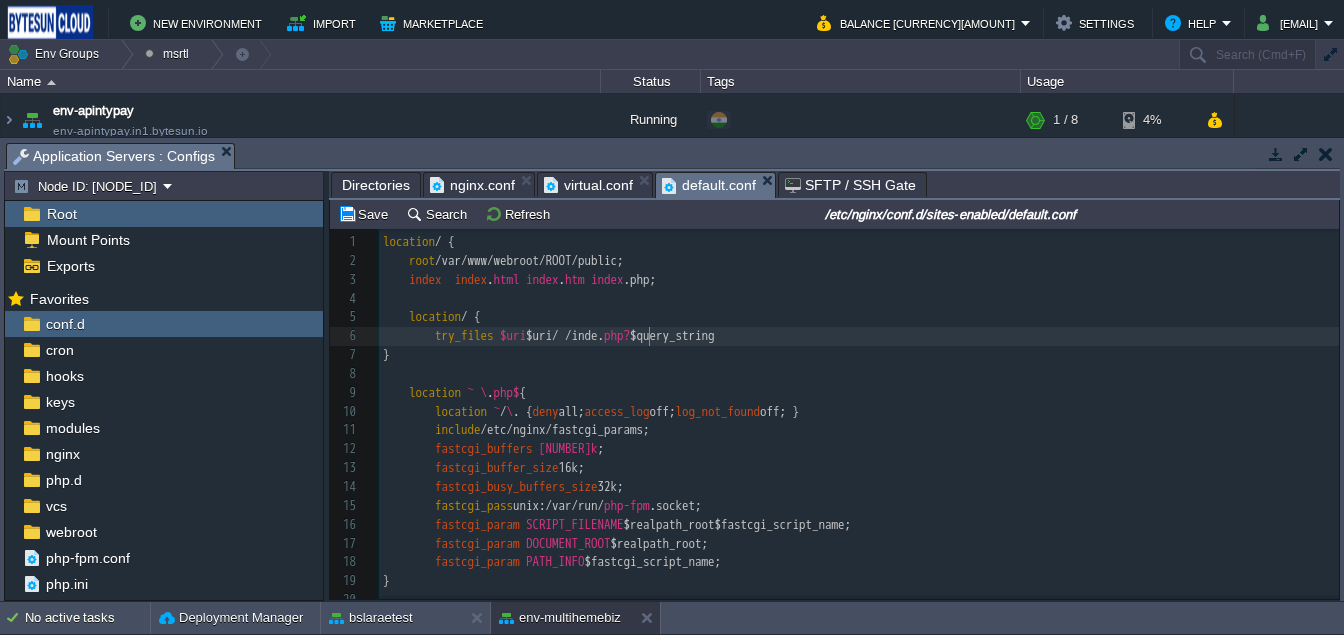 type on "index" 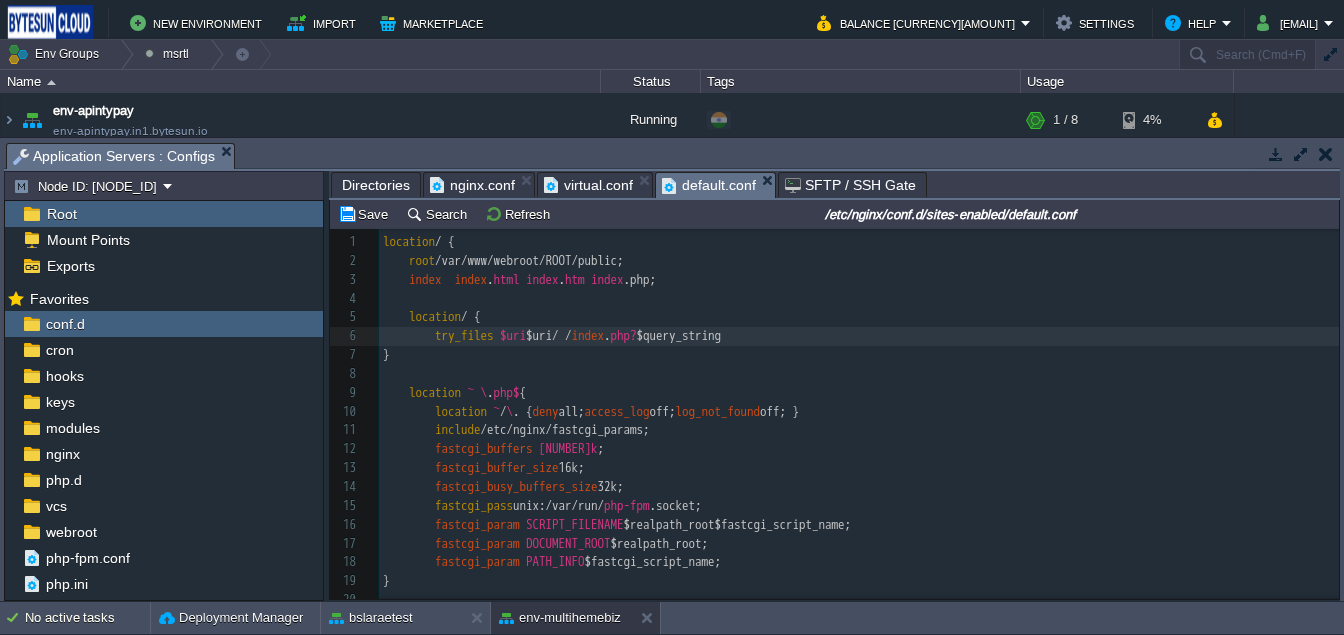 click on "x  1 location  / { 2     root   /var/www/webroot/ROOT/public; 3     index    index . html index . htm index .php; 4
5     location  / { 6       try_files   $uri  $uri/ / index . php? $query_string; 7     } 8
9     location   ~   \ . php$  { 10           location   ~  / \ . {  deny  all;  access_log  off;  log_not_found  off; } 11           include  /etc/nginx/fastcgi_params; 12           fastcgi_buffers   32 4k ; 13           fastcgi_buffer_size  16k; 14           fastcgi_busy_buffers_size  32k; 15           fastcgi_pass  unix:/var/run/ php-fpm .socket; 16           fastcgi_param   SCRIPT_FILENAME  $realpath_root$fastcgi_script_name; 17           fastcgi_param   DOCUMENT_ROOT  $realpath_root; 18           fastcgi_param   PATH_INFO  $fastcgi_script_name; 19     } 20
21    22
23 } 24 index    index . php index . html index .htm; 25 #error_page  404               /404.html; 26
27 # redirect server error pages to the static page /50x.html 28 # 29 error_page     500 502   503 504 30 location" at bounding box center [859, 506] 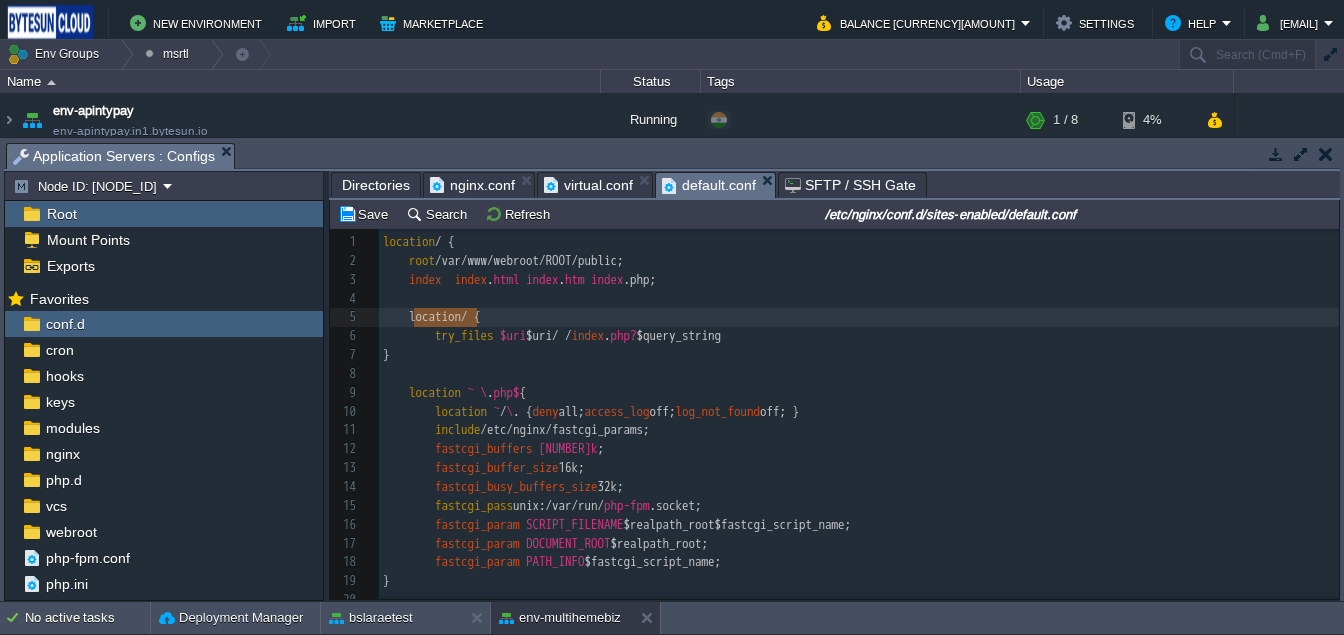 type on "location / {" 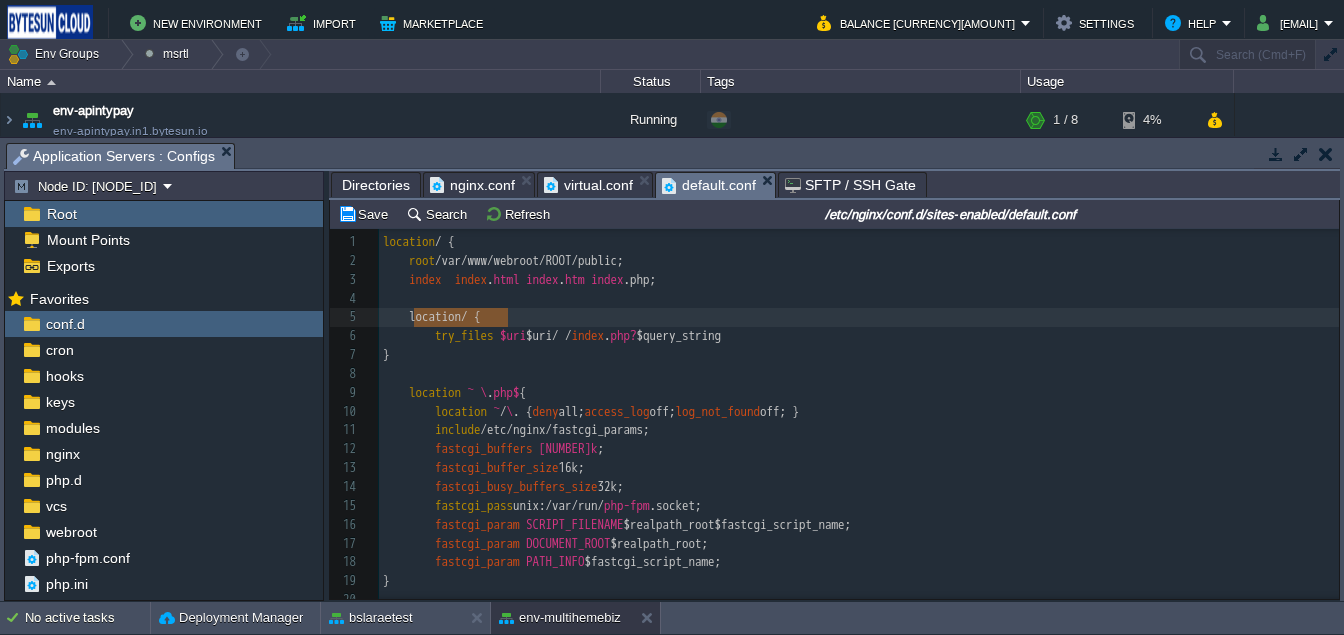 drag, startPoint x: 414, startPoint y: 322, endPoint x: 516, endPoint y: 322, distance: 102 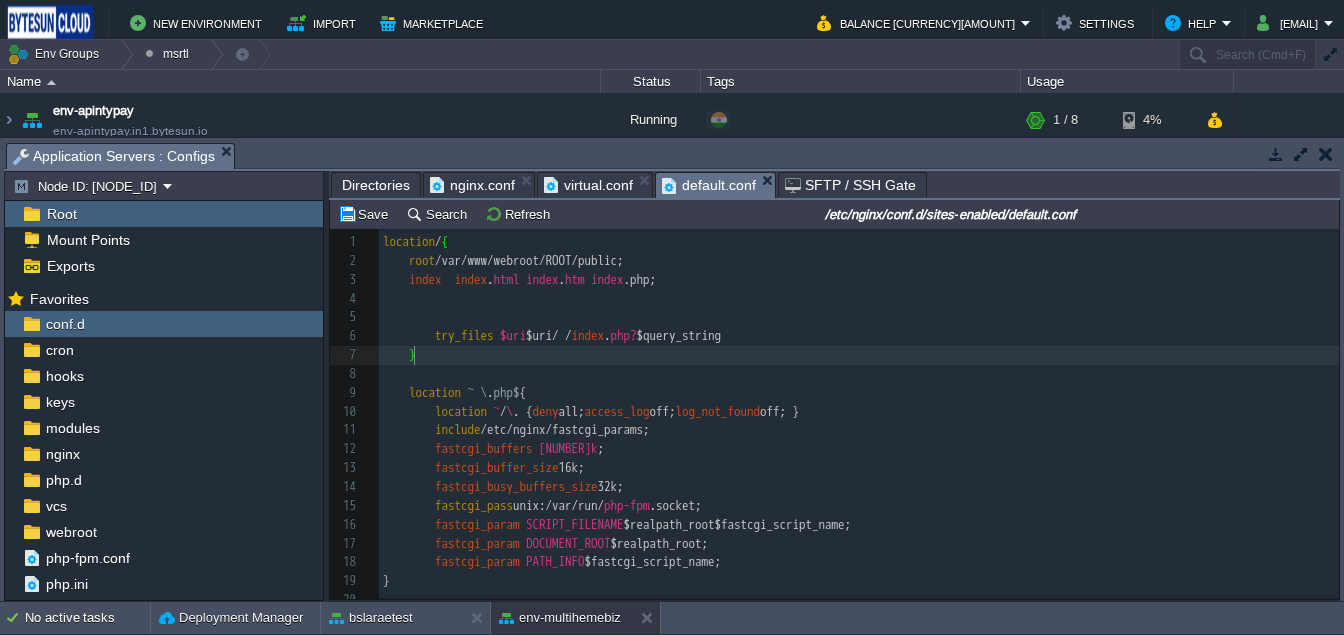 type on "}" 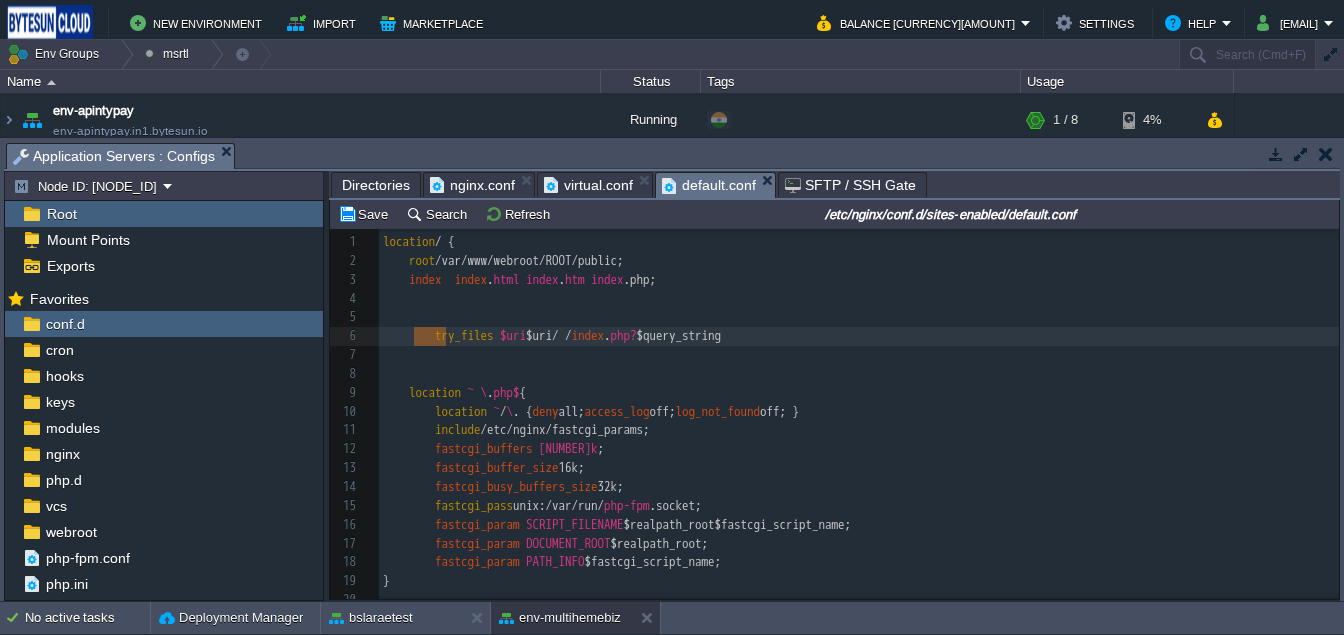 drag, startPoint x: 444, startPoint y: 340, endPoint x: 414, endPoint y: 341, distance: 30.016663 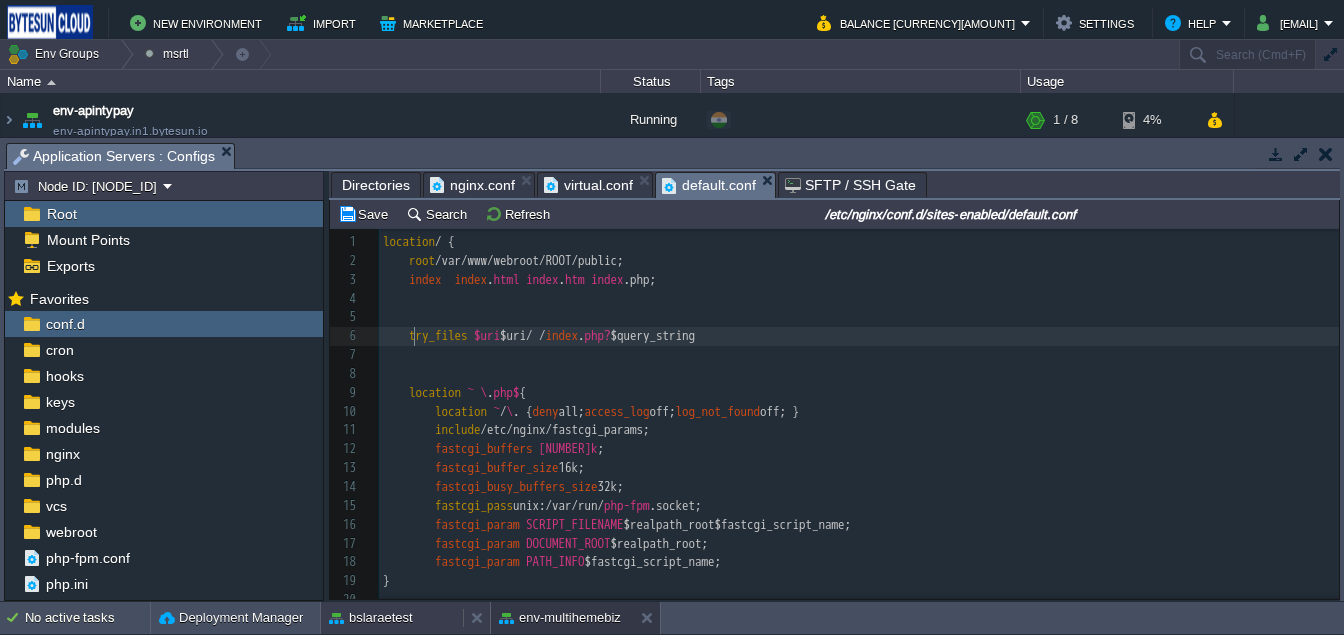 click on "bslaraetest" at bounding box center [371, 618] 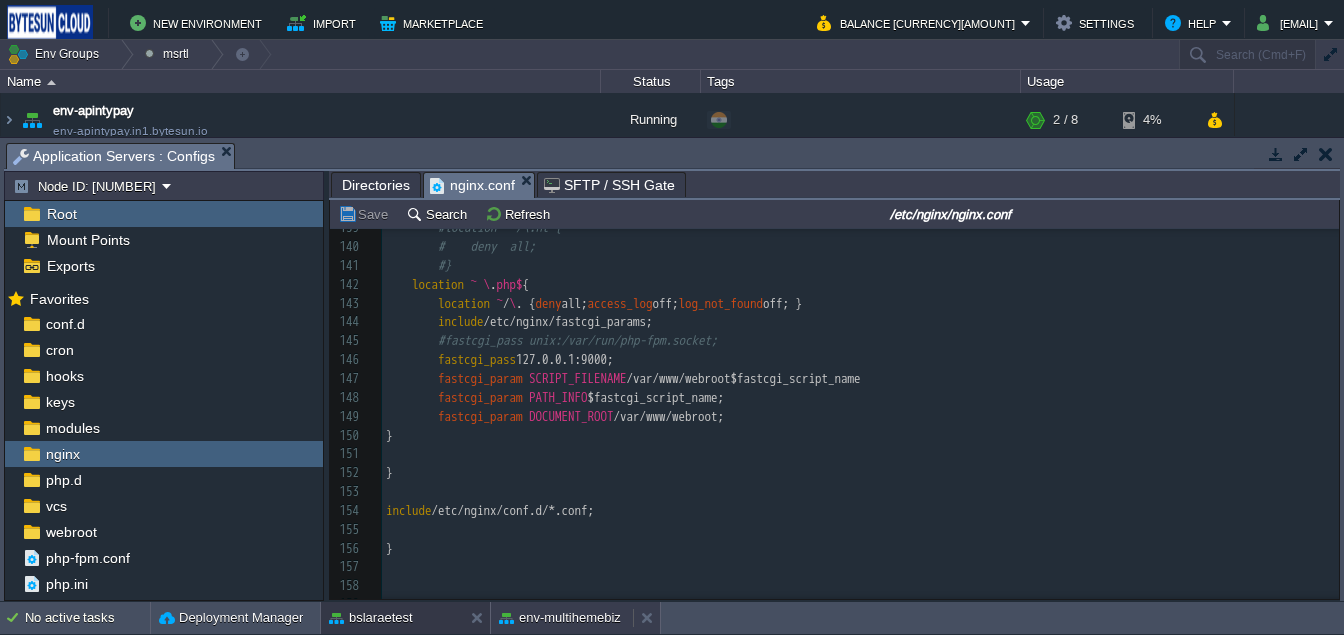 click on "env-multihemebiz" at bounding box center (560, 618) 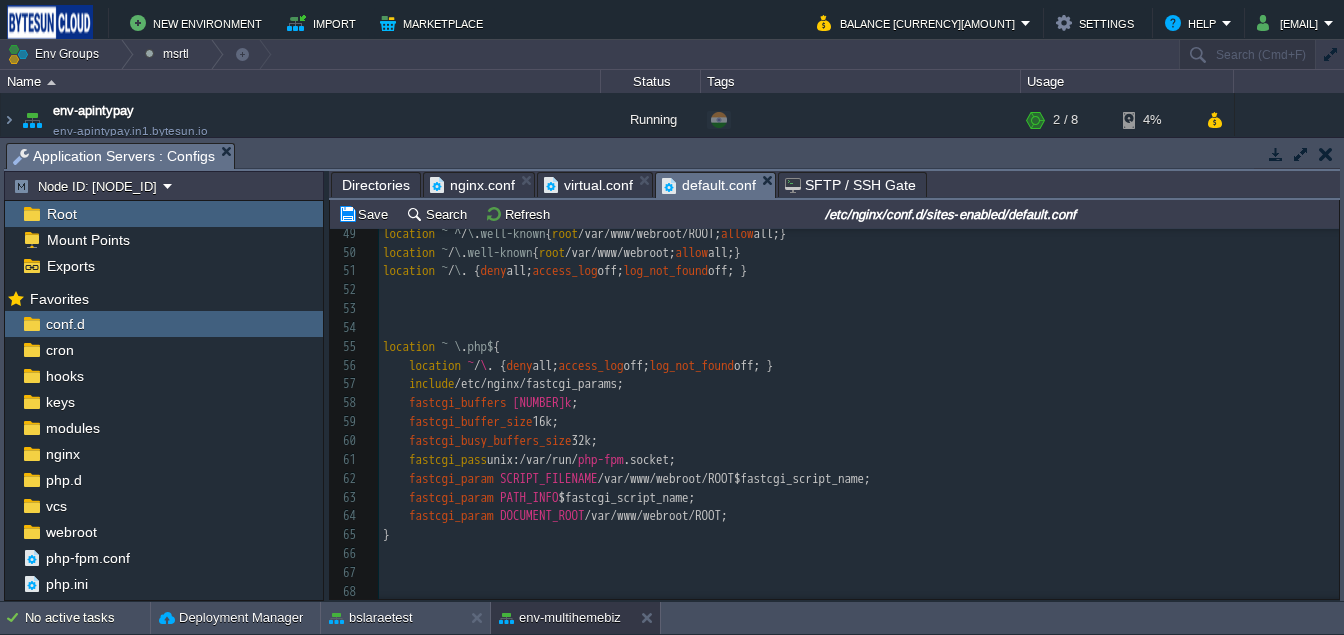 click on "x      try_files   $uri  $uri/ / index . php? $query_string;   27 # redirect server error pages to the static page /50x.html 28 # 29 error_page     500 502   503 504   /50x.html; 30 location  = /50x. html  { 31      root    html; 32 } 33 ​ 34 # Security headers (optional but recommended) 35      location   ~  / \ . ht  { 36          deny  all; 37     } 38 ​ 39      # Cache static files (optional) 40      location   ~ *  \ . (jpg|jpeg|png|gif|ico|css|js|woff|woff2|ttf|svg)$  { 41          expires  30d; 42          access_log  off; 43          add_header   Cache-Control   "public" ; 44     } 45 ​ 46      # Increase file upload limit if needed 47      client_max_body_size  100M; 48 ​ 49 location   ~   ^ / \ . well-known  {  root  /var/www/webroot/ROOT;   allow  all;} 50 location   ~  / \ . well-known  {  root  /var/www/webroot;   allow  all;} 51 location   ~  / \ . {  deny  all;  access_log  off;  log_not_found  off; } 52 ​ 53 ​ 54 ​ 55 location   ~   \ . php$  { 56        ~" at bounding box center [859, 205] 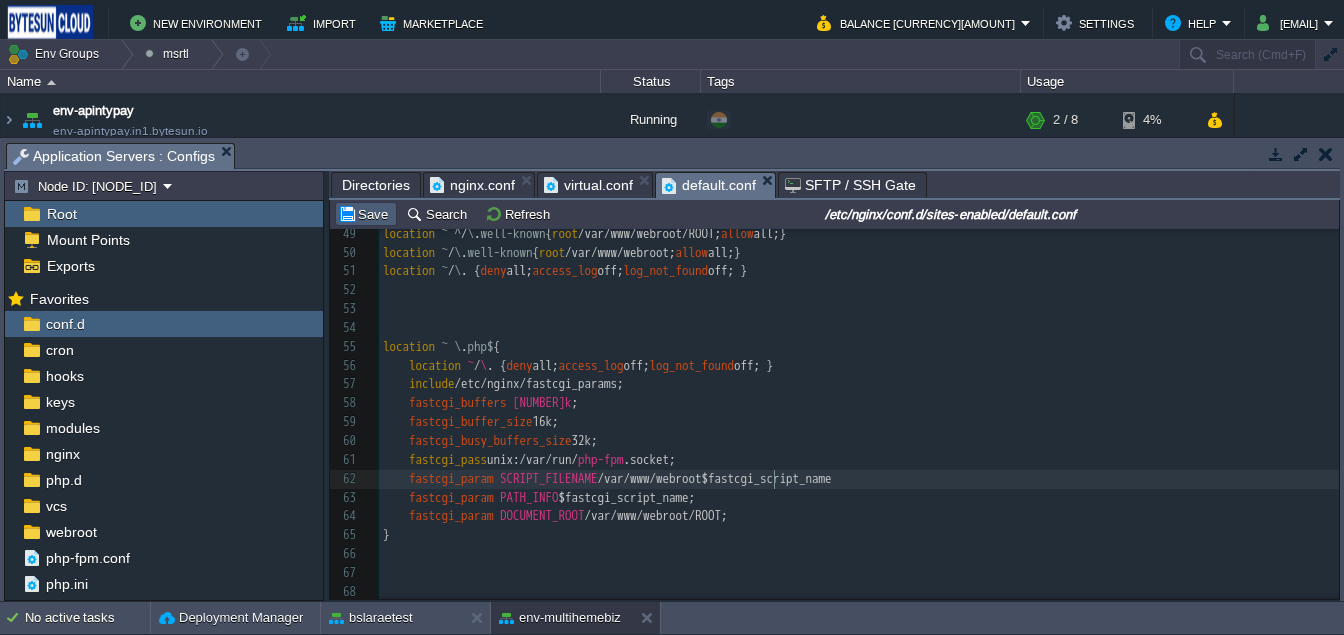 click on "Save" at bounding box center [366, 214] 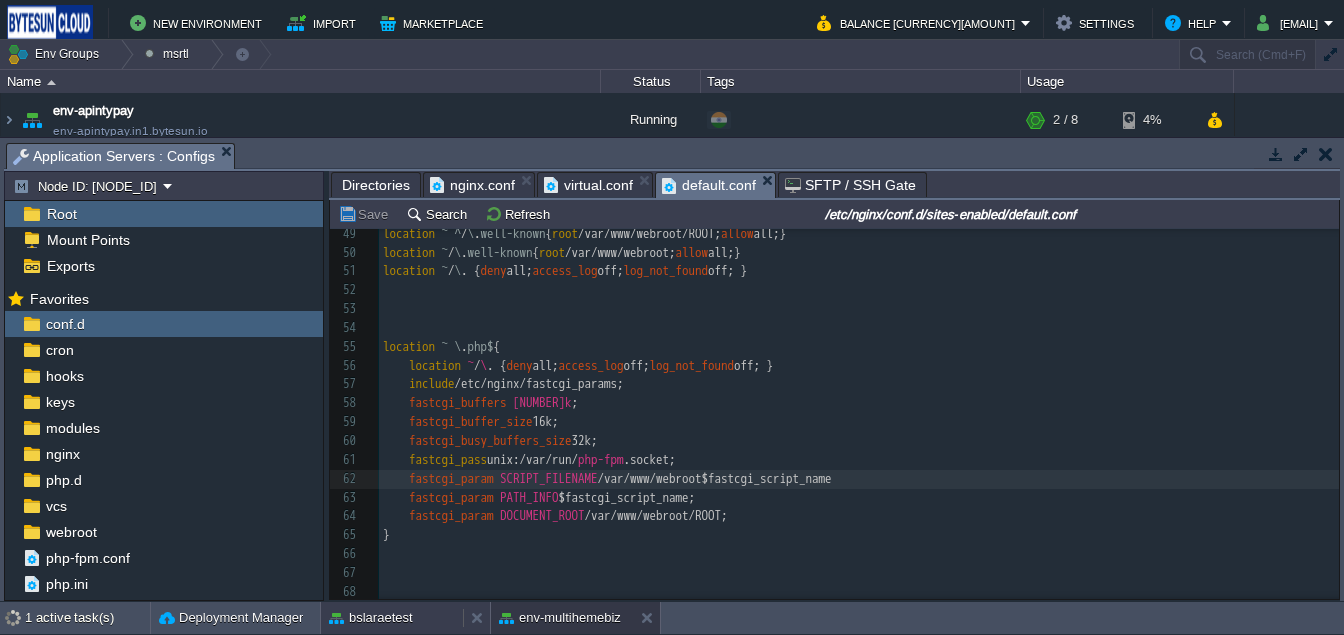 click on "bslaraetest" at bounding box center (371, 618) 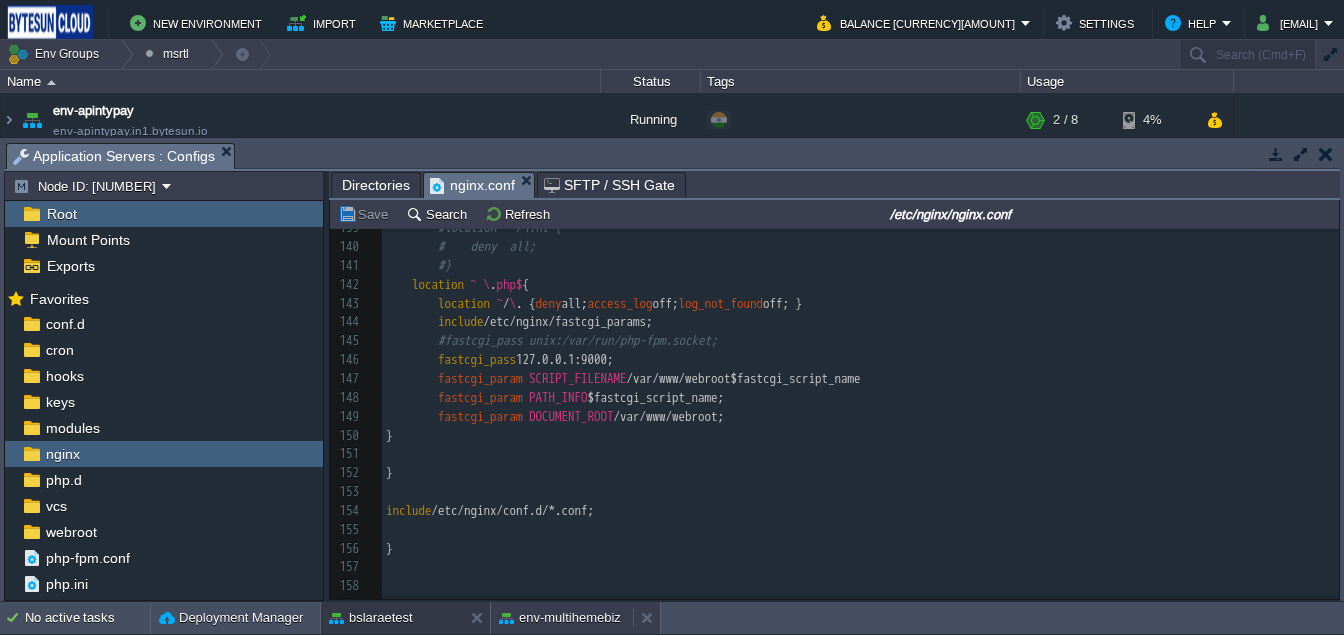 click on "env-multihemebiz" at bounding box center [560, 618] 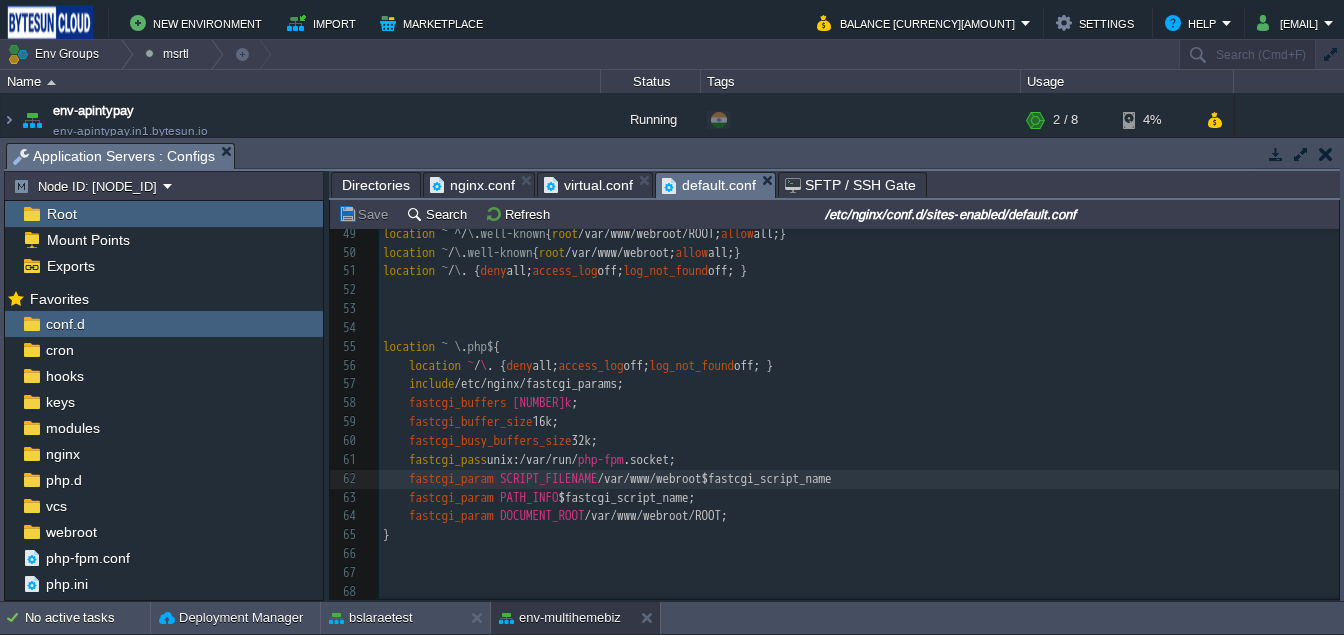 click on "x      try_files   $uri  $uri/ / index . php? $query_string;   27 # redirect server error pages to the static page /50x.html 28 # 29 error_page     500 502   503 504   /50x.html; 30 location  = /50x. html  { 31      root    html; 32 } 33 ​ 34 # Security headers (optional but recommended) 35      location   ~  / \ . ht  { 36          deny  all; 37     } 38 ​ 39      # Cache static files (optional) 40      location   ~ *  \ . (jpg|jpeg|png|gif|ico|css|js|woff|woff2|ttf|svg)$  { 41          expires  30d; 42          access_log  off; 43          add_header   Cache-Control   "public" ; 44     } 45 ​ 46      # Increase file upload limit if needed 47      client_max_body_size  100M; 48 ​ 49 location   ~   ^ / \ . well-known  {  root  /var/www/webroot/ROOT;   allow  all;} 50 location   ~  / \ . well-known  {  root  /var/www/webroot;   allow  all;} 51 location   ~  / \ . {  deny  all;  access_log  off;  log_not_found  off; } 52 ​ 53 ​ 54 ​ 55 location   ~   \ . php$  { 56        ~" at bounding box center [859, 205] 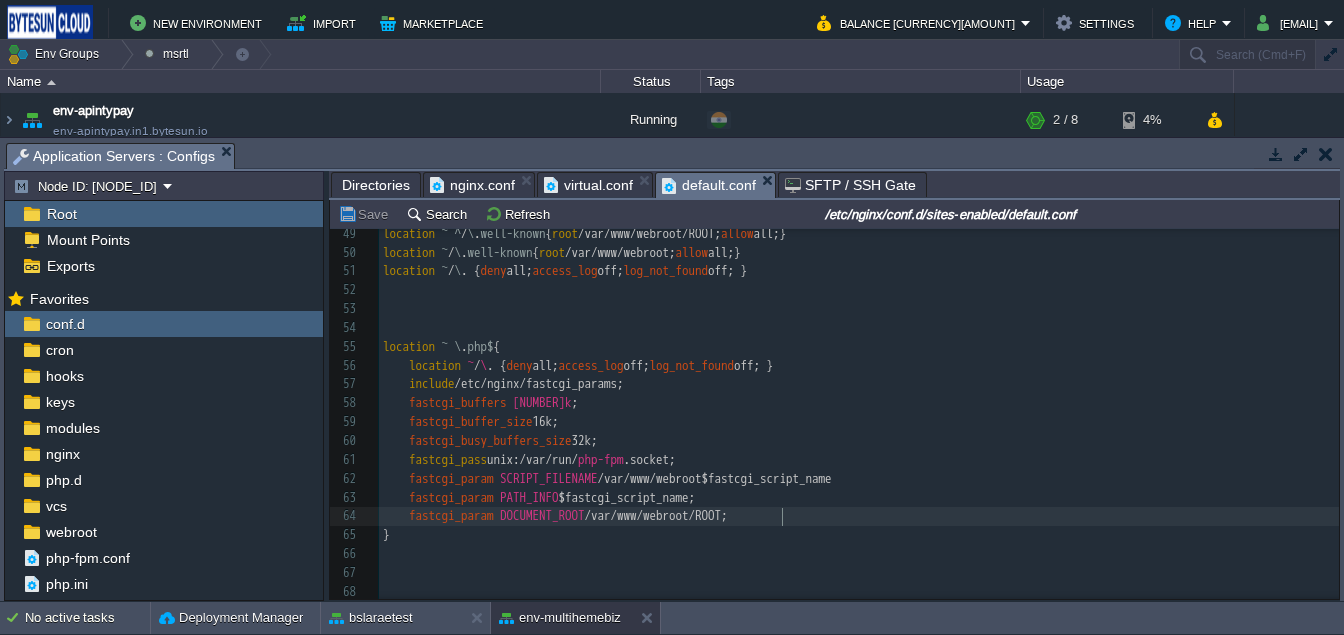 type on "ROOT" 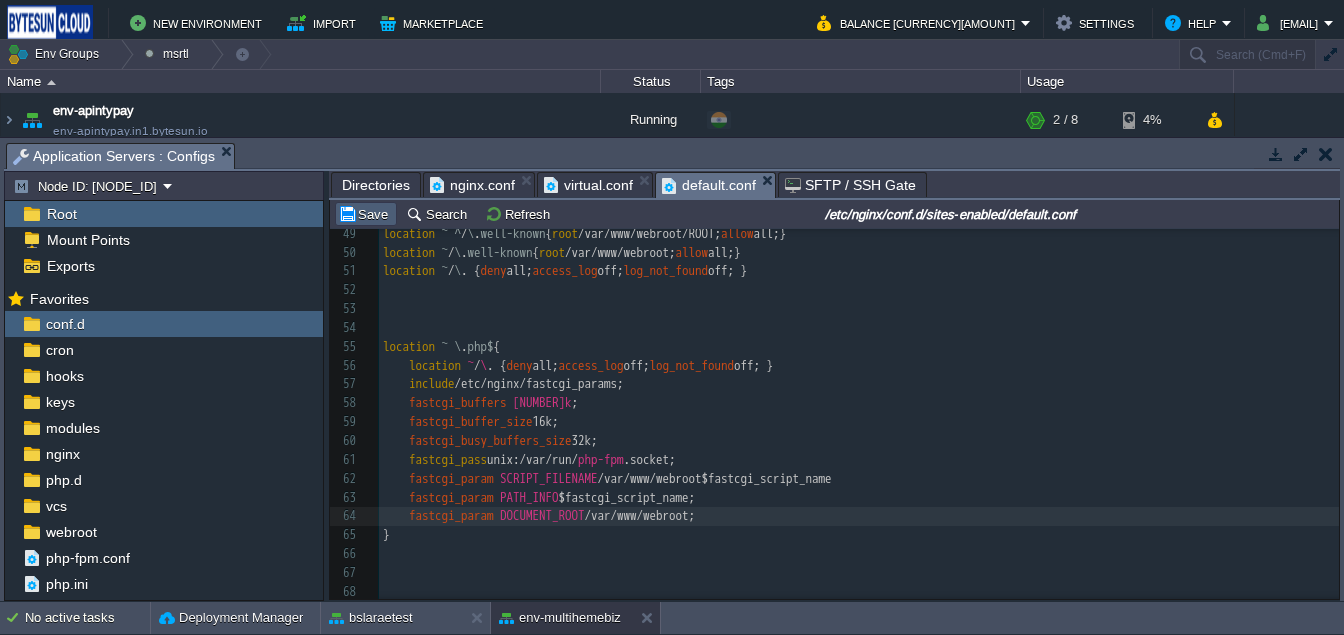 click on "Save" at bounding box center (366, 214) 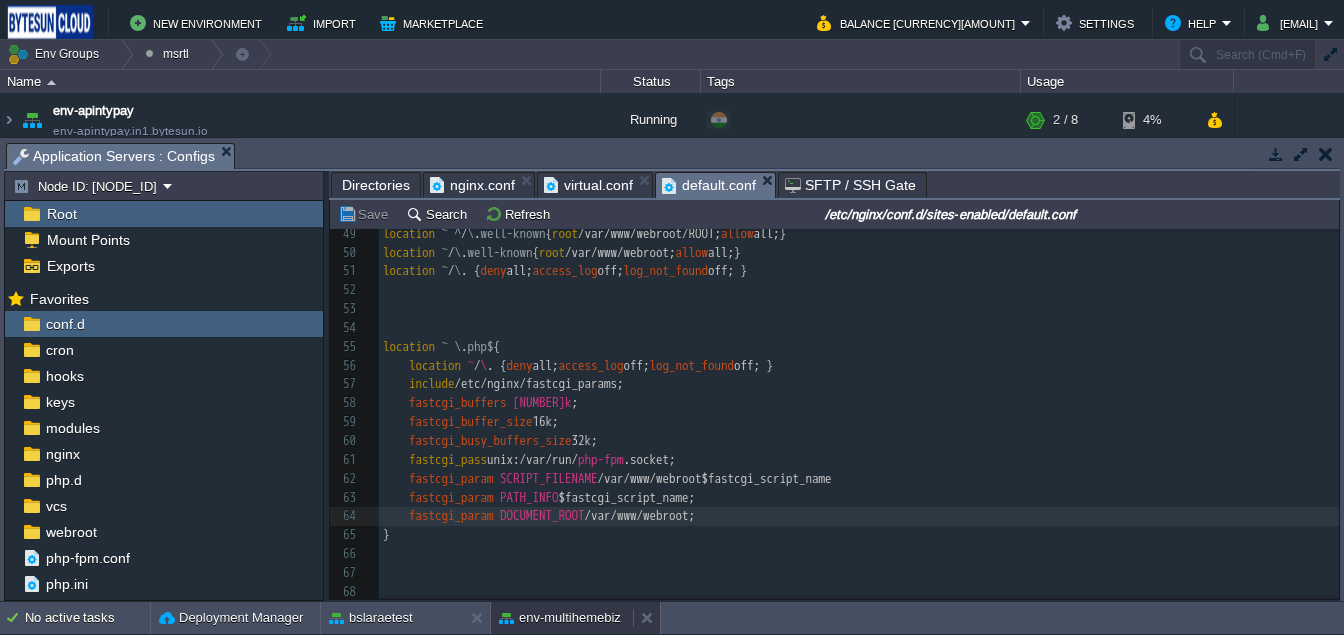 click on "env-multihemebiz" at bounding box center [560, 618] 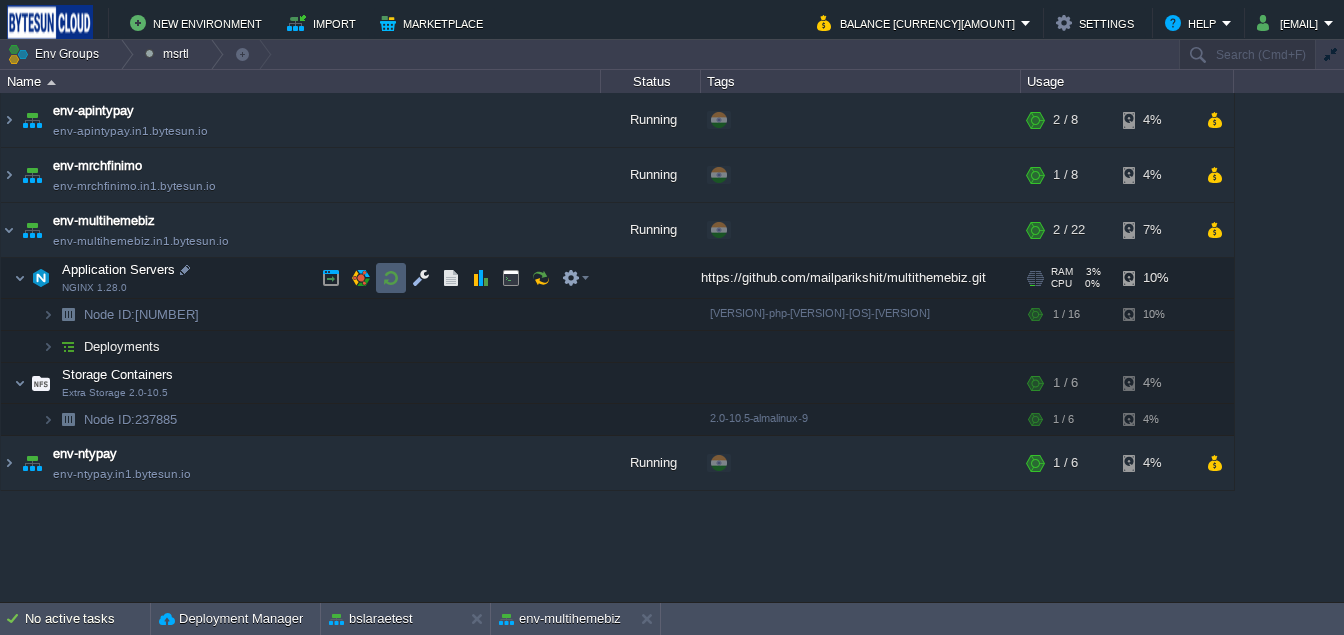 click at bounding box center [391, 278] 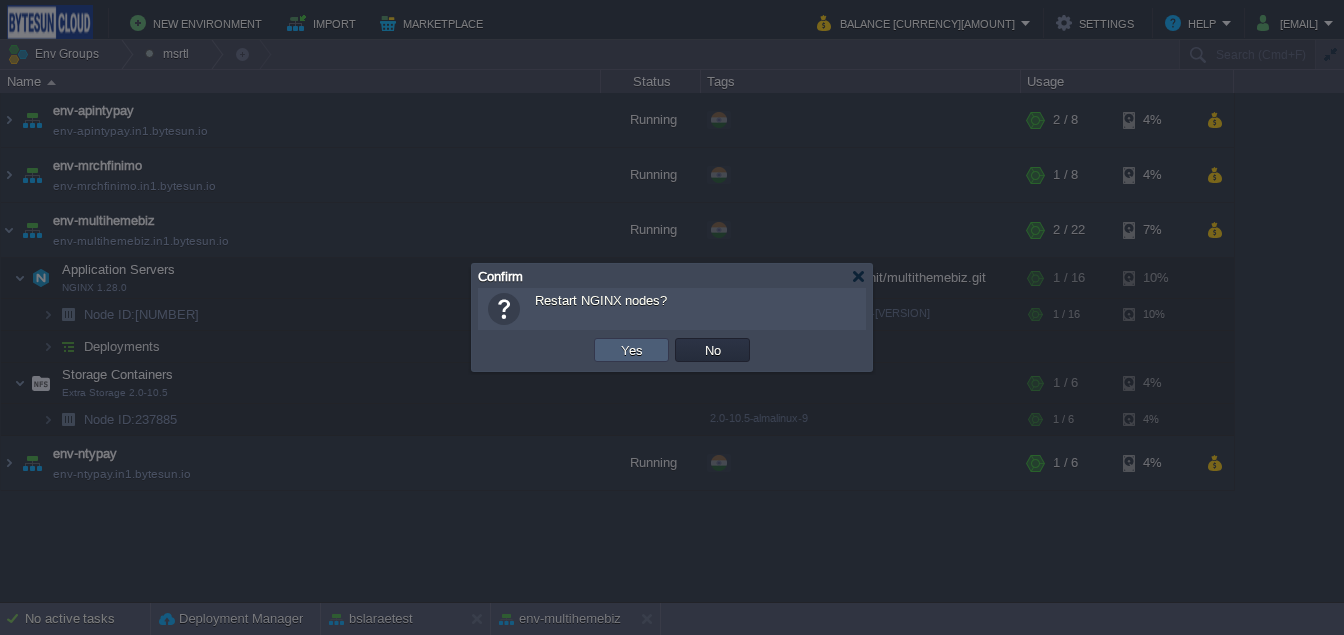 click on "Yes" at bounding box center (631, 350) 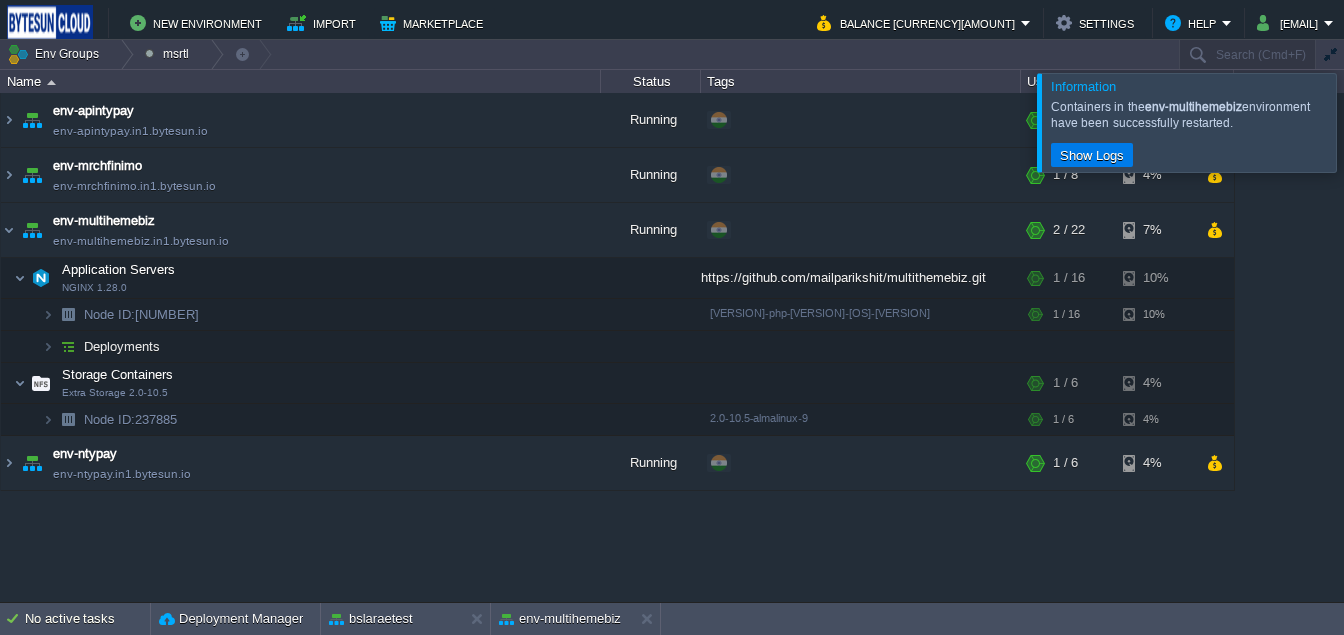 click at bounding box center [1368, 122] 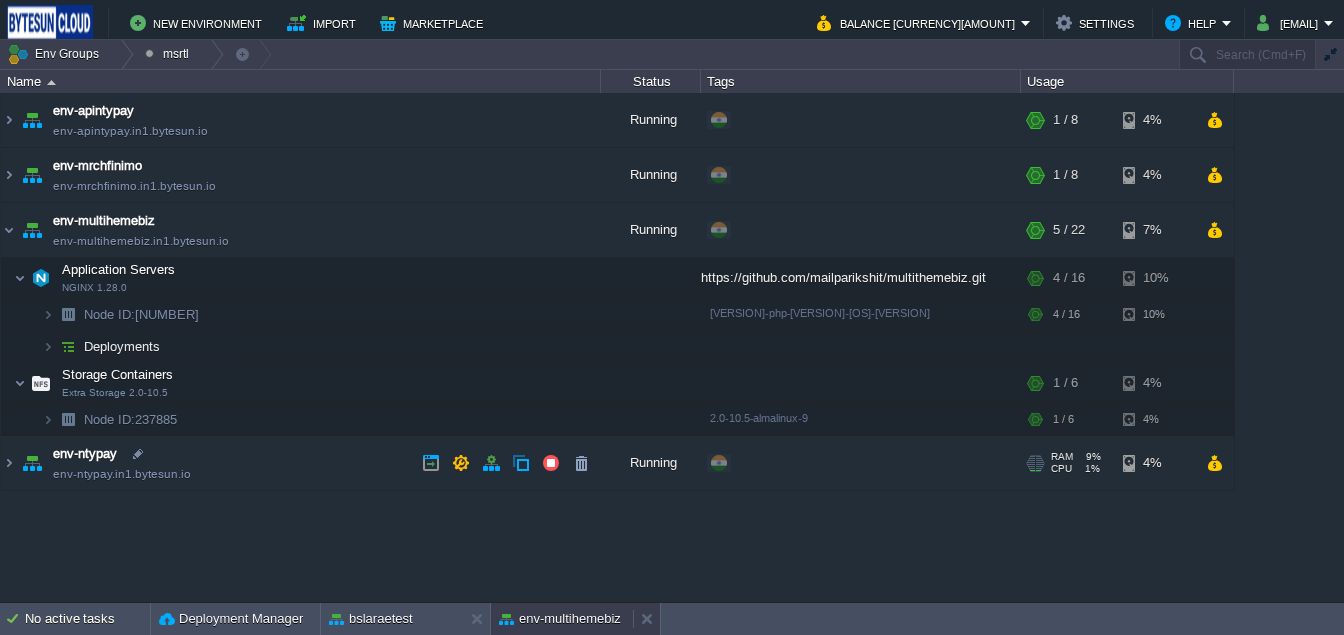 click on "env-multihemebiz" at bounding box center (560, 619) 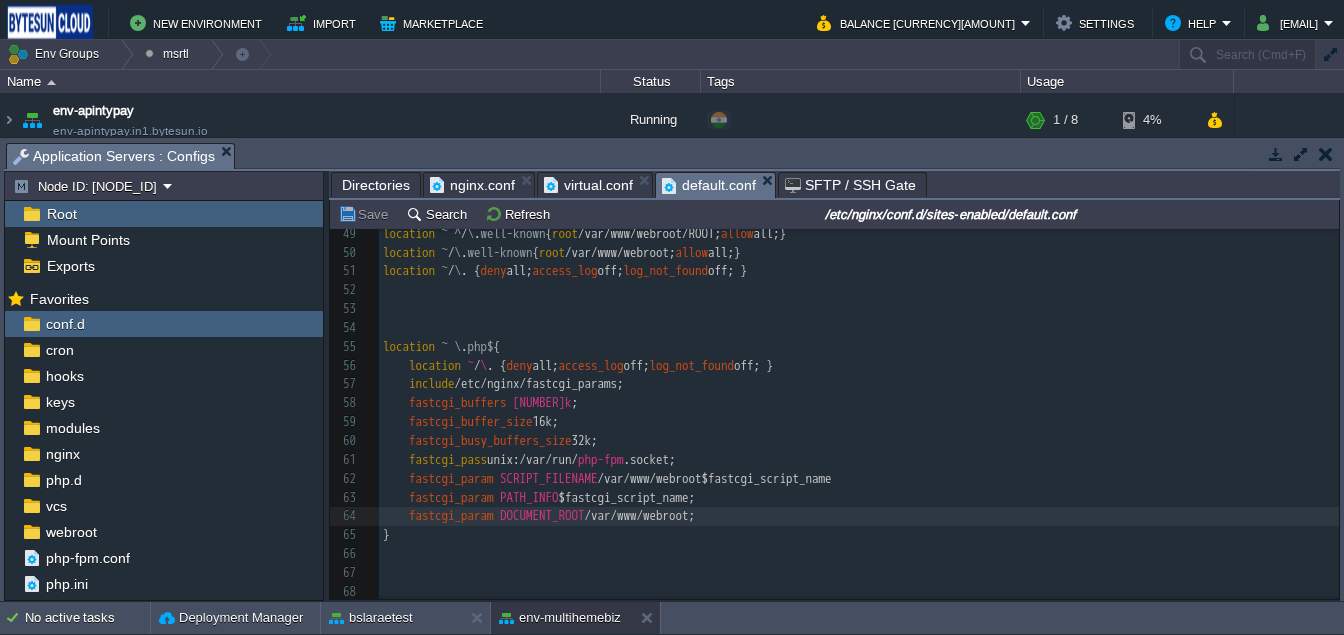 scroll, scrollTop: 881, scrollLeft: 0, axis: vertical 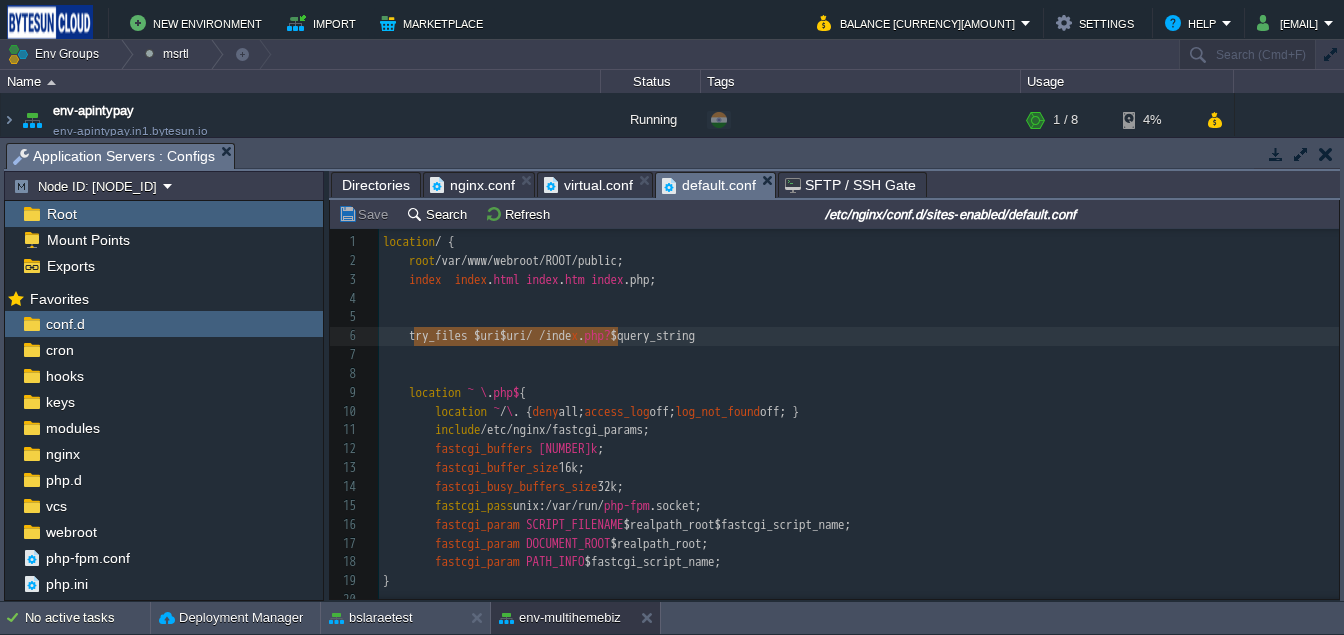 type on "try_files $uri $uri/ /index.php?$query_string;" 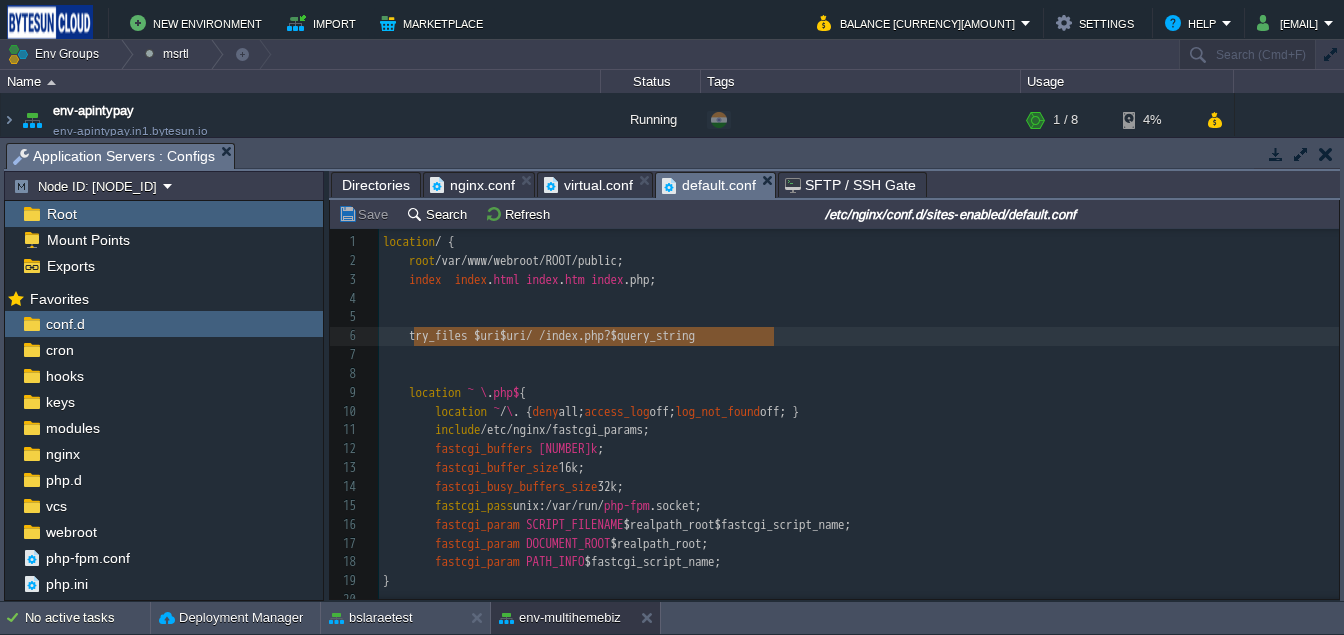 drag, startPoint x: 411, startPoint y: 339, endPoint x: 798, endPoint y: 337, distance: 387.00516 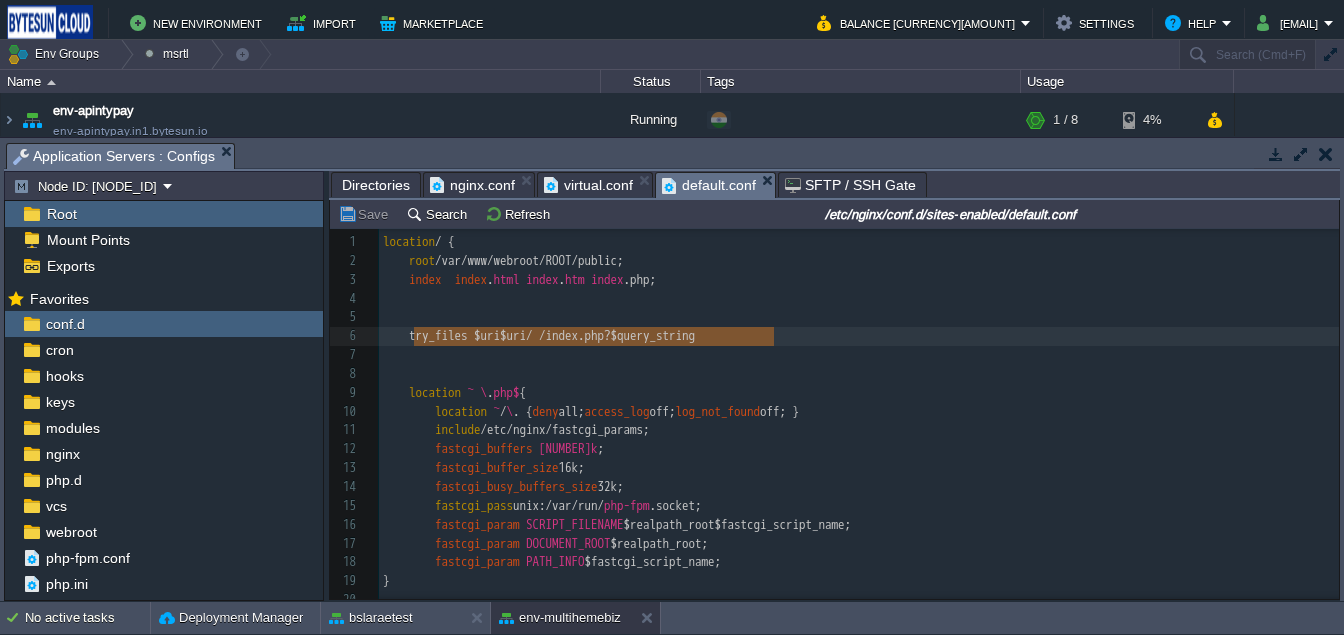 click on "​" at bounding box center [859, 299] 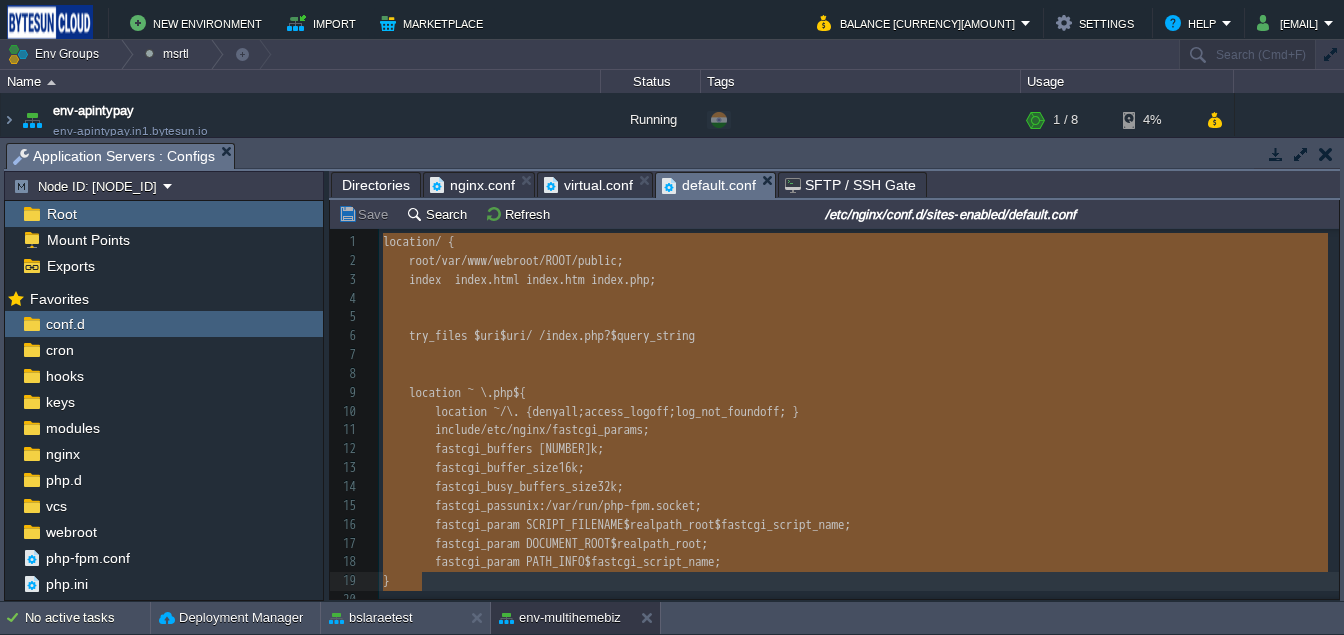 drag, startPoint x: 379, startPoint y: 245, endPoint x: 433, endPoint y: 578, distance: 337.34998 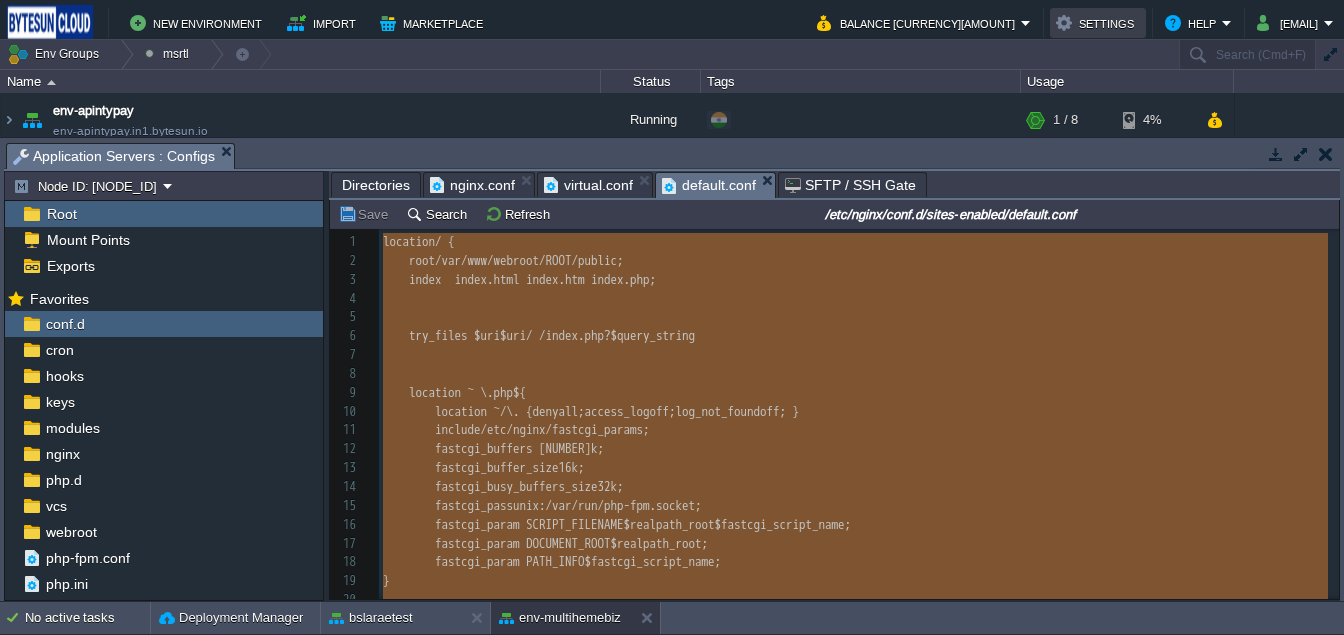 type on "-" 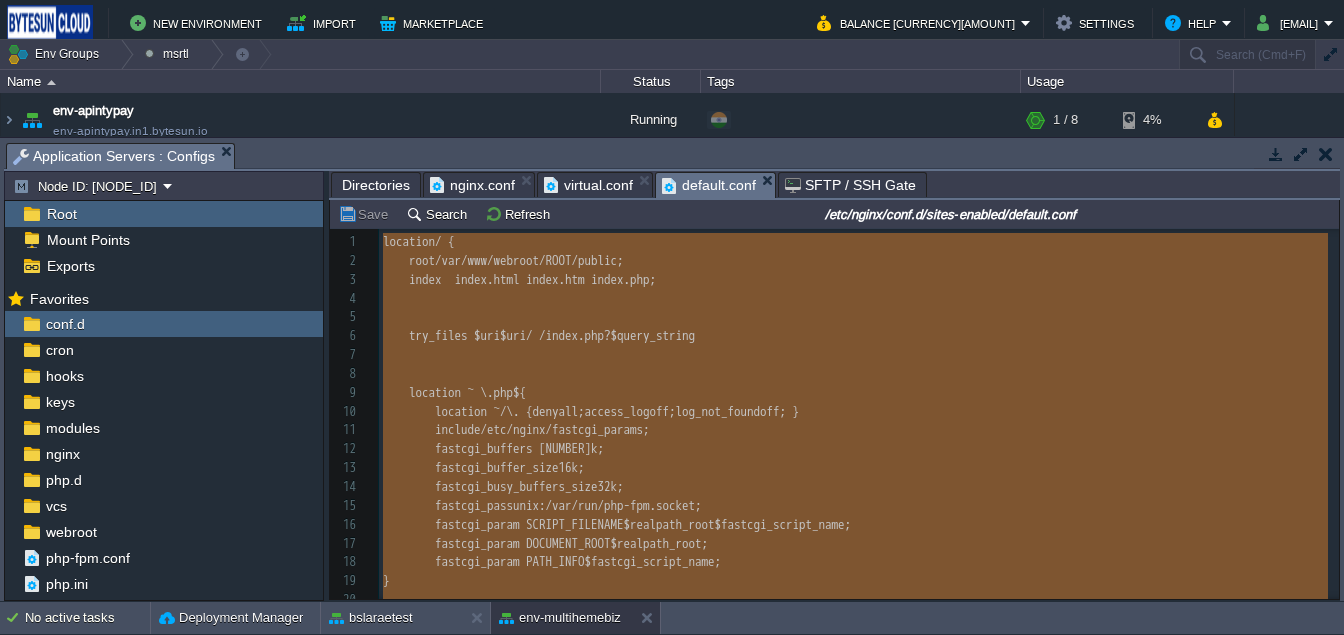 click on "Directories" at bounding box center [376, 185] 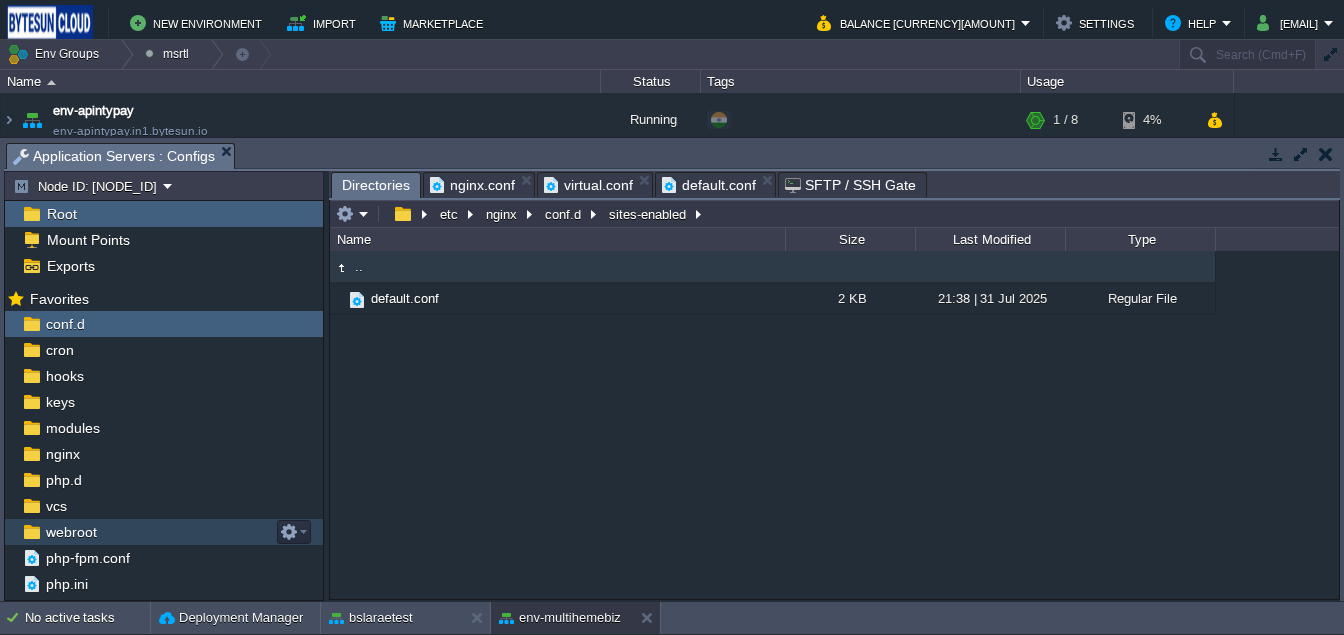 click on "webroot" at bounding box center [71, 532] 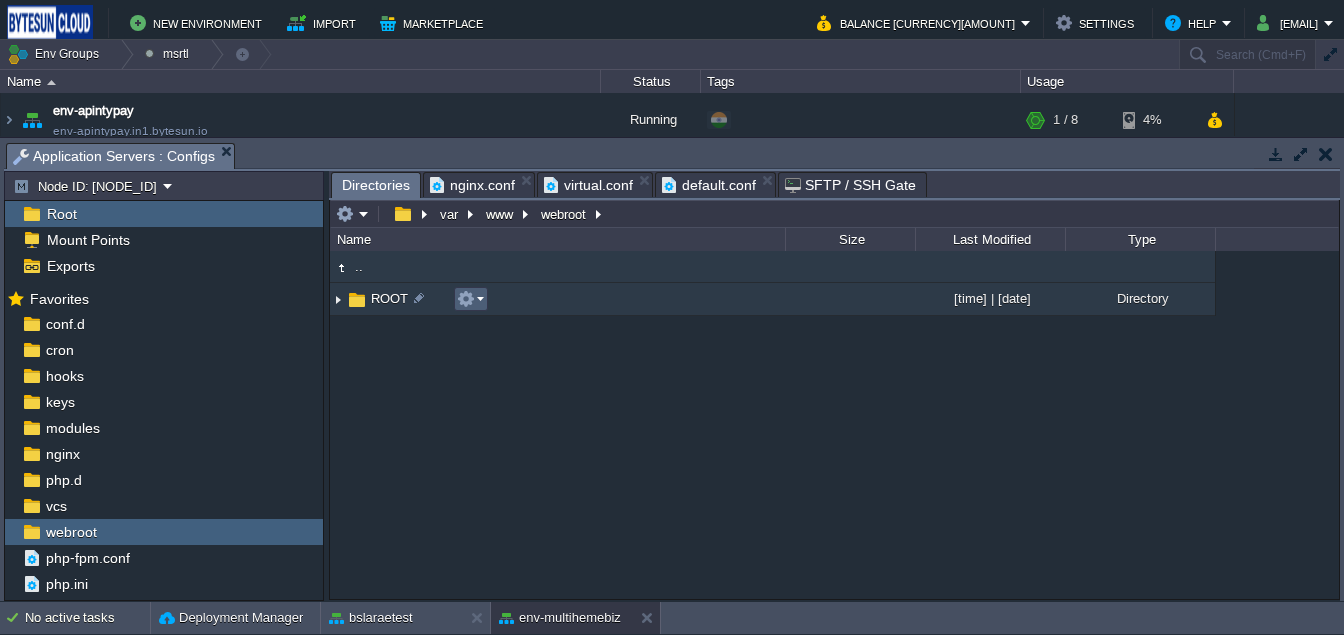 click at bounding box center (466, 299) 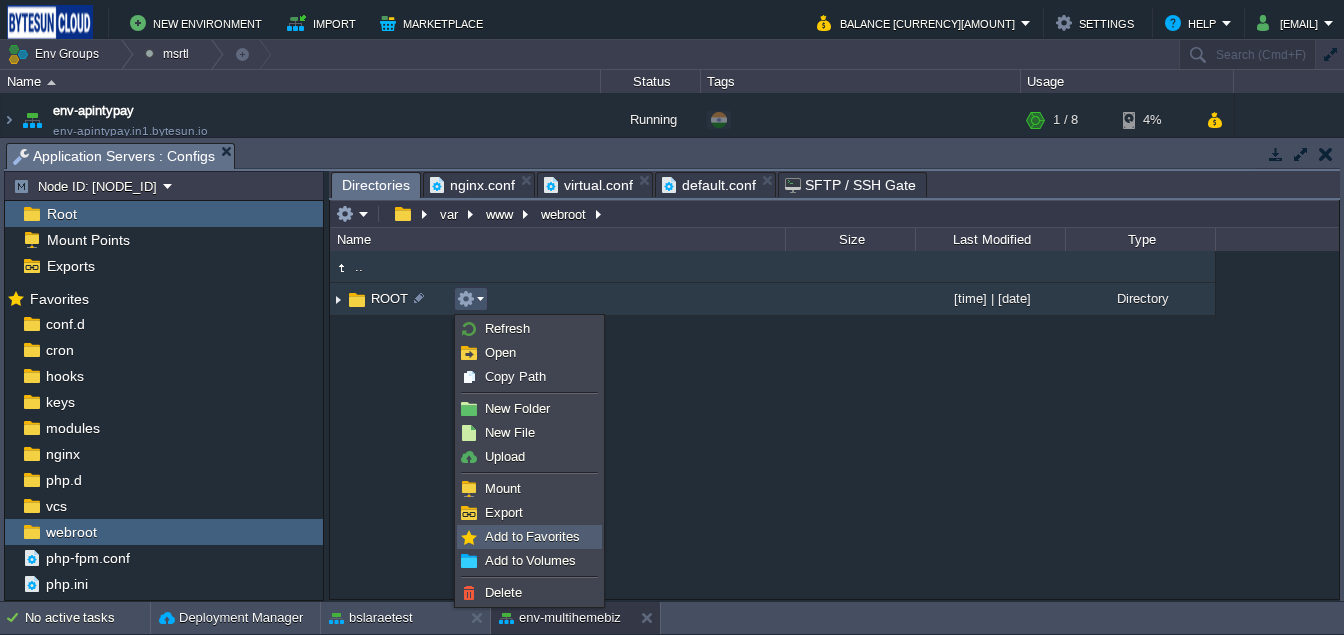 click on "Add to Favorites" at bounding box center (532, 536) 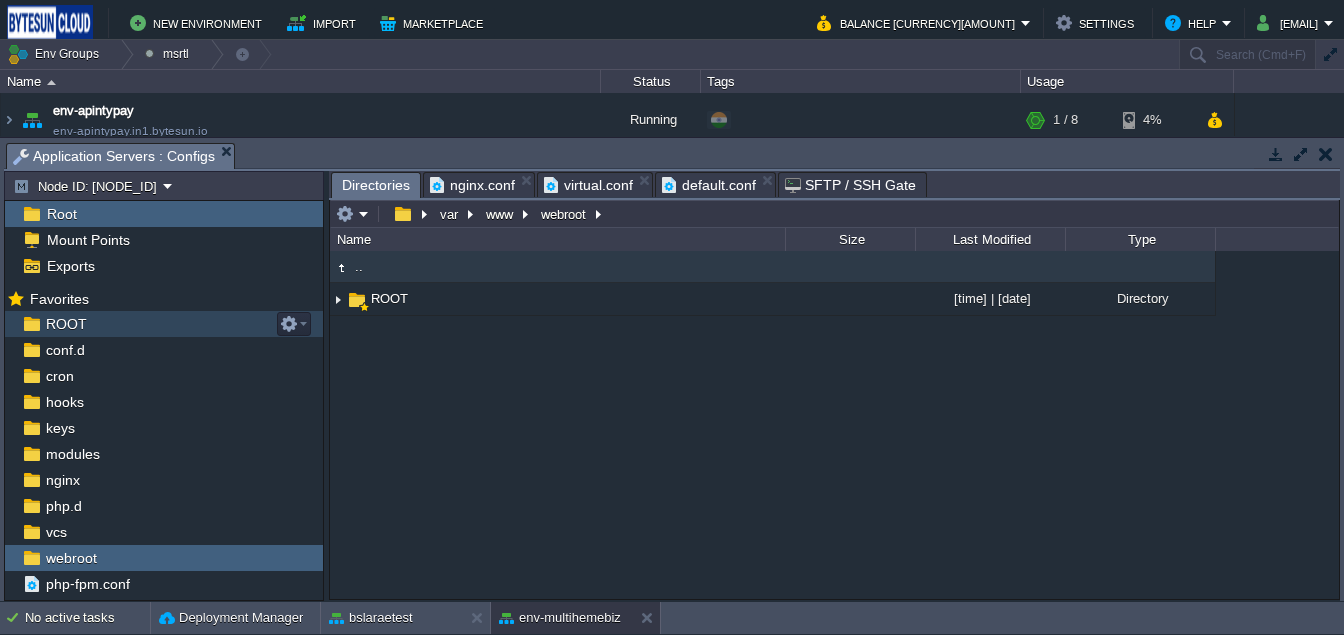 click on "ROOT" at bounding box center (164, 324) 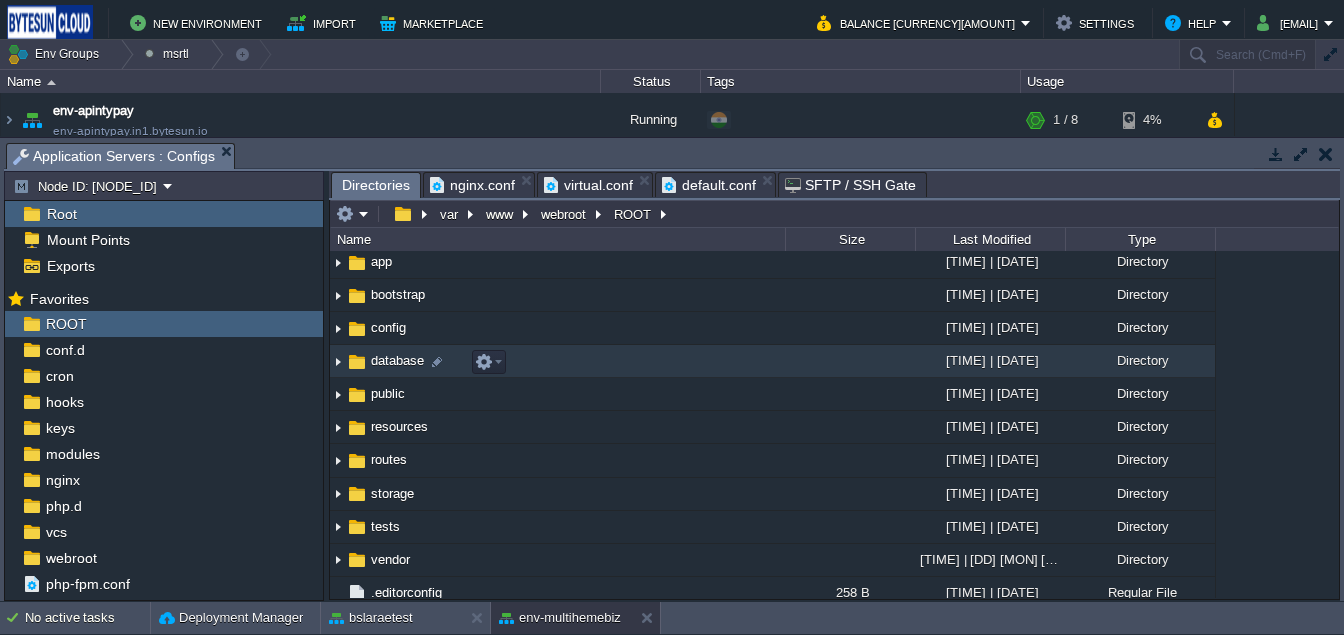 scroll, scrollTop: 97, scrollLeft: 0, axis: vertical 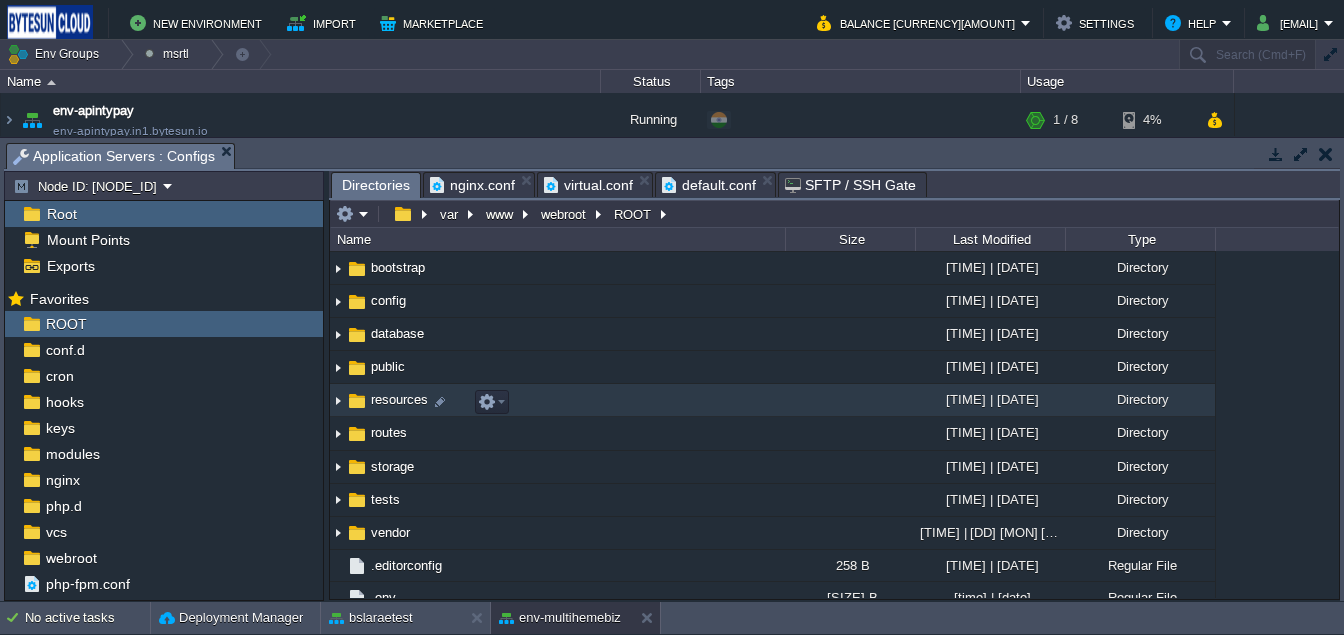 click at bounding box center [357, 401] 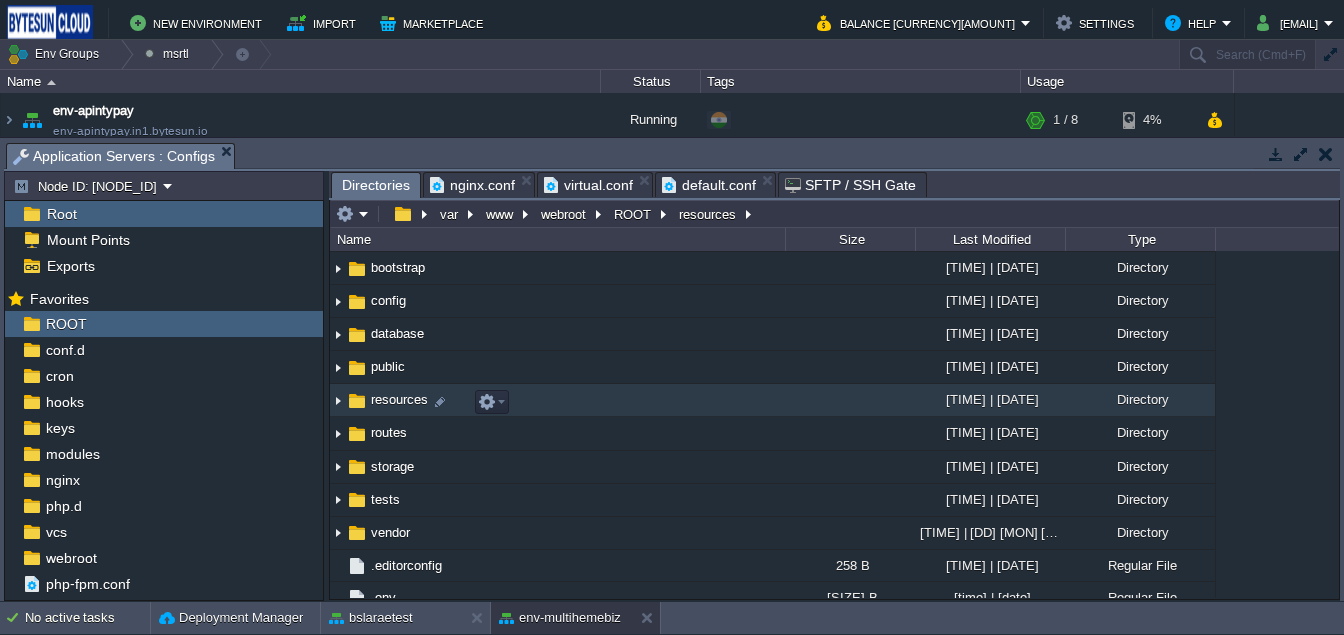 click at bounding box center [357, 401] 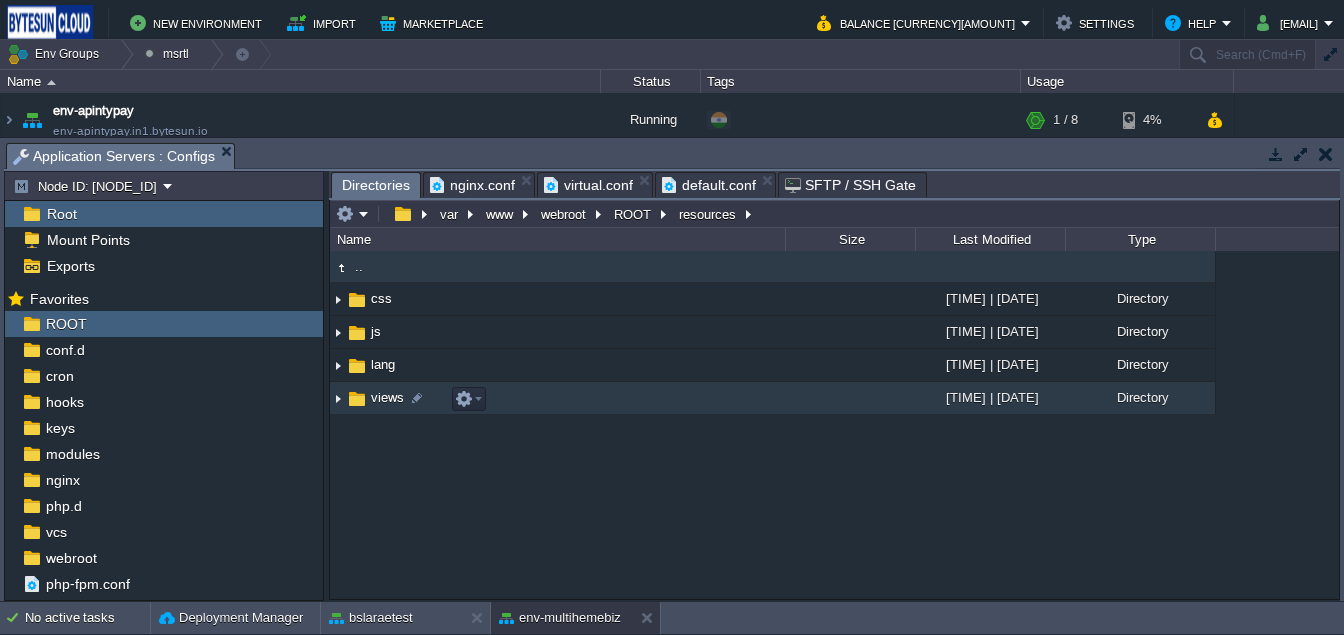 click at bounding box center (357, 399) 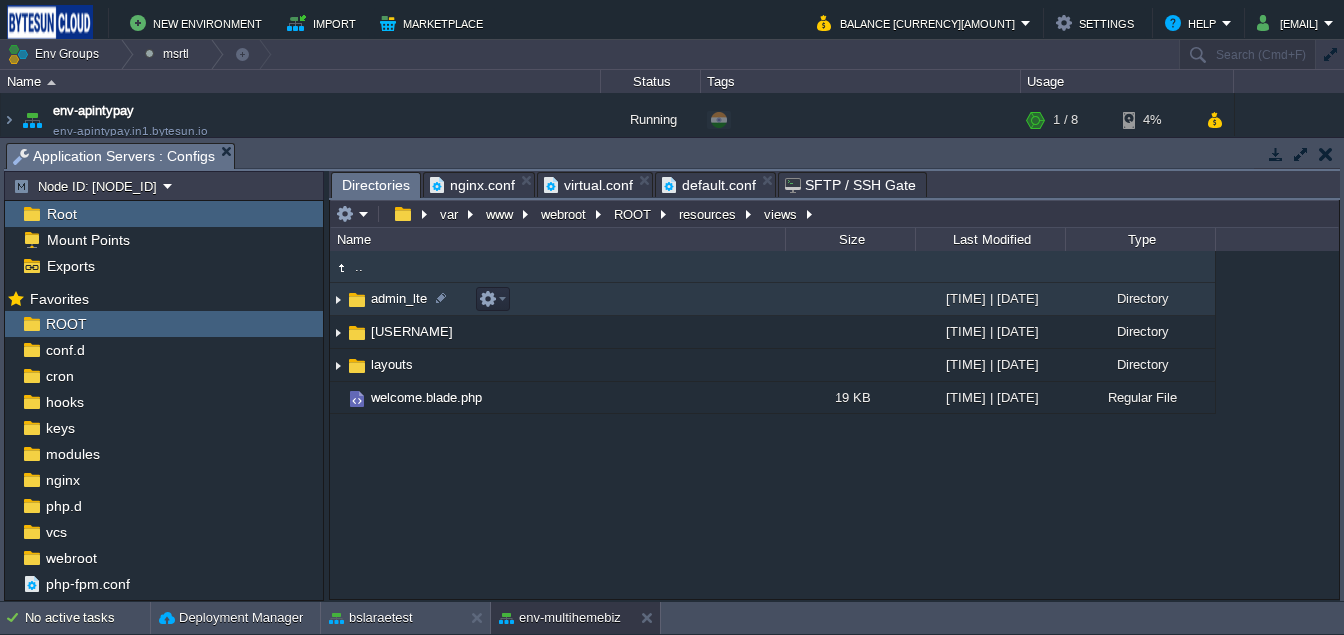 click at bounding box center [357, 300] 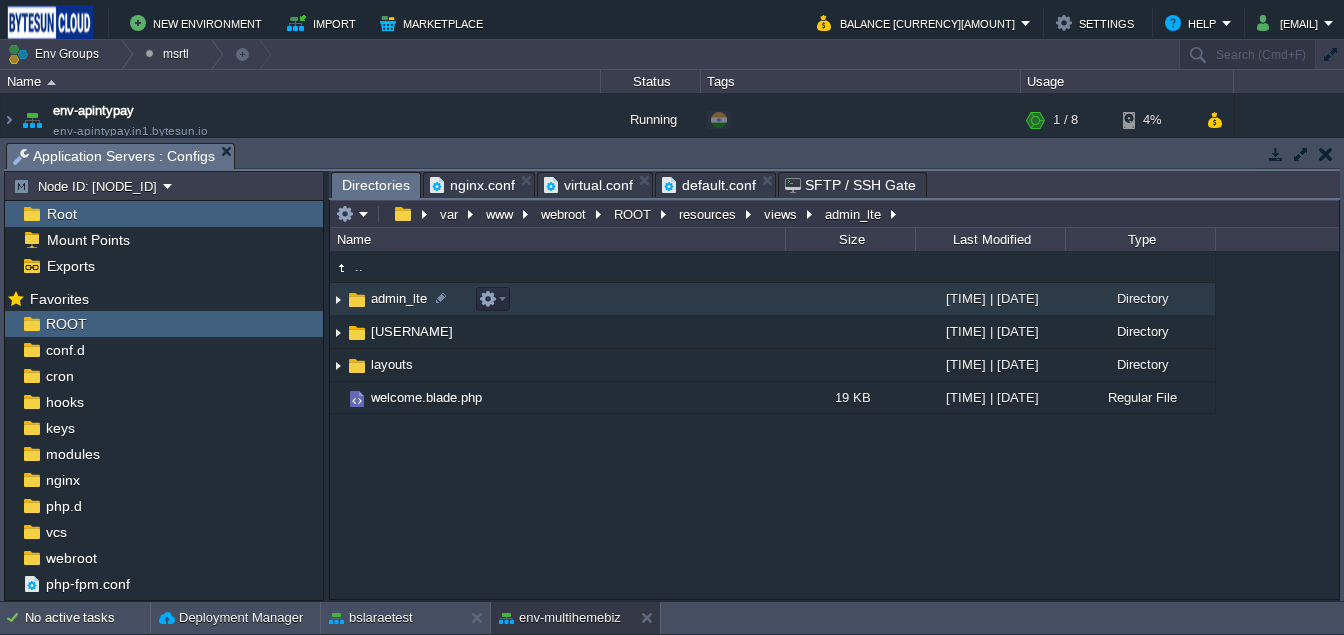 click at bounding box center [357, 300] 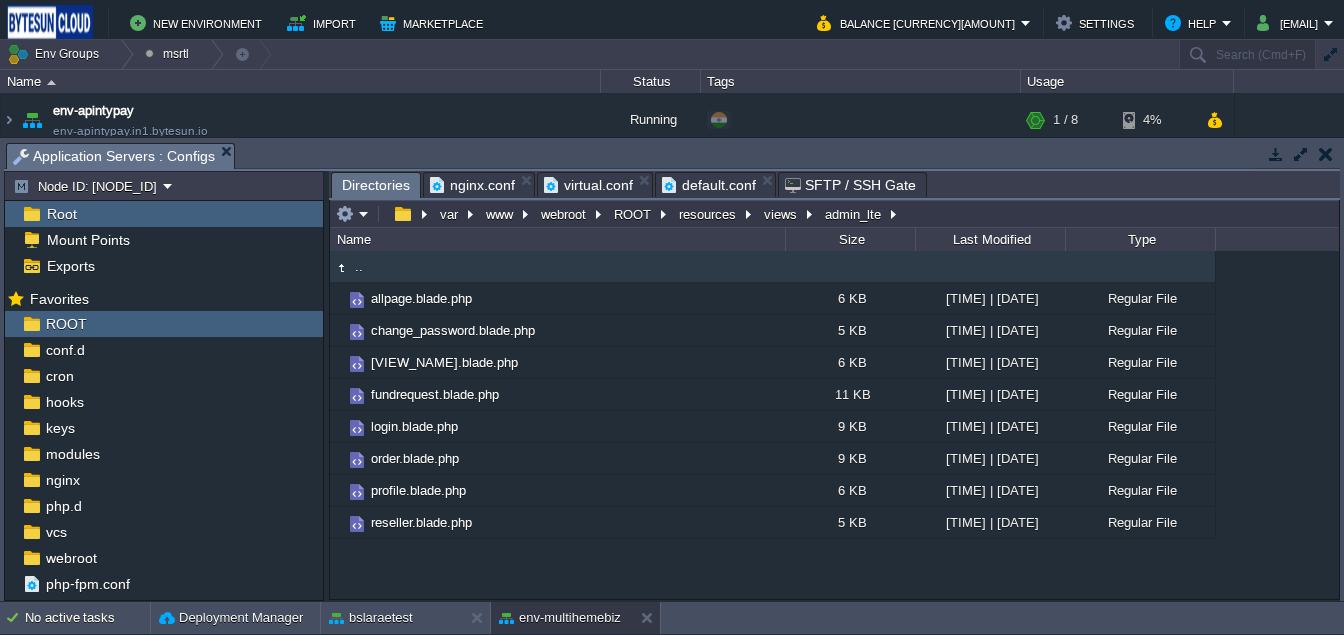 click at bounding box center (834, 214) 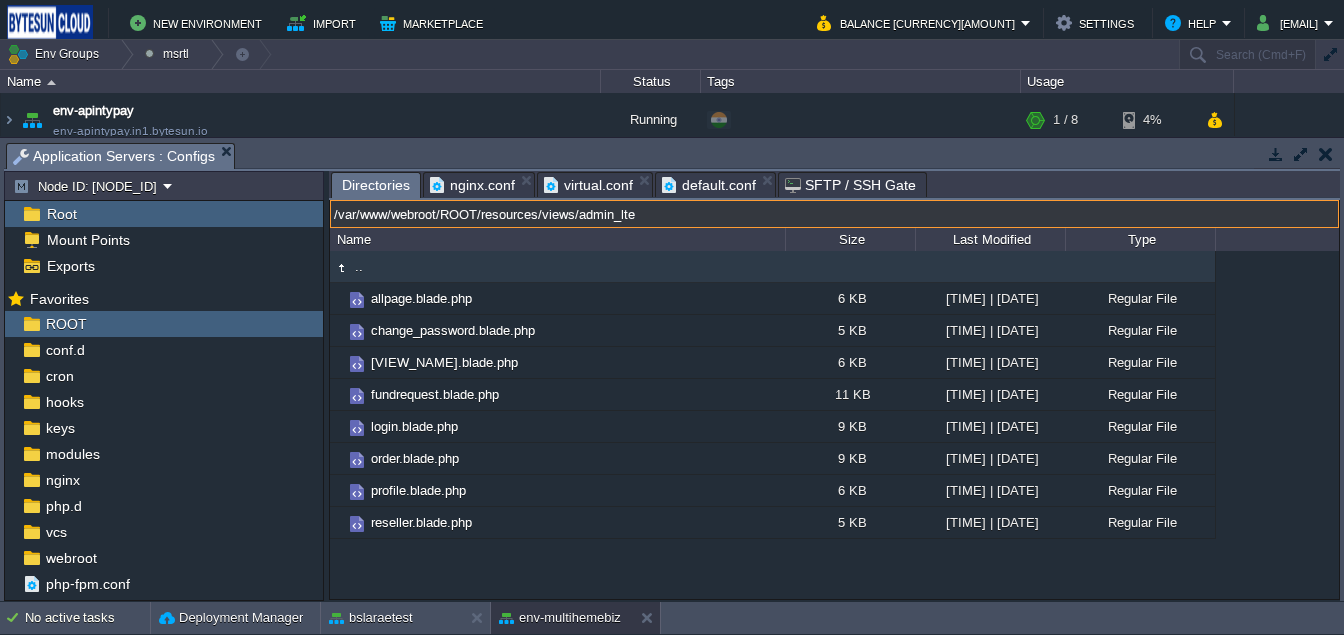 type 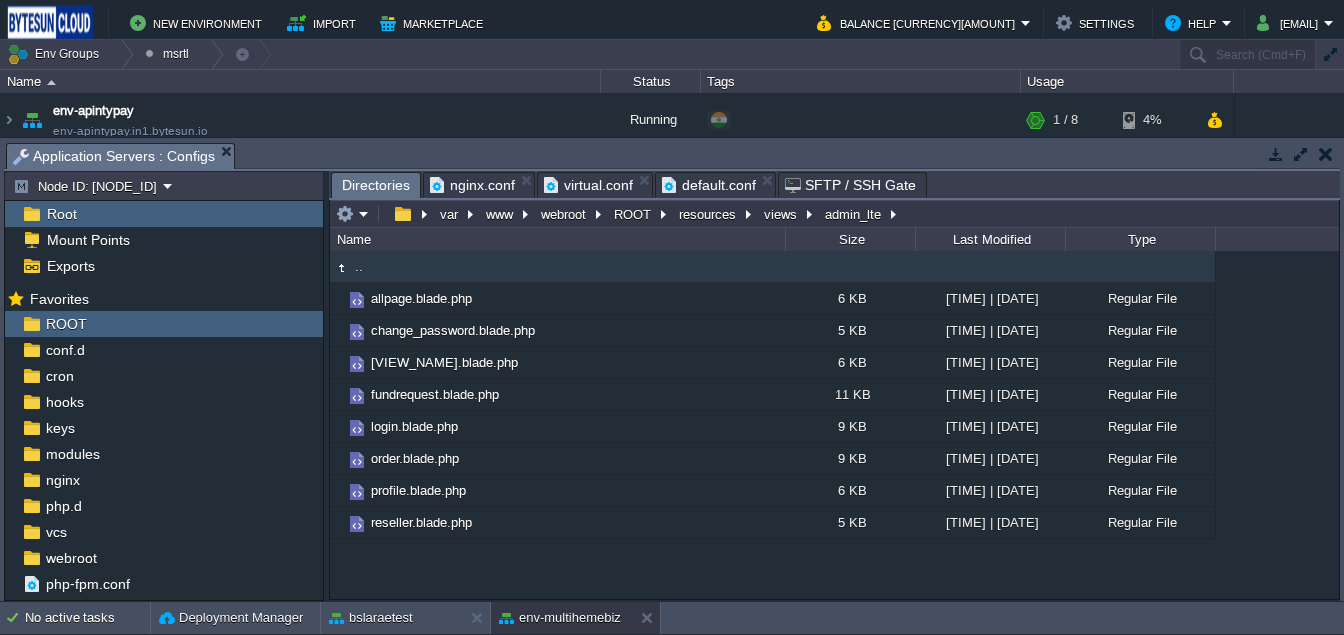 click on ".. allpage.blade.php 6 KB 17:26 | 31 Jul 2025 Regular File change_password.blade.php 5 KB 17:26 | 31 Jul 2025 Regular File dashboard.blade.php 6 KB 17:26 | 31 Jul 2025 Regular File fundrequest.blade.php 11 KB 17:26 | 31 Jul 2025 Regular File login.blade.php 9 KB 17:26 | 31 Jul 2025 Regular File order.blade.php 9 KB 17:26 | 31 Jul 2025 Regular File profile.blade.php 6 KB 17:26 | 31 Jul 2025 Regular File reseller.blade.php 5 KB 17:26 | 31 Jul 2025 Regular File" at bounding box center (834, 424) 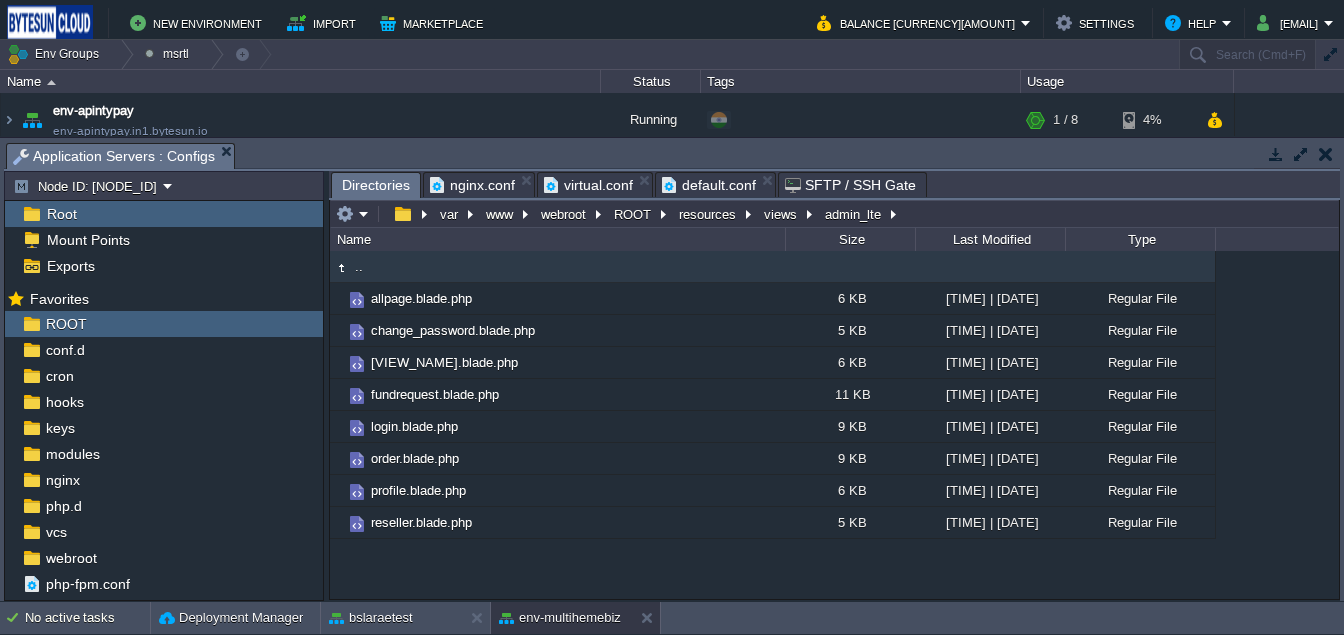 click on "default.conf" at bounding box center (709, 185) 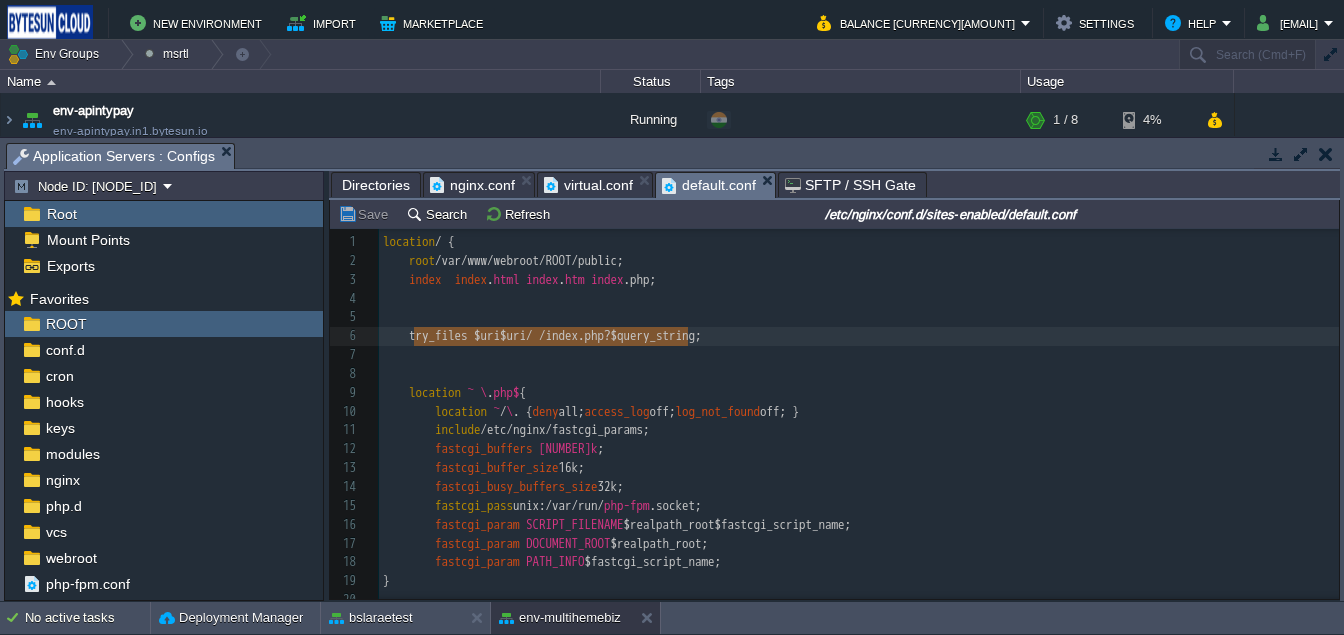 type on "try_files $uri $uri/ /index.php?$query_string;" 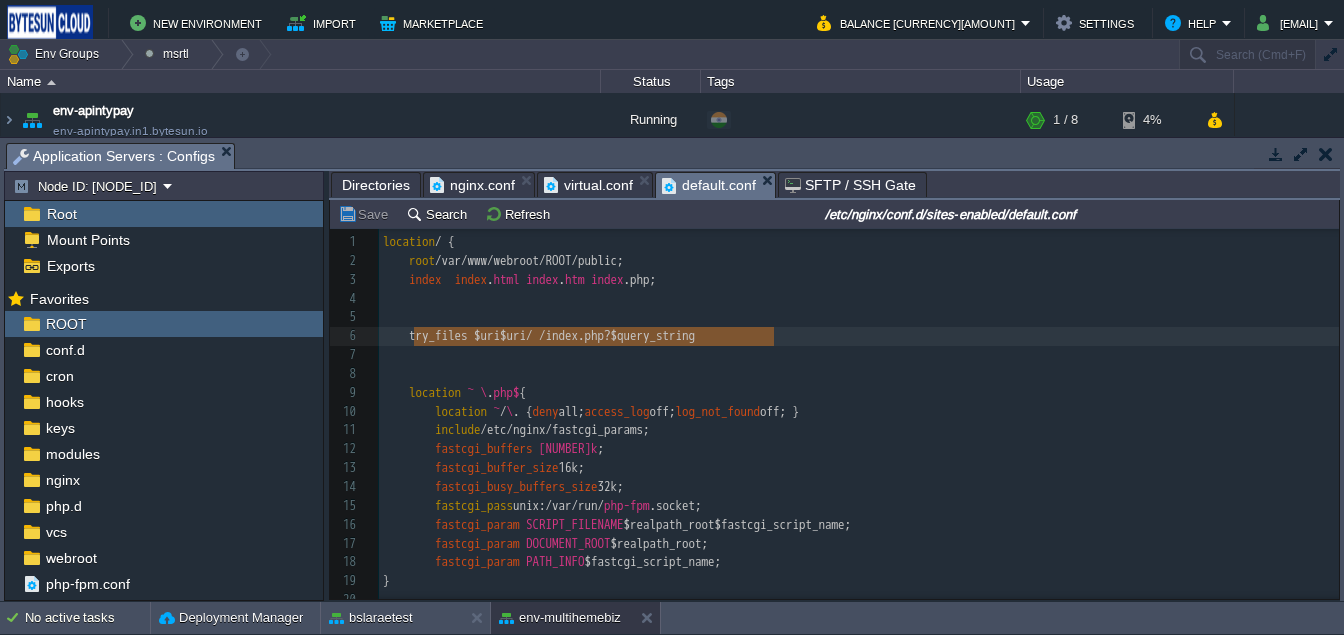 drag, startPoint x: 411, startPoint y: 338, endPoint x: 786, endPoint y: 343, distance: 375.03333 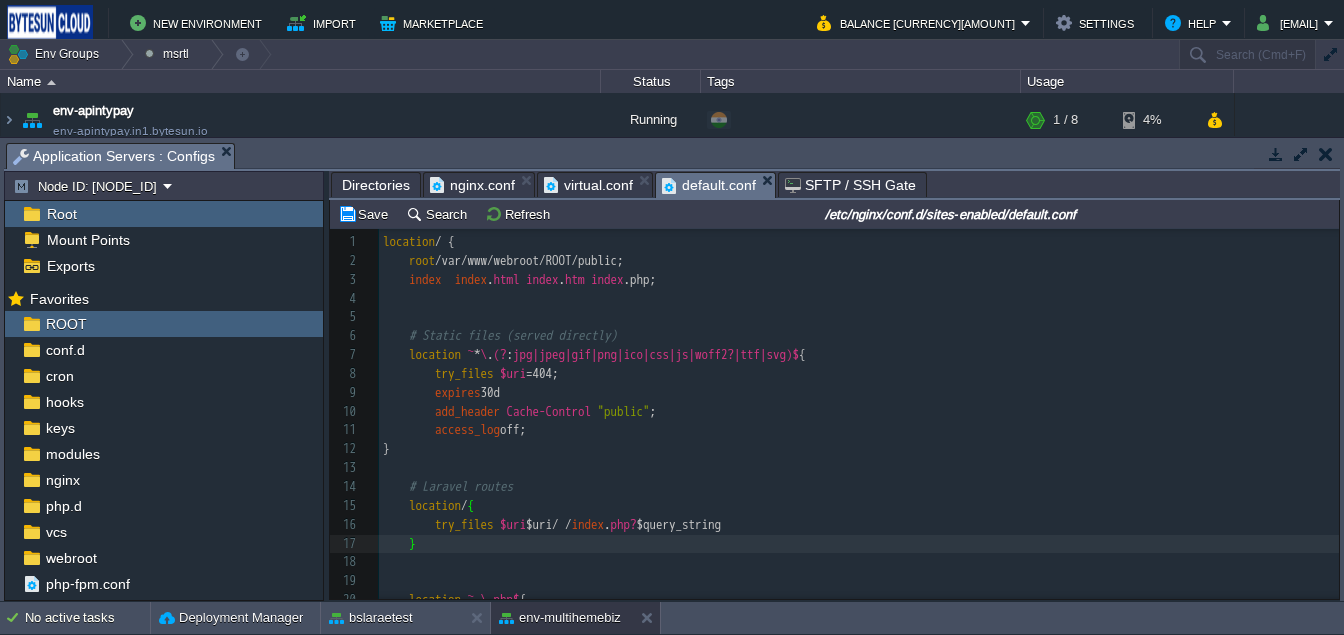 type 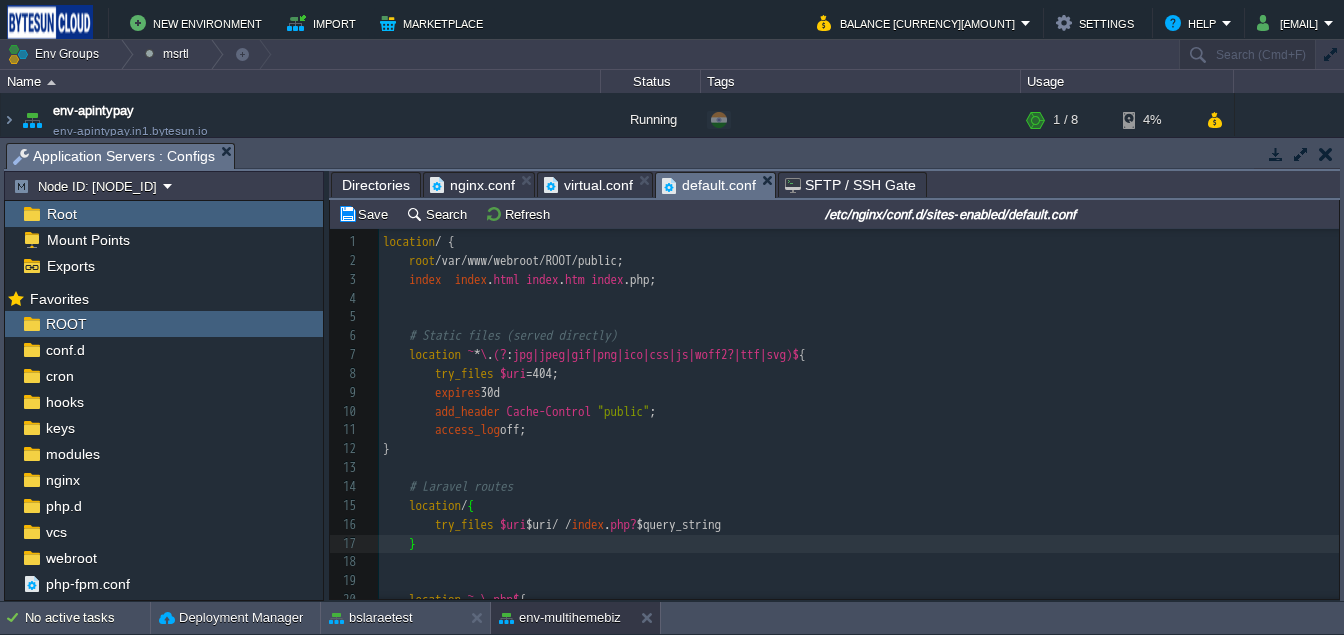 scroll, scrollTop: 79, scrollLeft: 0, axis: vertical 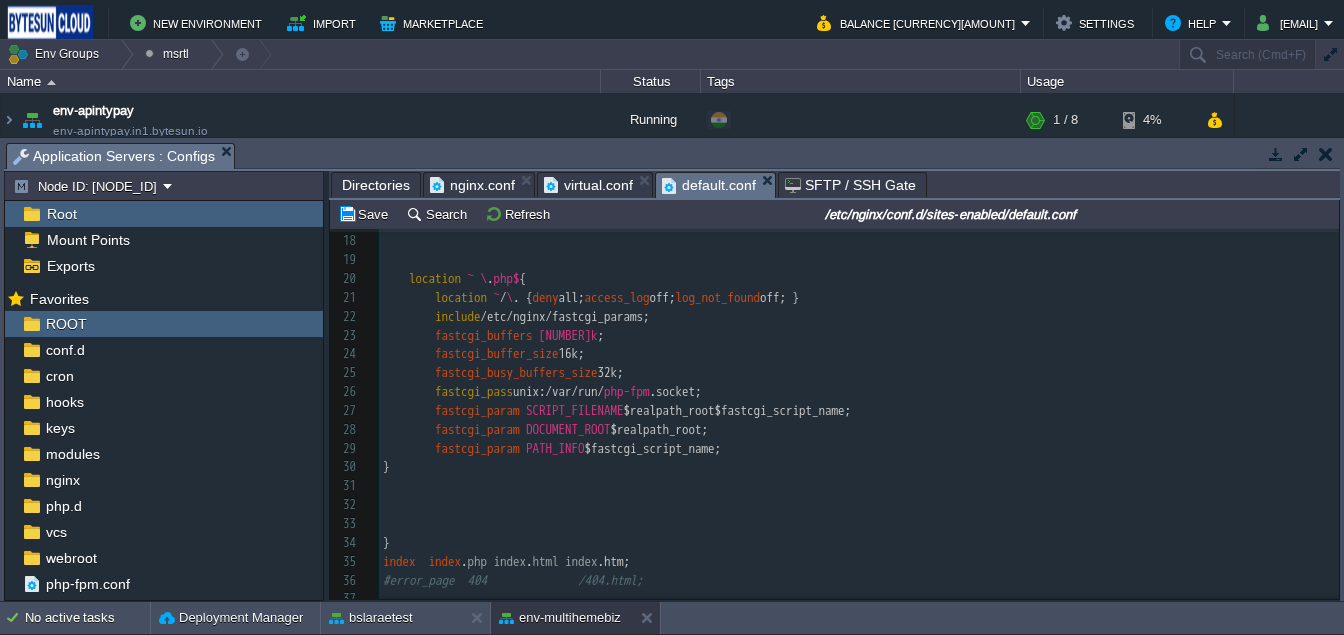 click on "fastcgi_param   PATH_INFO  $fastcgi_script_name" at bounding box center (859, 449) 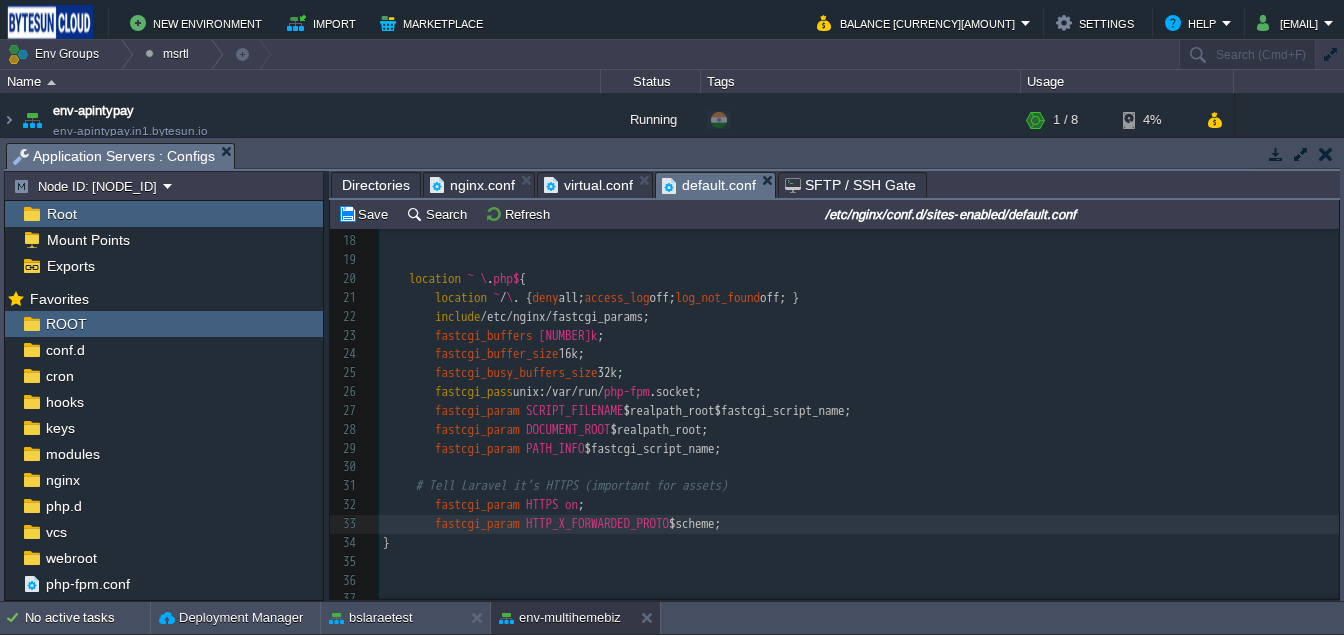 scroll, scrollTop: 455, scrollLeft: 0, axis: vertical 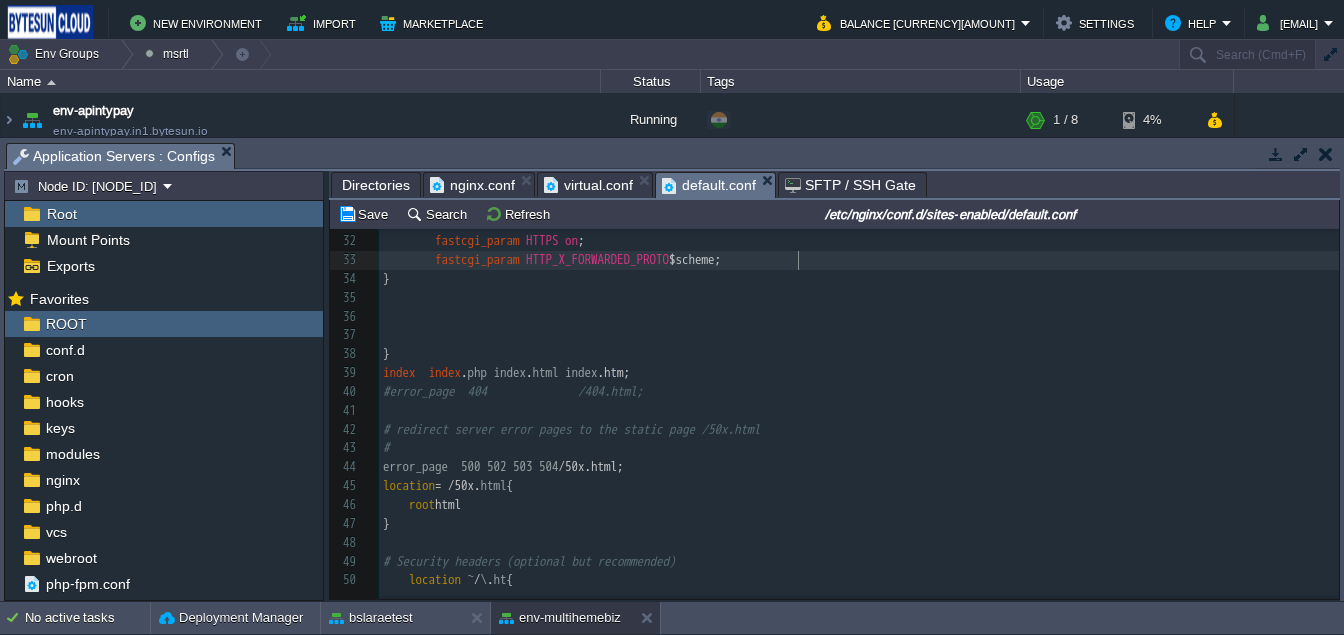 click at bounding box center (859, 317) 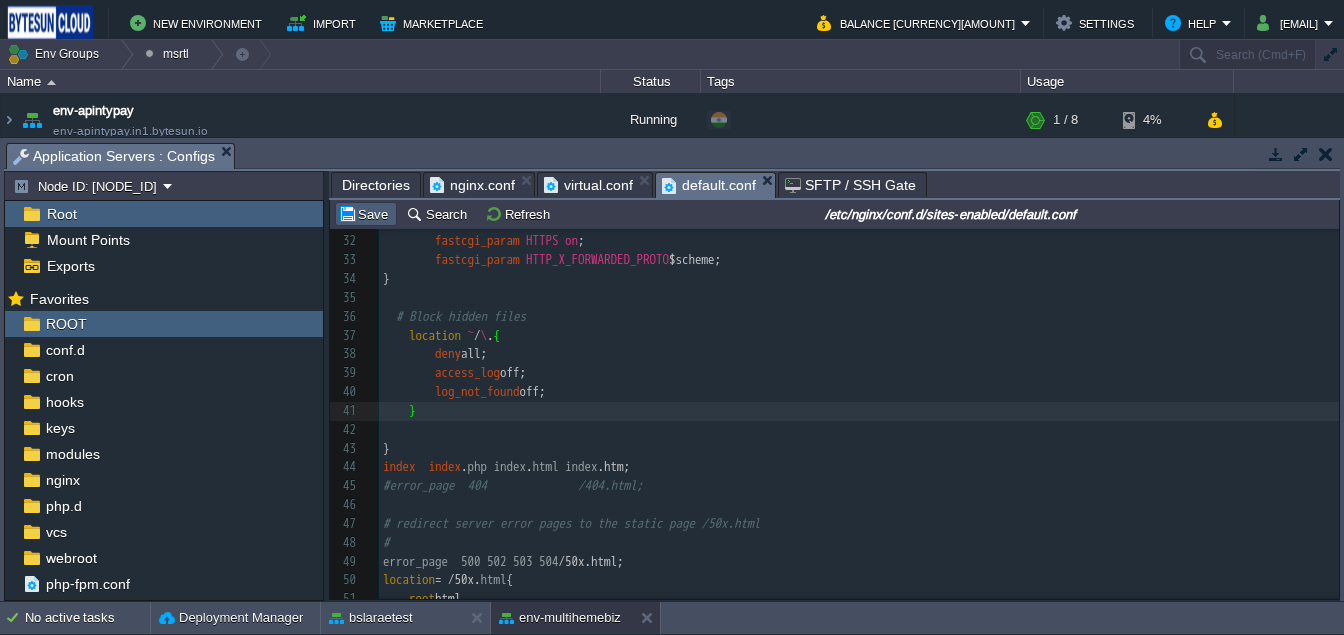 click on "Save" at bounding box center [366, 214] 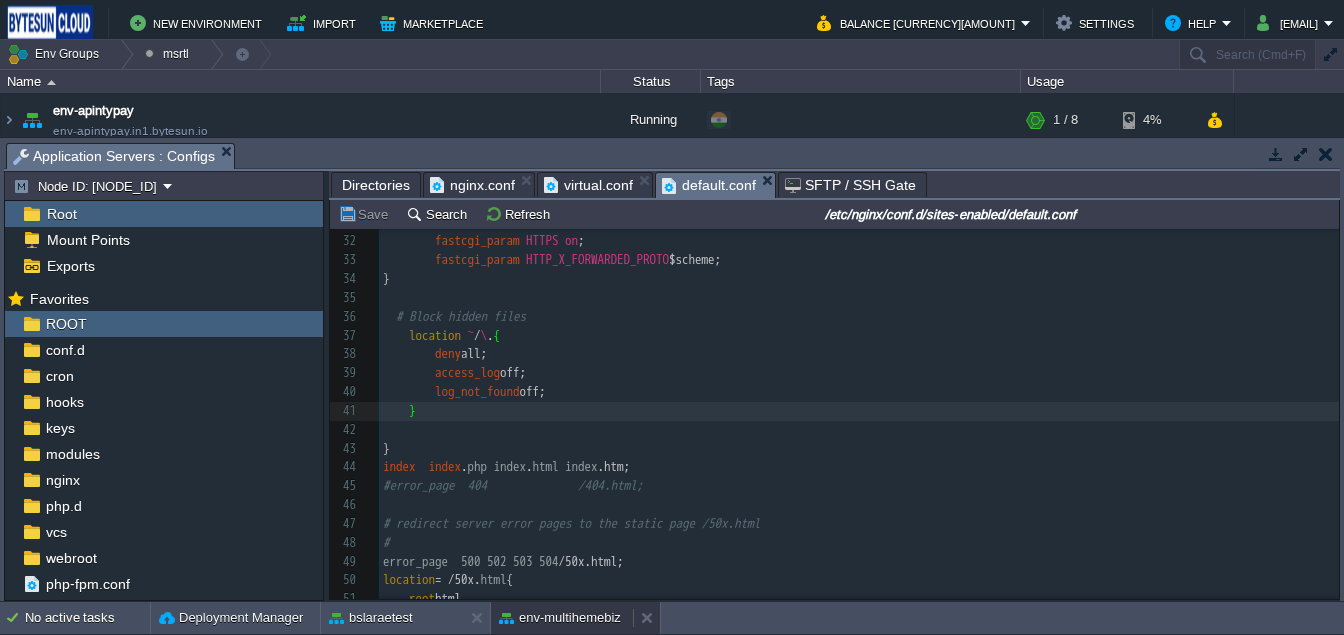 click on "env-multihemebiz" at bounding box center [560, 618] 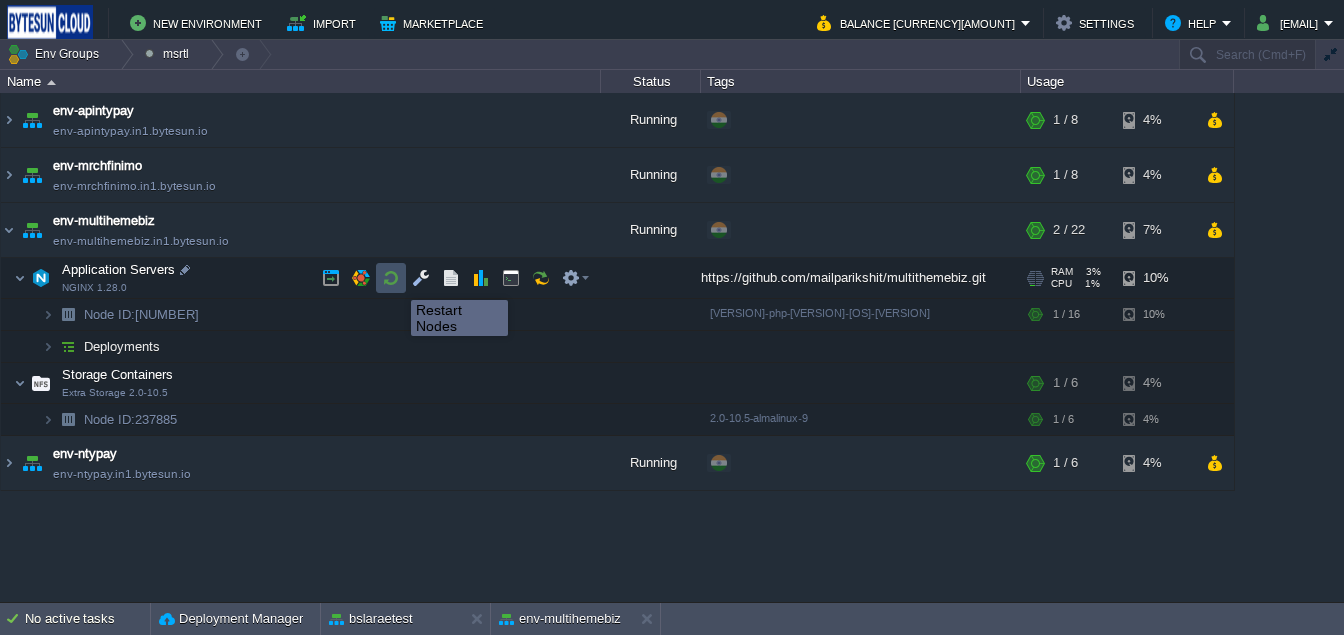 click at bounding box center (391, 278) 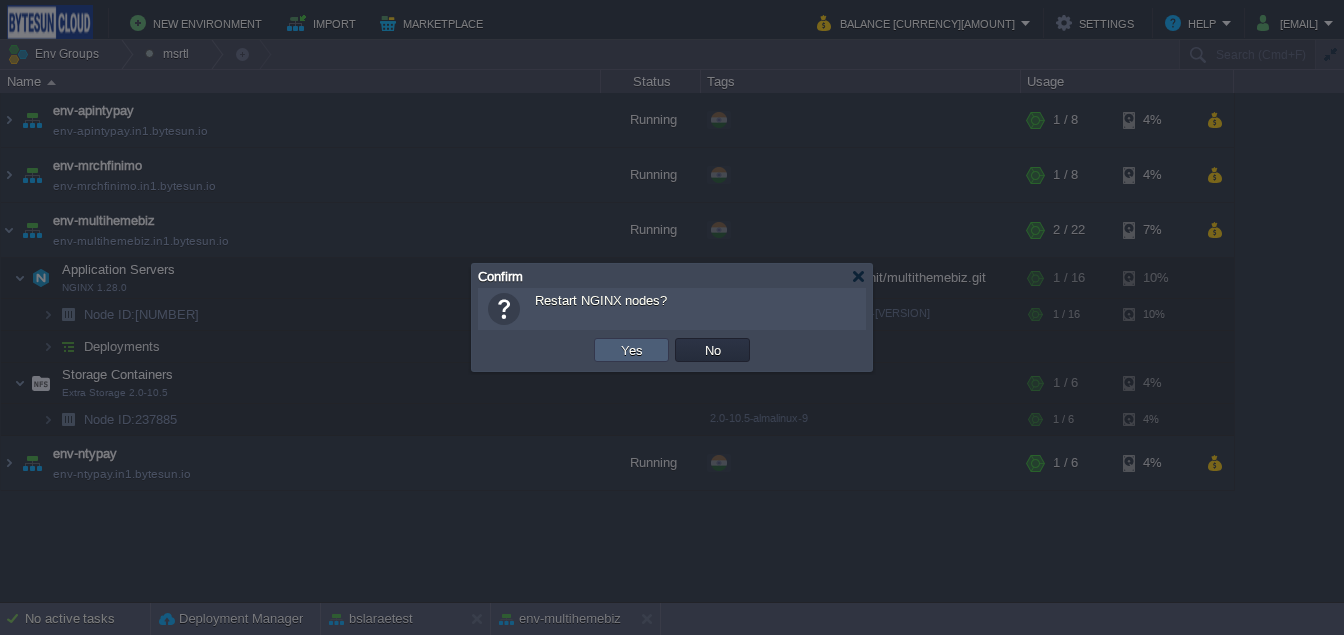 click on "Yes" at bounding box center [631, 350] 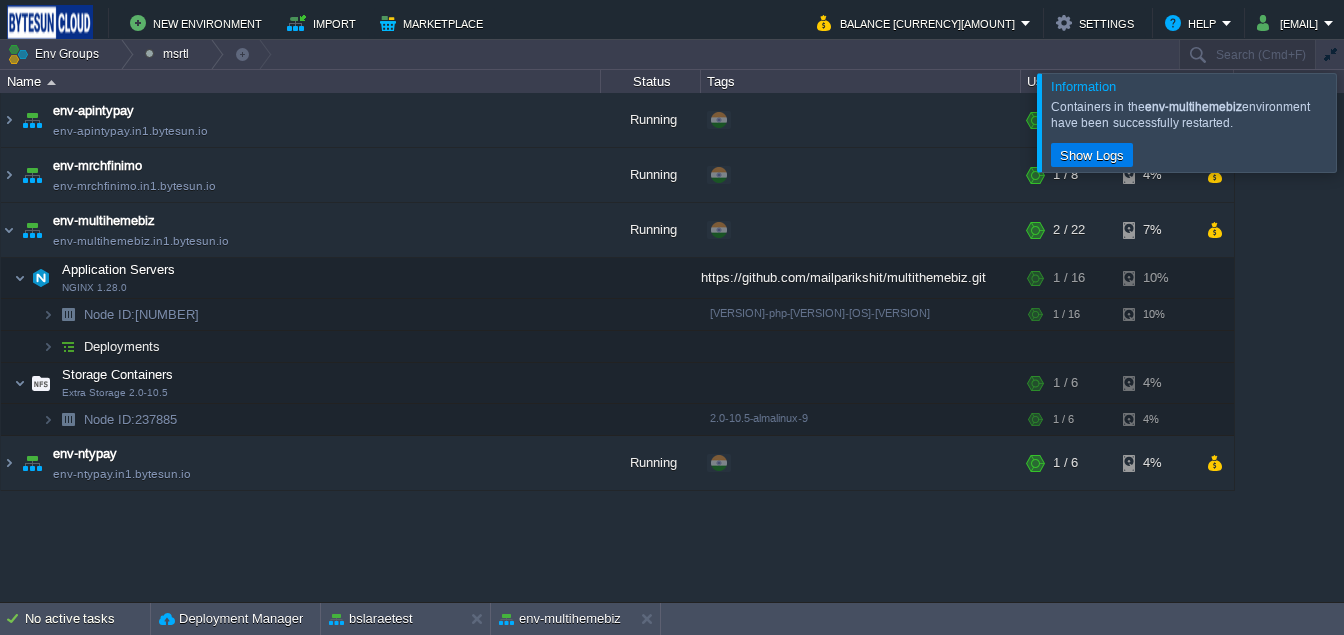 click at bounding box center (1368, 122) 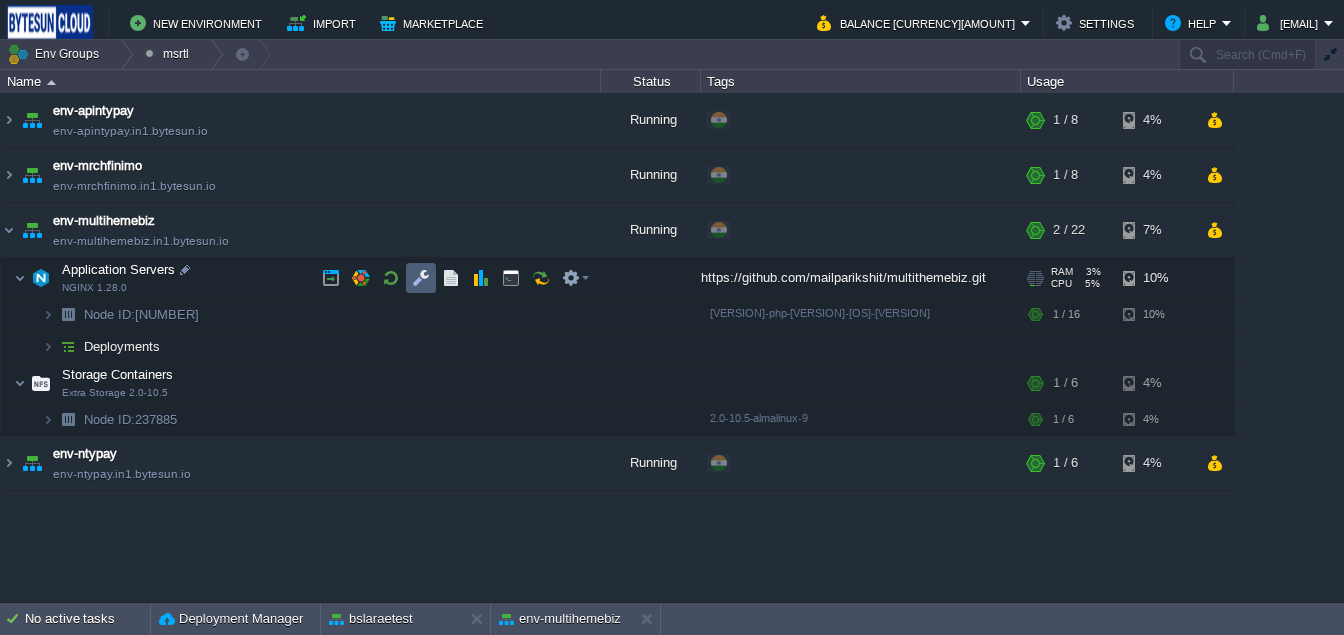 click at bounding box center (421, 278) 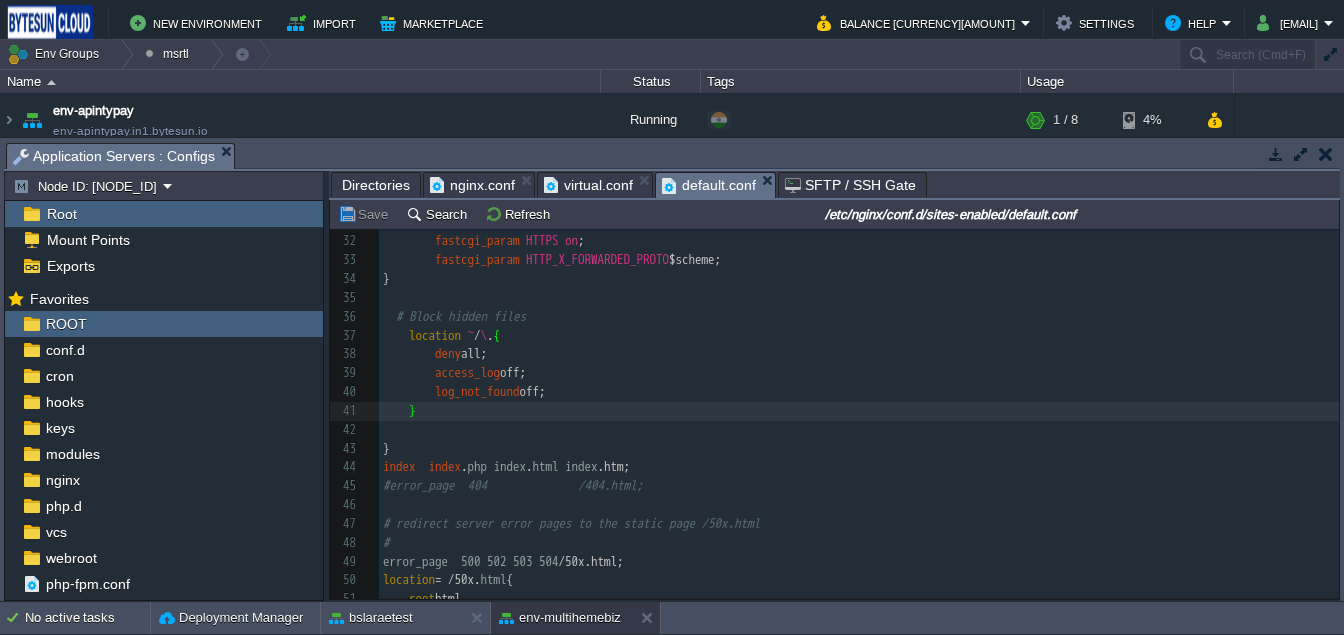 click on "Directories" at bounding box center [376, 185] 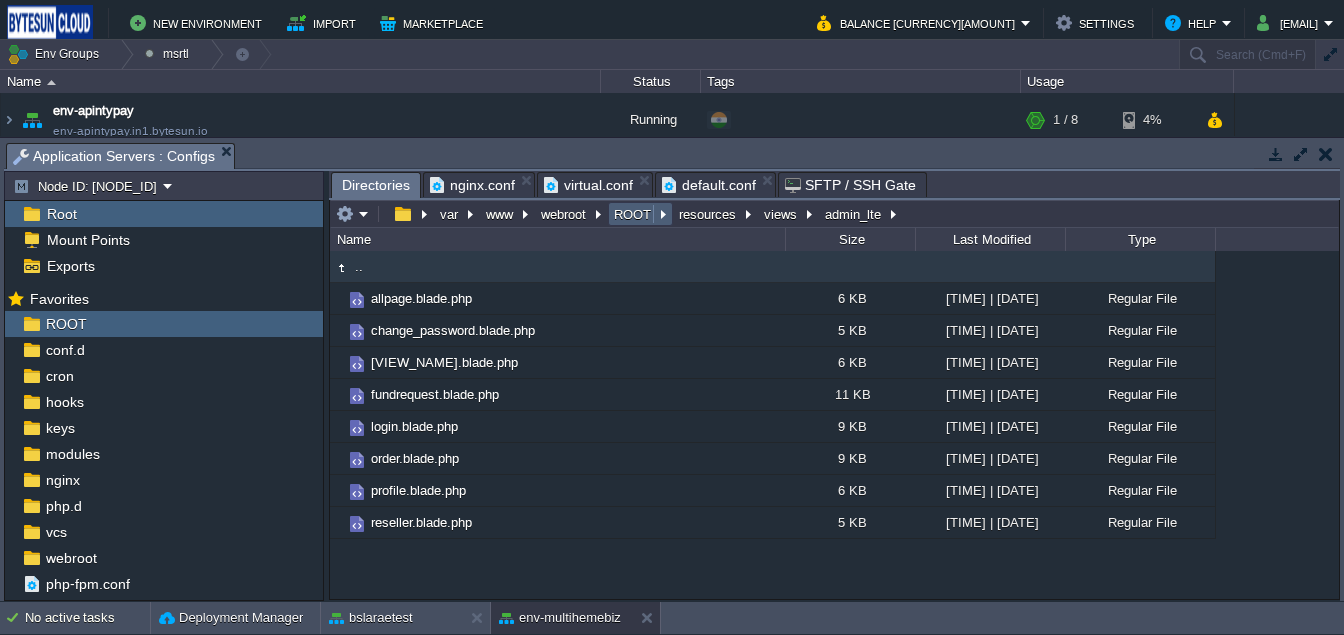 click on "ROOT" at bounding box center [633, 214] 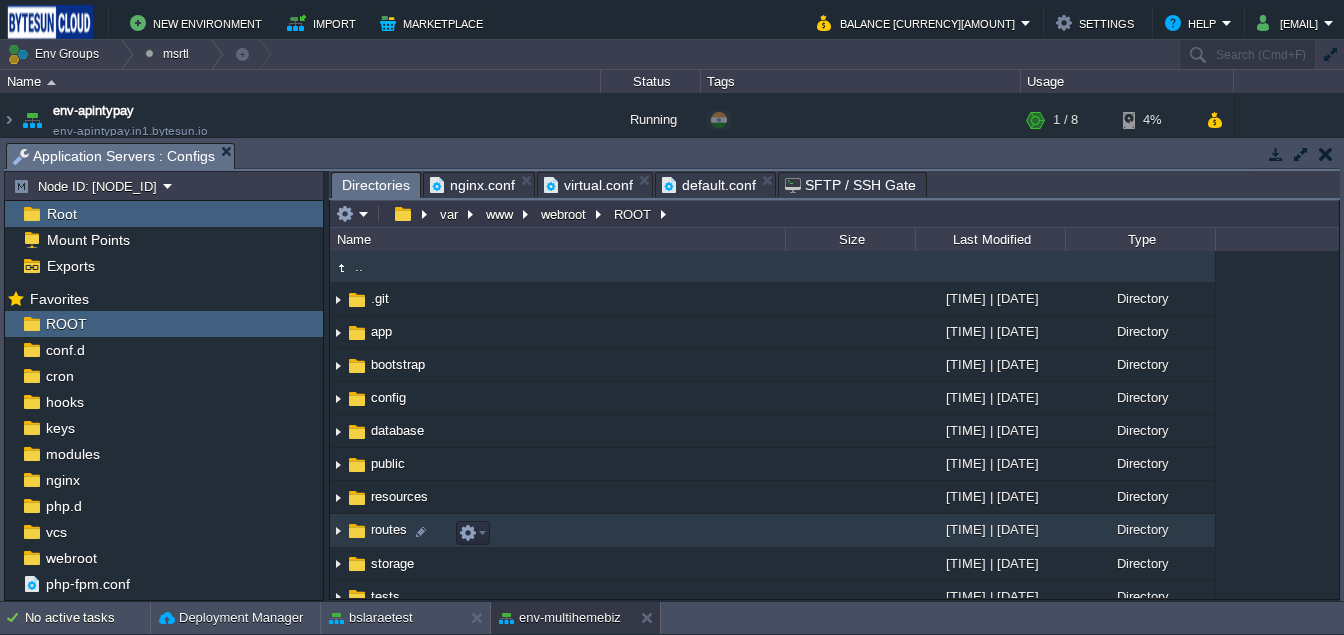 click on "routes" at bounding box center (389, 529) 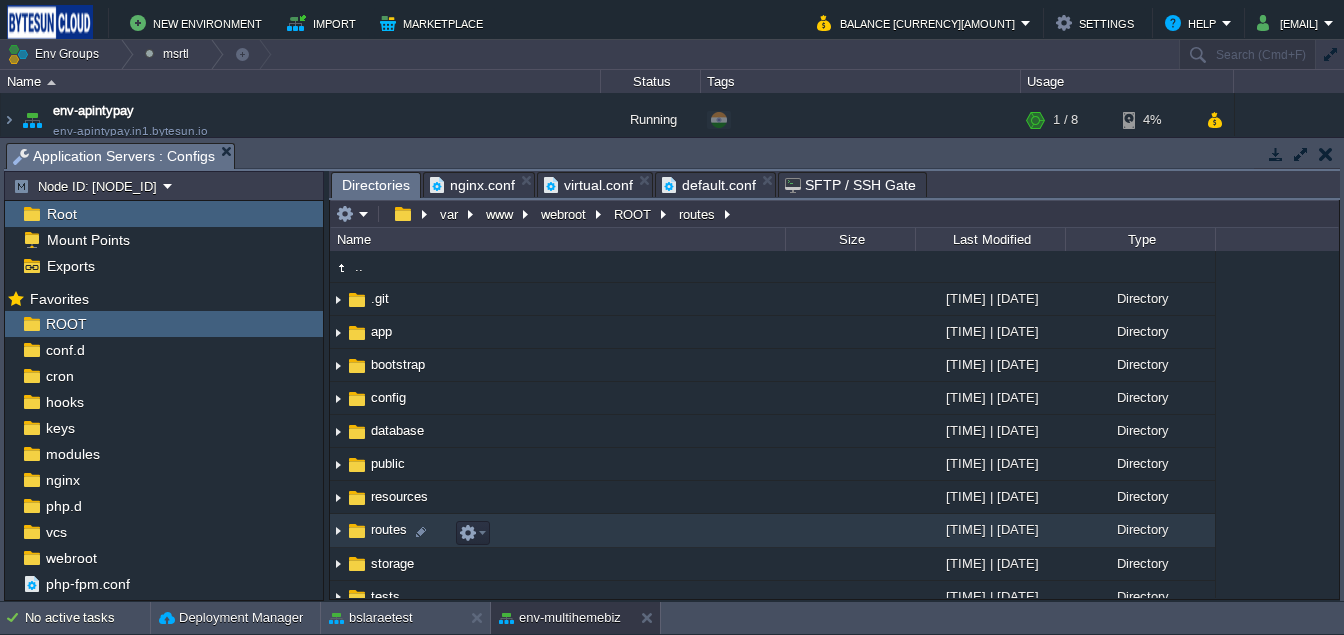 click on "routes" at bounding box center [389, 529] 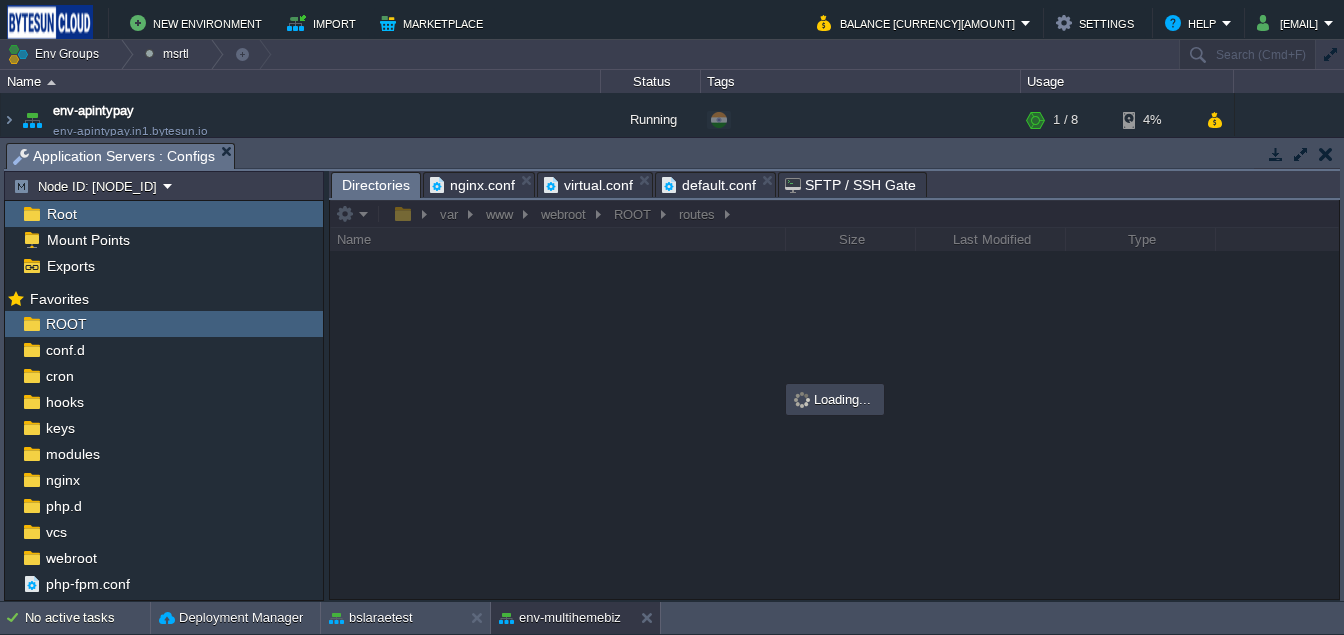 click on "default.conf" at bounding box center [709, 185] 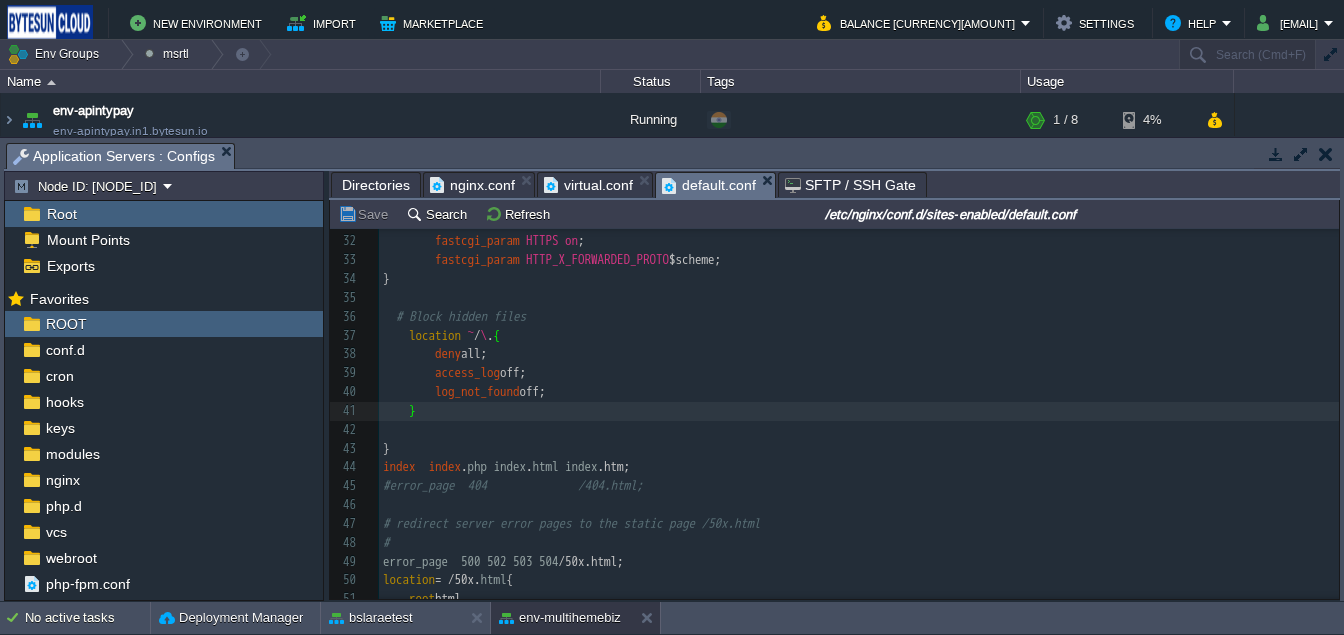 scroll, scrollTop: 547, scrollLeft: 0, axis: vertical 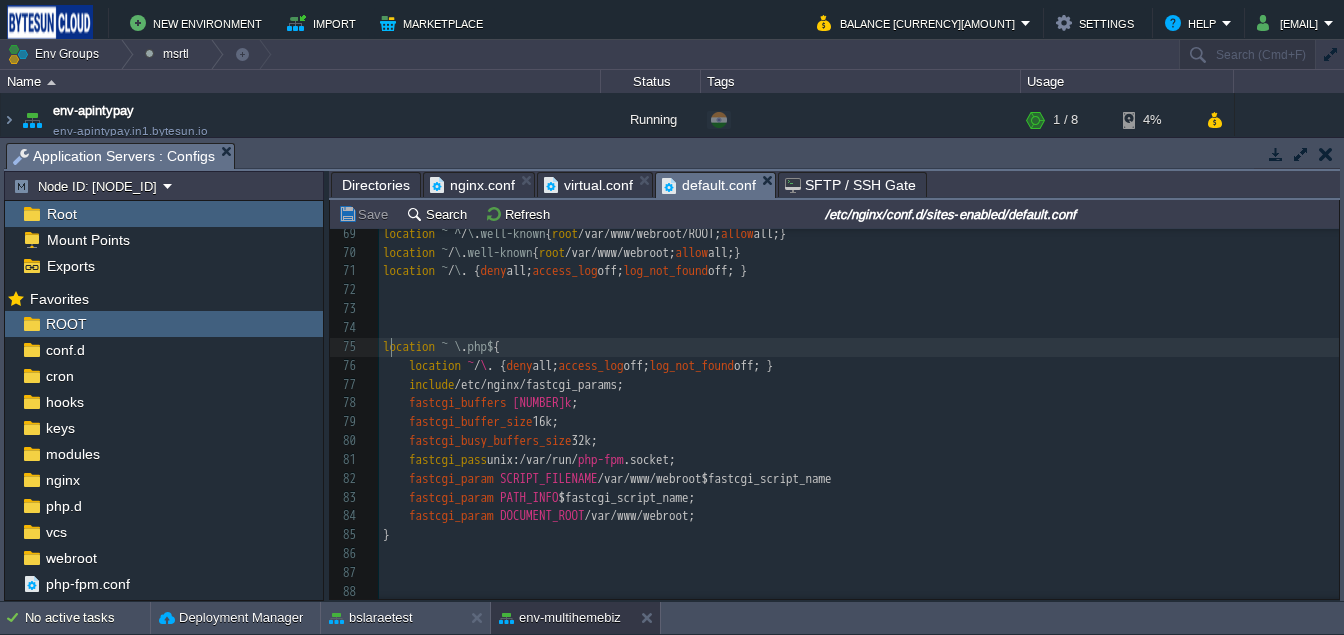 click on "location" at bounding box center [409, 346] 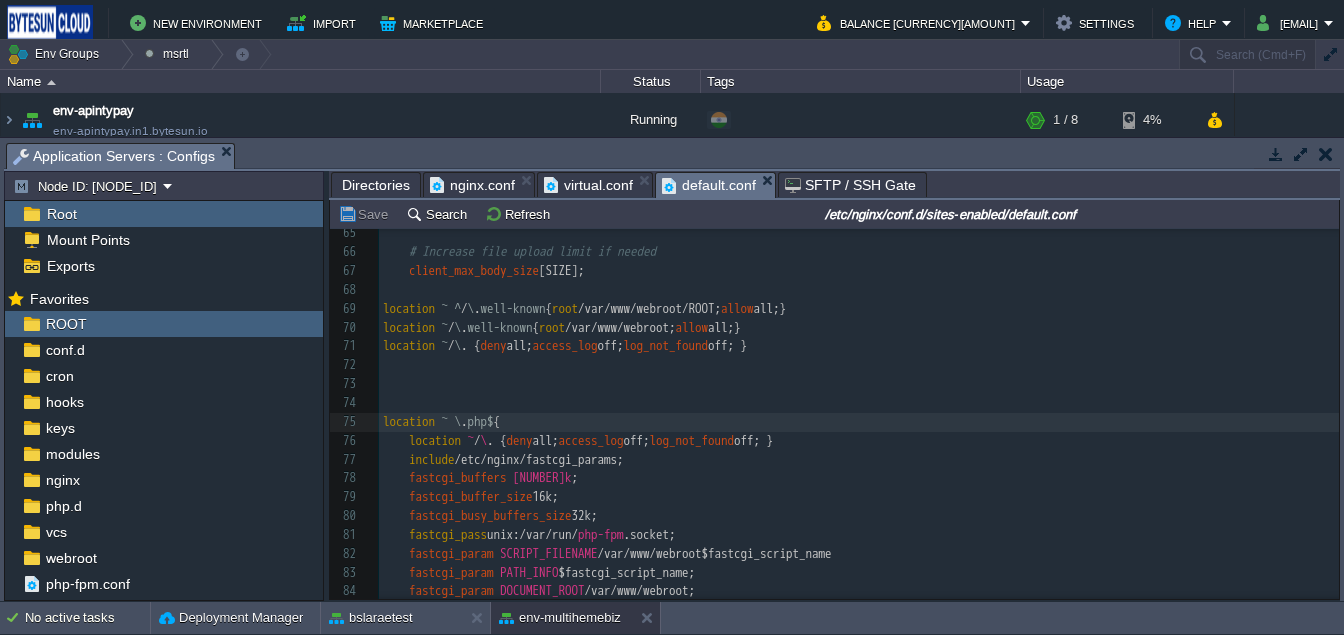 click on "location   ~   \ . php$  {" at bounding box center (859, 422) 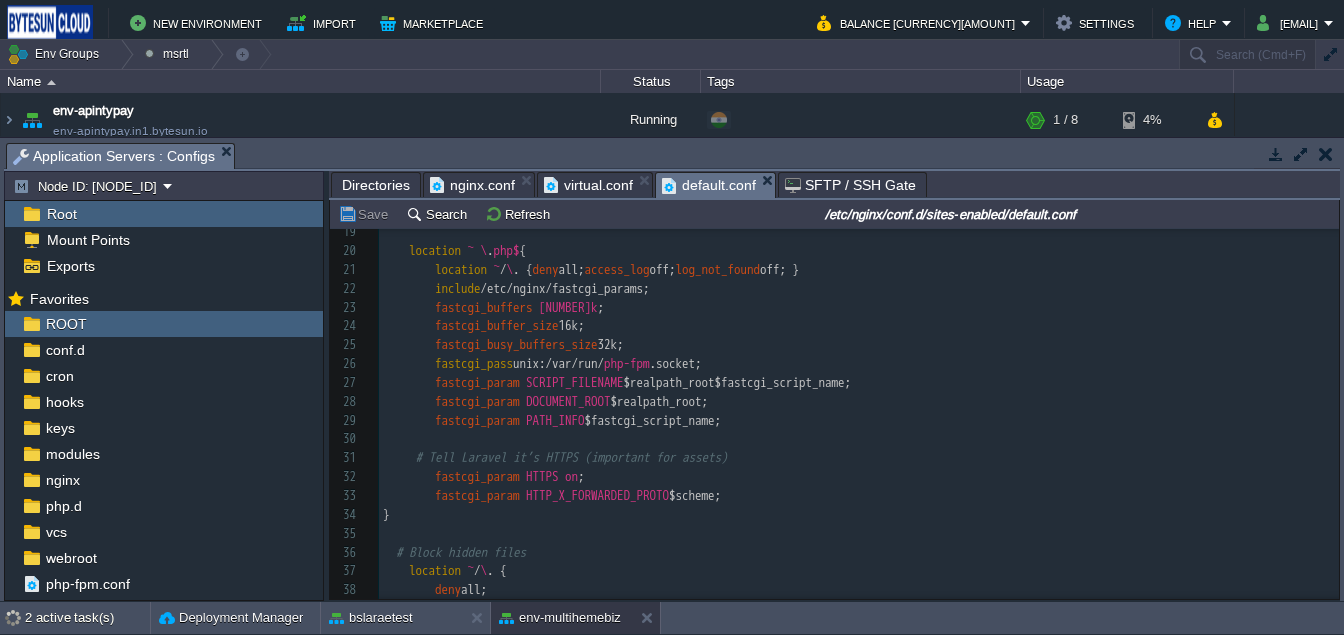 click on "Directories" at bounding box center (376, 185) 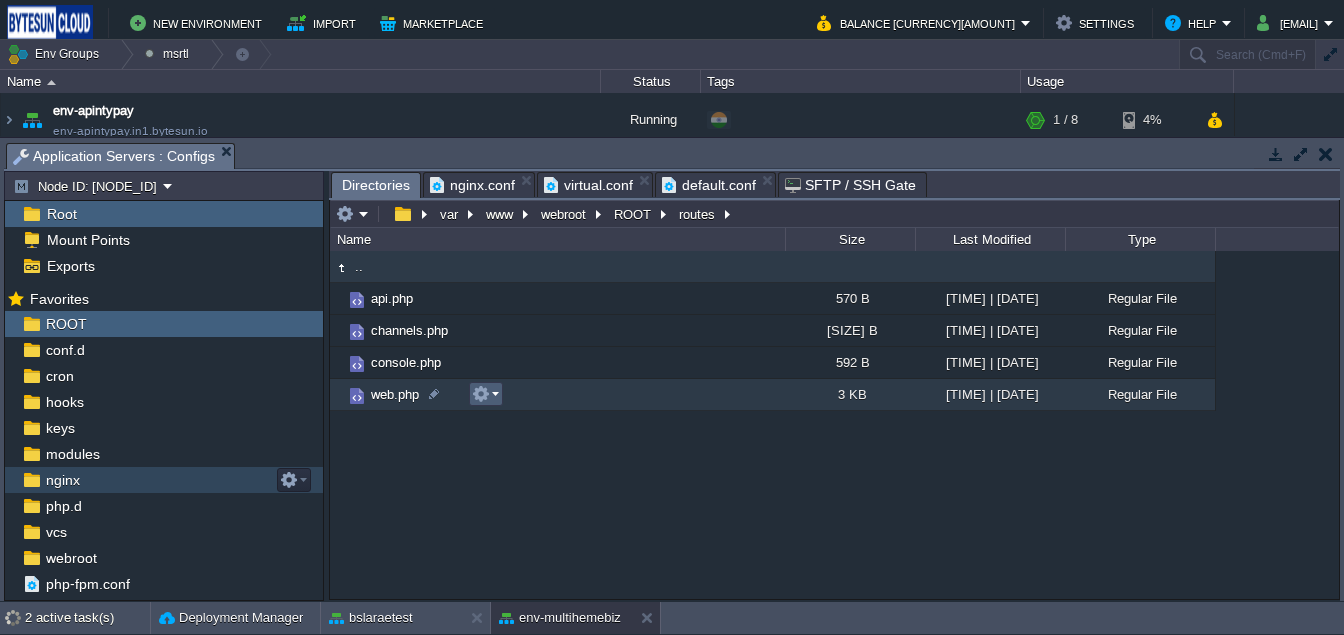 click at bounding box center (485, 394) 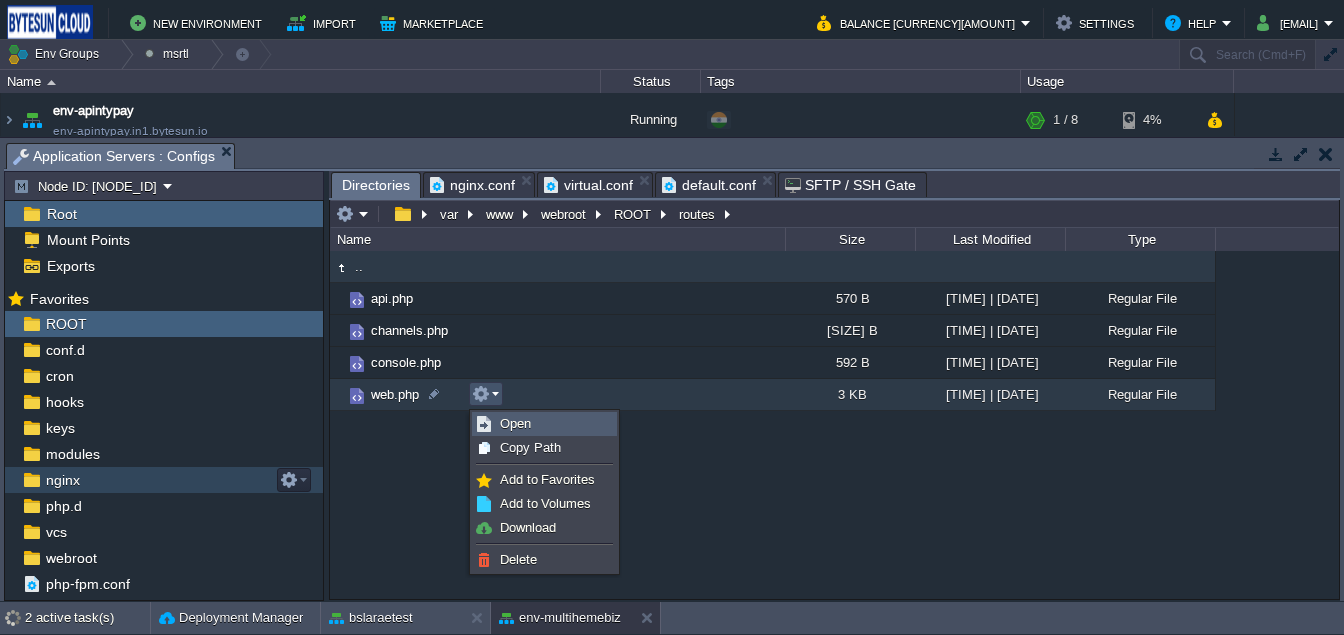 click on "Open" at bounding box center (515, 423) 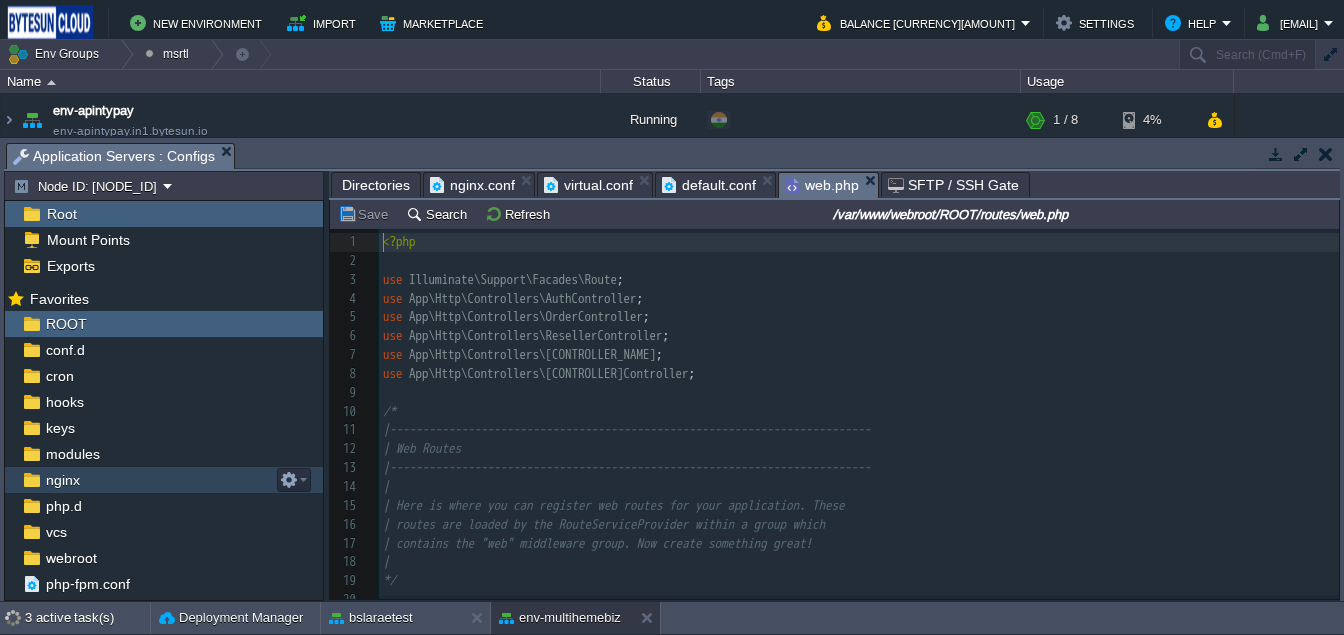 scroll, scrollTop: 6, scrollLeft: 0, axis: vertical 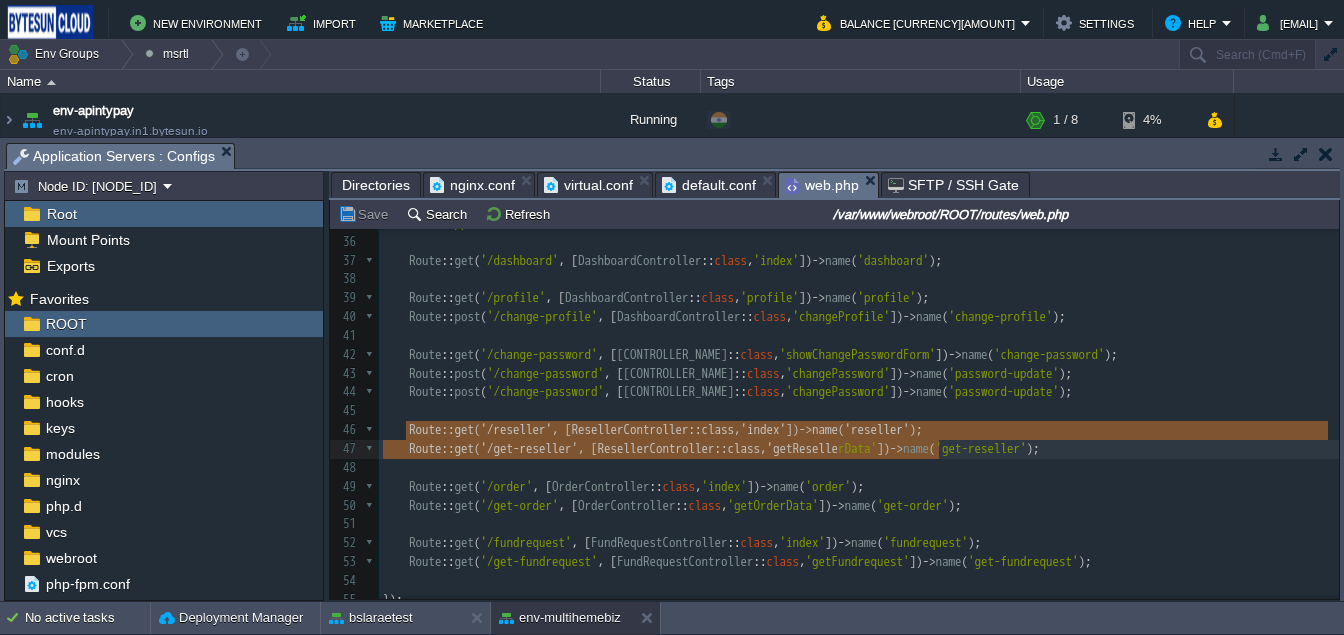 type on "Route::get('/reseller', [ResellerController::class, 'index'])->name('reseller');" 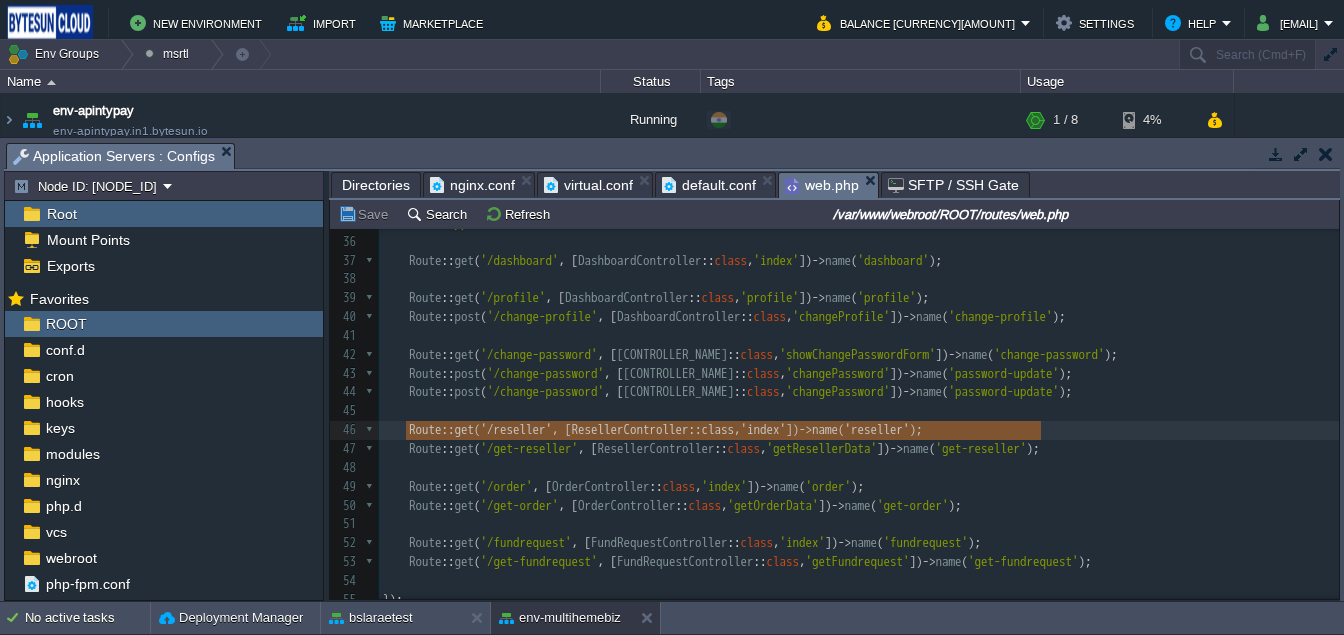 drag, startPoint x: 410, startPoint y: 432, endPoint x: 1059, endPoint y: 427, distance: 649.0193 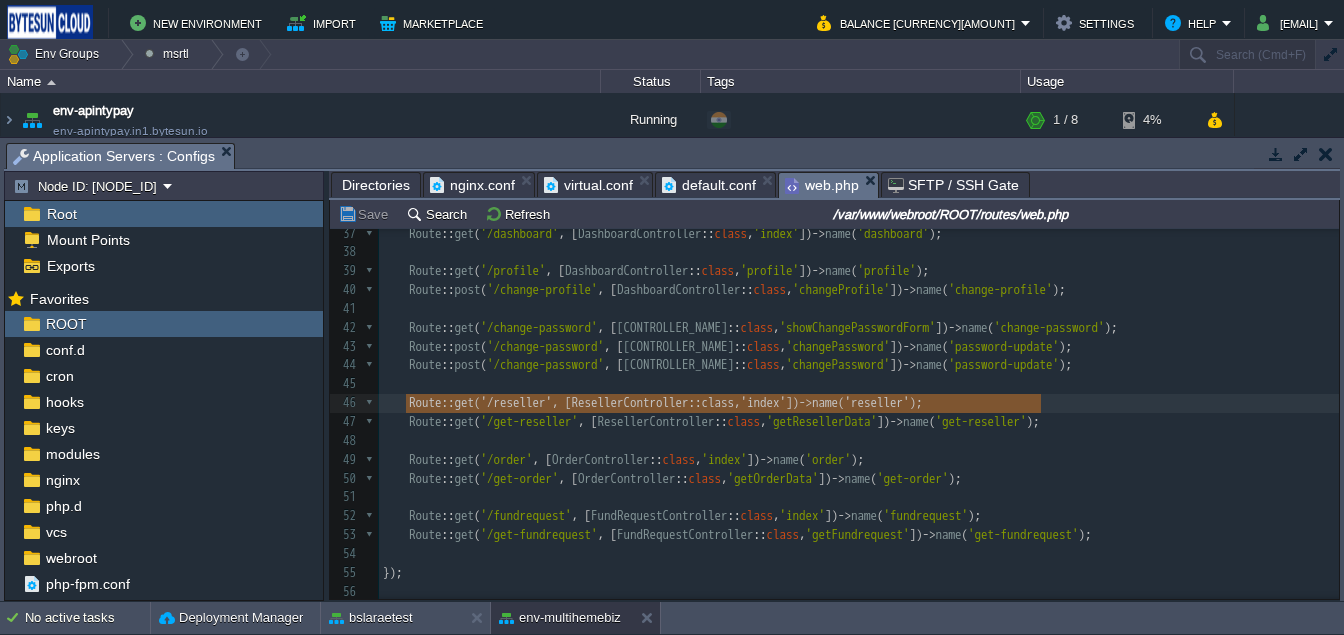 click on "​" at bounding box center (859, 554) 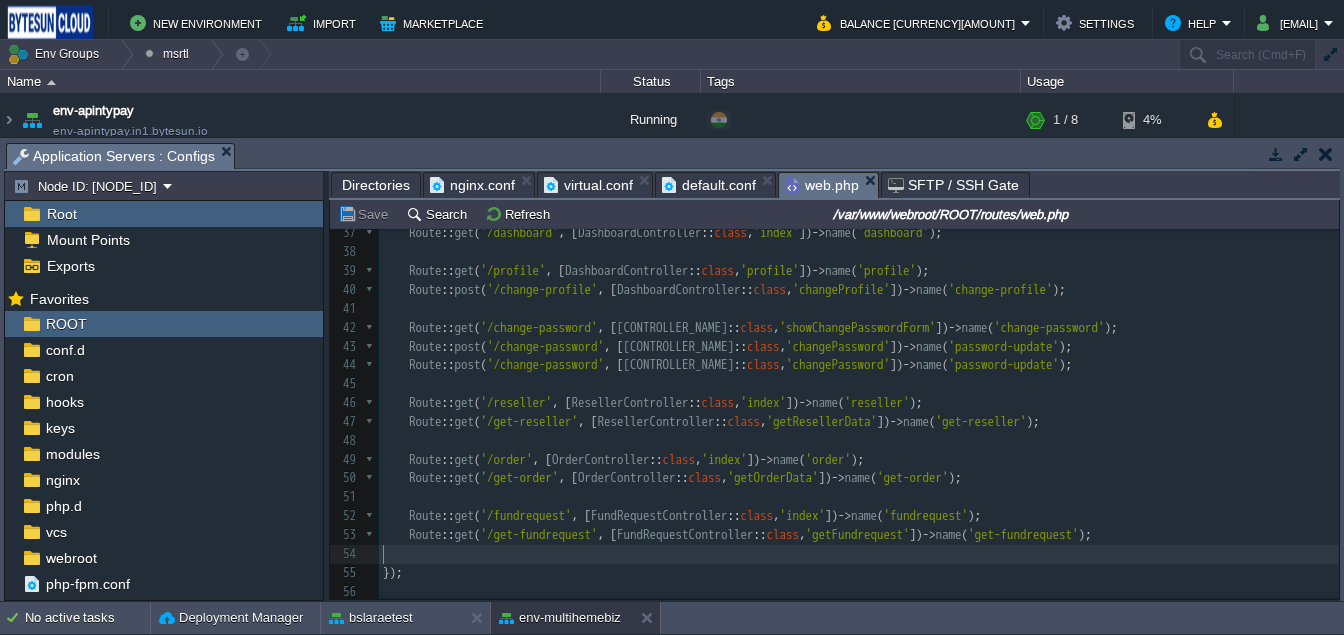 click on "});" at bounding box center [859, 573] 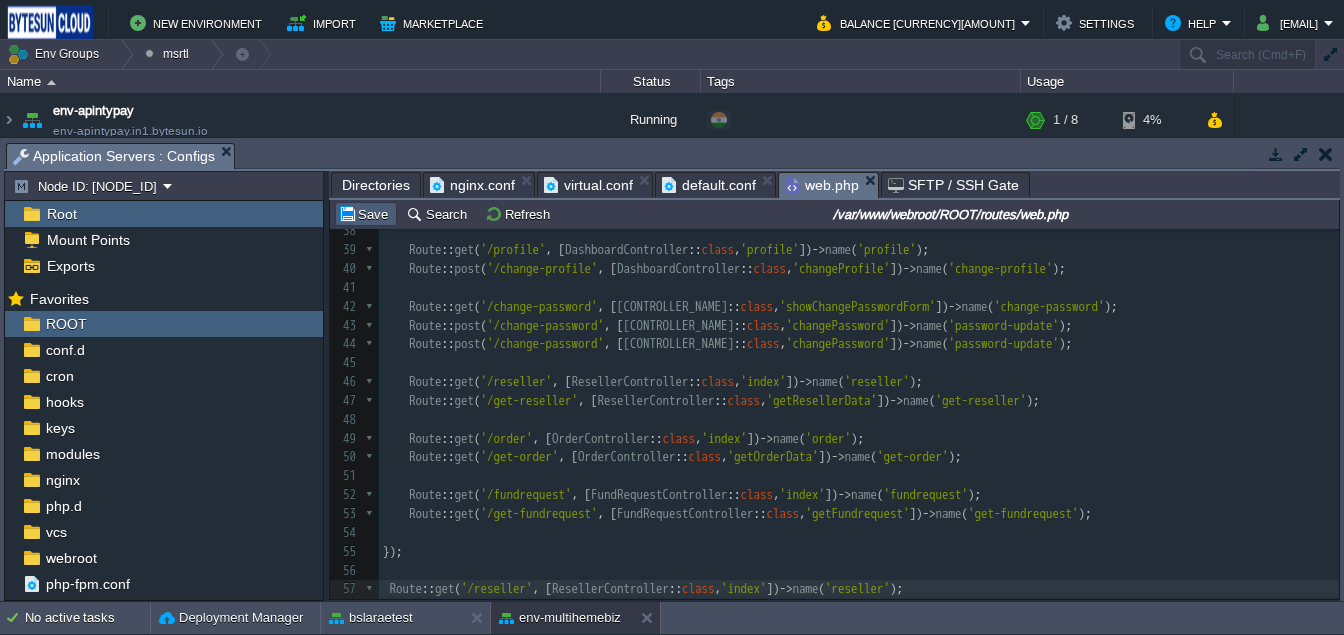 click on "Save" at bounding box center [366, 214] 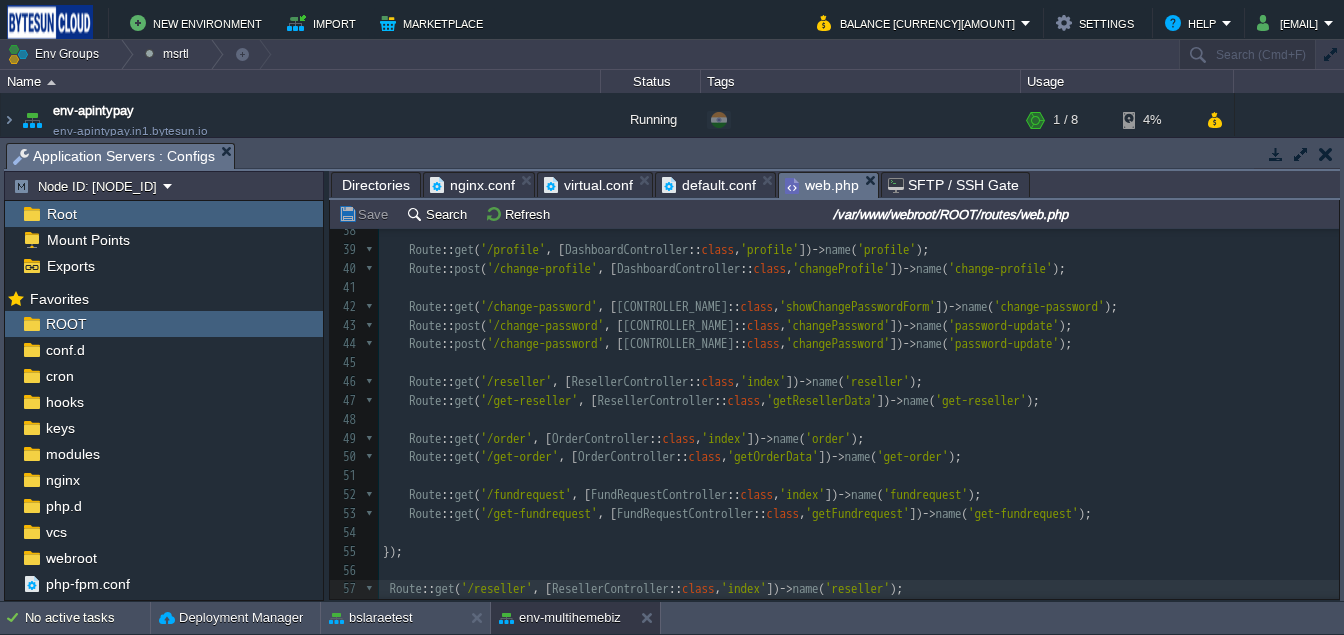 click on "xxxxxxxxxx   14 | 15 | Here is where you can register web routes for your application. These 16 | routes are loaded by the RouteServiceProvider within a group which 17 | contains the "web" middleware group. Now create something great! 18 | 19 */ 20 ​ 21 Route :: get ( '/' ,  function  () { 22      return   view ( 'welcome' ); 23 }); 24 ​ 25 ​ 26 Route :: get ( '/login' , [ AuthController :: class ,  'login' ])  -> name ( 'login' ); 27 Route :: get ( '/logout' , [ AuthController :: class ,  'logout' ]) -> name ( 'logout' ); 28 Route :: post ( '/checklogin' , [ AuthController :: class ,  'checkuser' ]) -> name ( 'checklogin' ); 29 ​ 30 Route :: middleware ([ 'checkUser' ]) -> group ( function  () { 31 ​ 32      Route :: get ( '/app' ,  function  () { 33          $theme   =   env ( 'APP_THEME' ,  'default' ); 34          return   view ( 'layouts.'  .  $theme  .  '.app' ); // layout with empty body 35     }) -> name ( 'app' ); 36 ​ 37      Route :: get ( '/dashboard' , [ DashboardController" at bounding box center (859, 194) 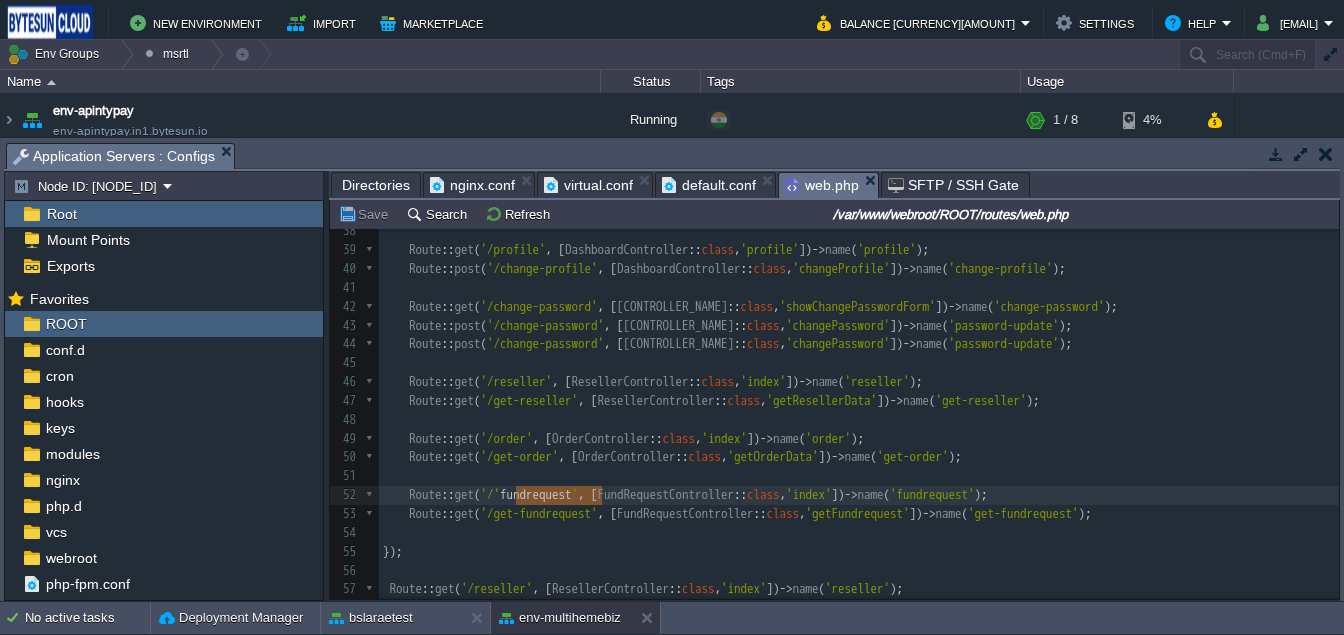 scroll, scrollTop: 596, scrollLeft: 0, axis: vertical 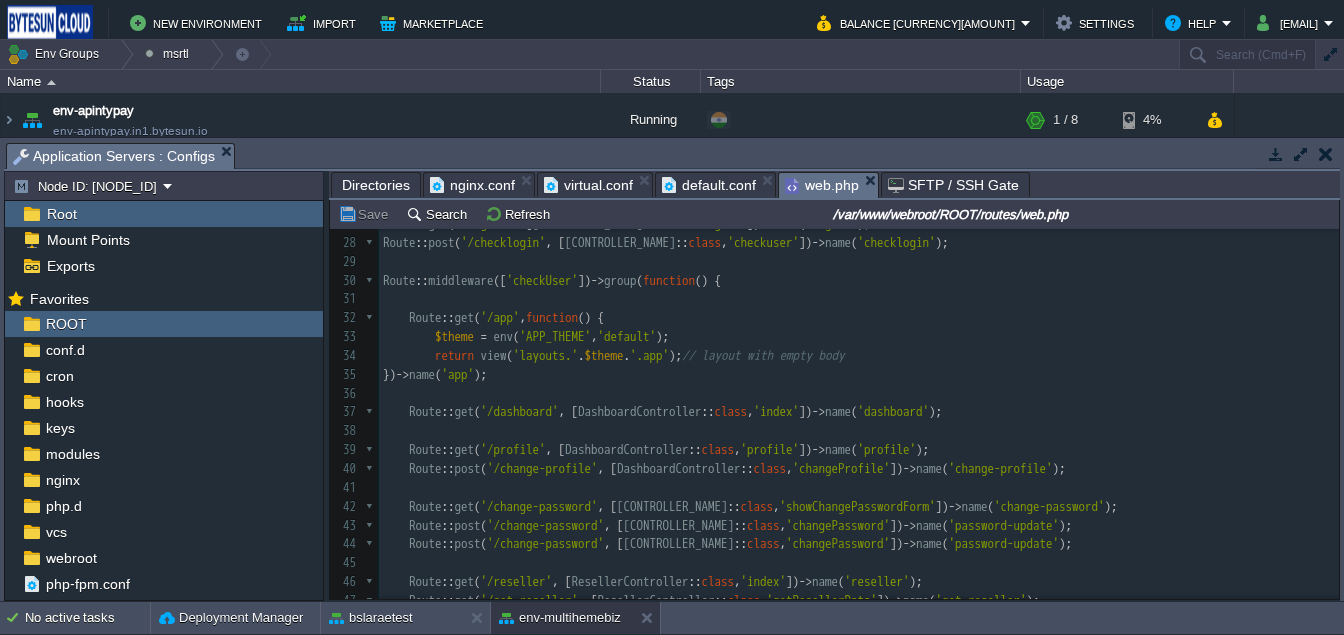 click on "xxxxxxxxxx 14 | 15 | Here is where you can register web routes for your application. These 16 | routes are loaded by the RouteServiceProvider within a group which 17 | contains the "web" middleware group. Now create something great! 18 | 19 */ 20
21 Route :: get ( '/' ,  function  () { 22     return   view ( 'welcome' ); 23 }); 24
25
26 Route :: get ( '/login' , [ AuthController :: class ,  'login' ])  -> name ( 'login' ); 27 Route :: get ( '/logout' , [ AuthController :: class ,  'logout' ]) ->name ( 'logout' ); 28 Route :: post ( '/checklogin' , [ AuthController :: class ,  'checkuser' ]) ->name ( 'checklogin' ); 29
30 Route :: middleware ([ 'checkUser' ]) -> group ( function  () { 31
32     Route :: get ( '/app' ,  function  () { 33       $theme   =   env ( 'APP_THEME' ,  'default' ); 34       return   view ( 'layouts.'  .  $theme  .  'app' ); // layout with empty body 35     }) -> name ( 'app' ); 36
37     Route :: get ( '/dashboard' , [ DashboardController ::" at bounding box center (859, 394) 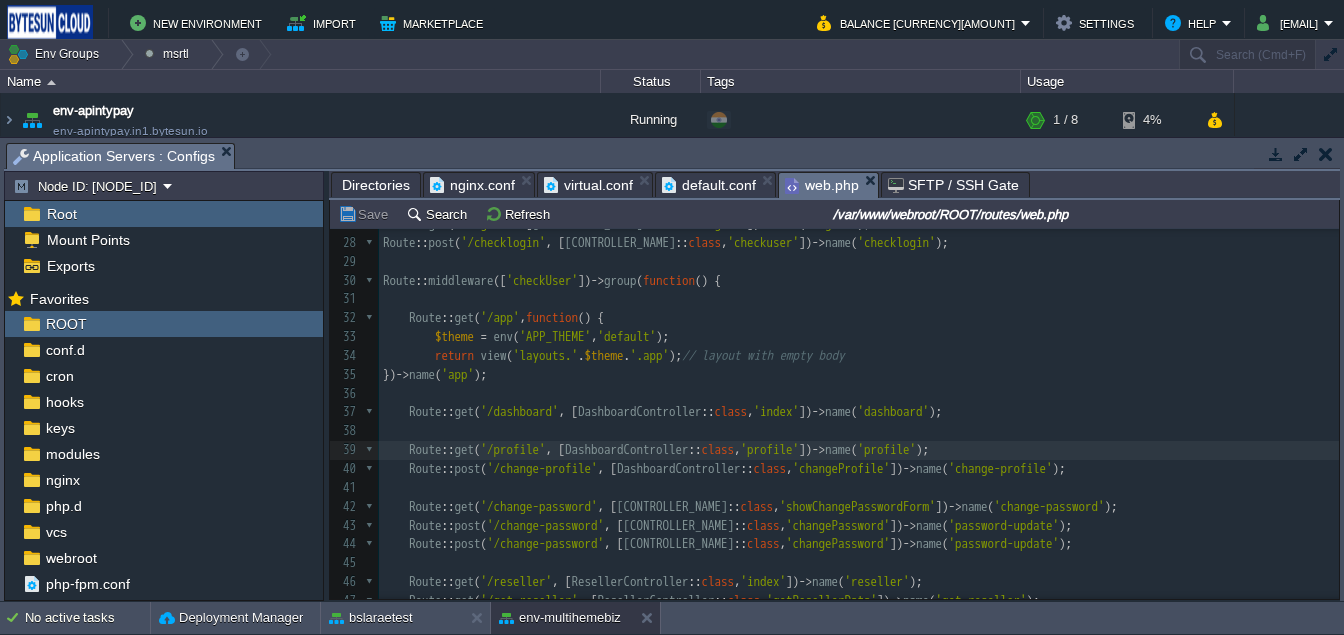 click on "'/profile'" at bounding box center (513, 449) 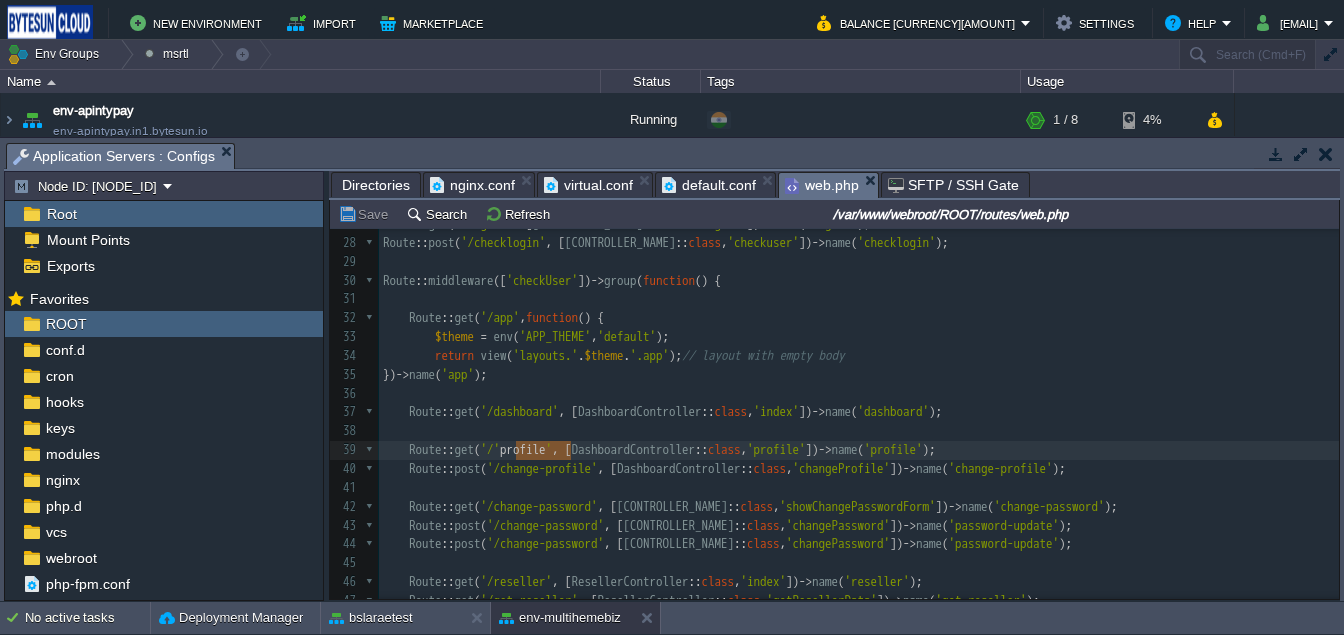 scroll, scrollTop: 557, scrollLeft: 0, axis: vertical 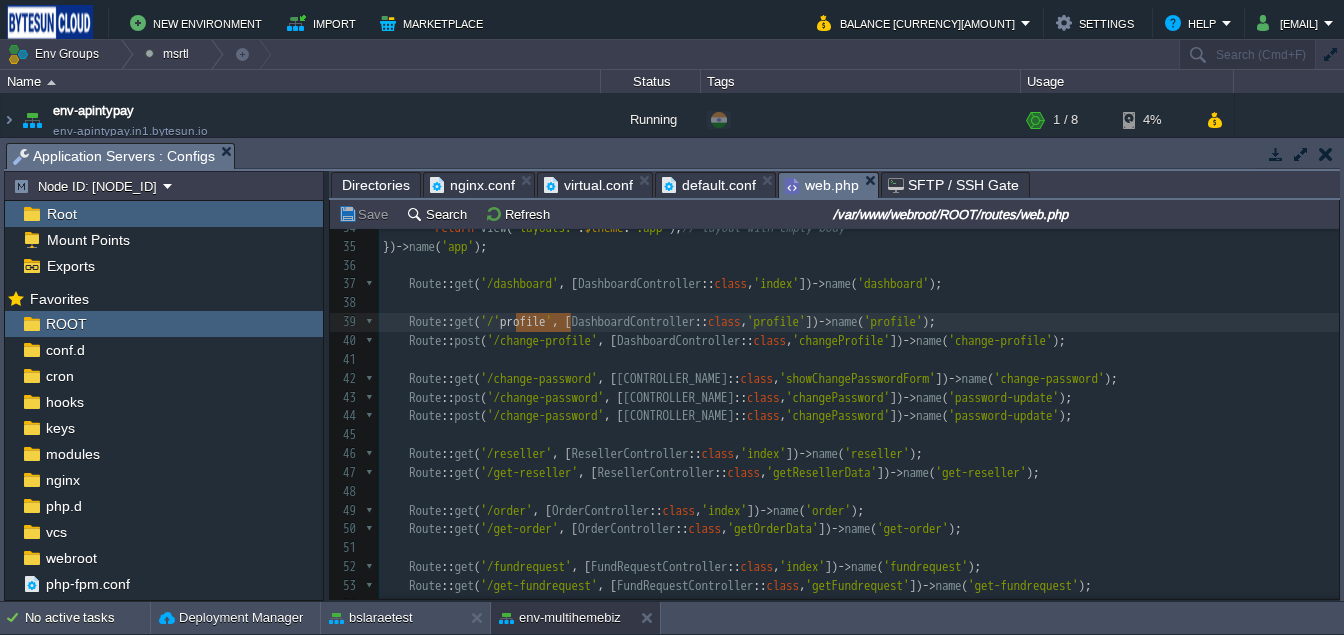 click on "xxxxxxxxxx 14 | 15 | Here is where you can register web routes for your application. These 16 | routes are loaded by the RouteServiceProvider within a group which 17 | contains the "web" middleware group. Now create something great! 18 | 19 */ 20
21 Route :: get ( '/' ,  function  () { 22     return   view ( 'welcome' ); 23 }); 24
25
26 Route :: get ( '/login' , [ AuthController :: class ,  'login' ])  -> name ( 'login' ); 27 Route :: get ( '/logout' , [ AuthController :: class ,  'logout' ]) ->name ( 'logout' ); 28 Route :: post ( '/checklogin' , [ AuthController :: class ,  'checkuser' ]) ->name ( 'checklogin' ); 29
30 Route :: middleware ([ 'checkUser' ]) -> group ( function  () { 31
32     Route :: get ( '/app' ,  function  () { 33       $theme   =   env ( 'APP_THEME' ,  'default' ); 34       return   view ( 'layouts.'  .  $theme  .  'app' ); // layout with empty body 35     }) -> name ( 'app' ); 36
37     Route :: get ( '/dashboard' , [ DashboardController ::" at bounding box center (859, 266) 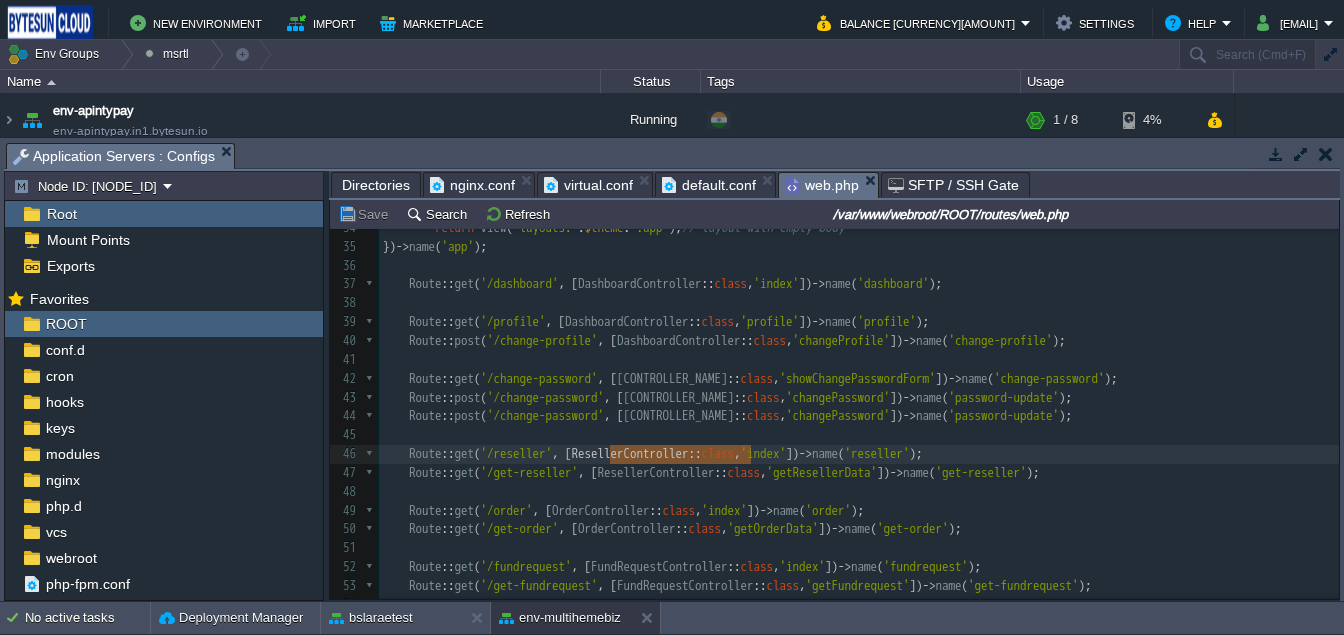 scroll, scrollTop: 655, scrollLeft: 0, axis: vertical 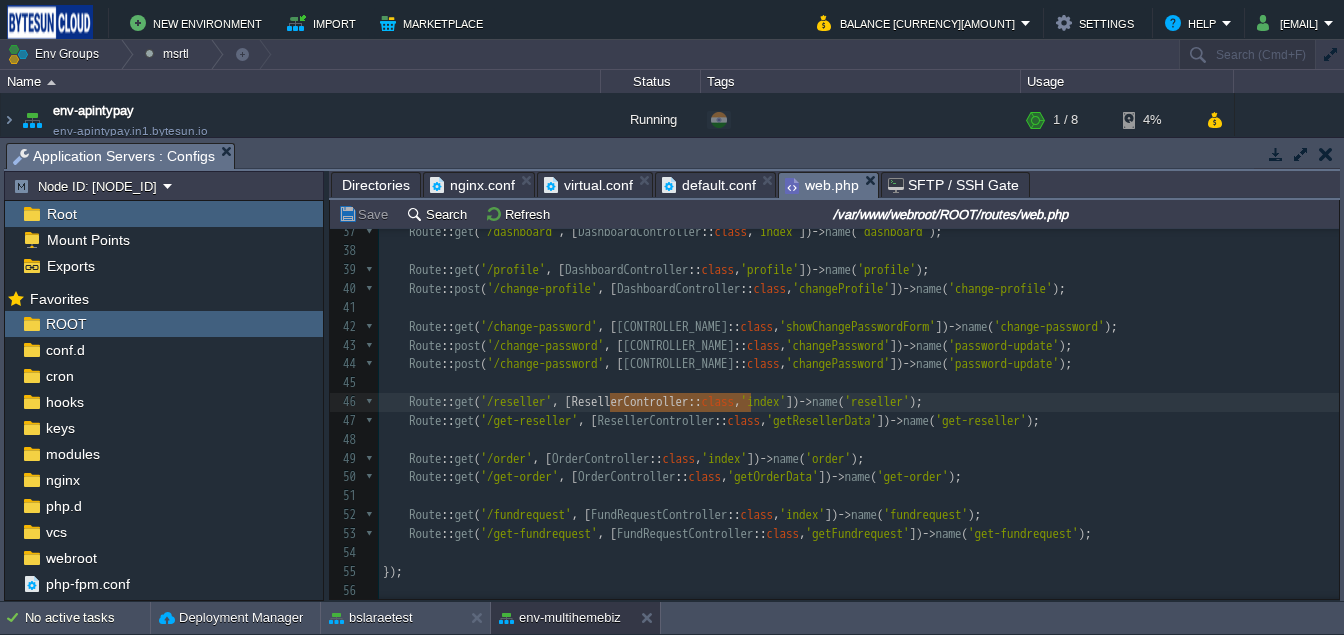 click on "Directories" at bounding box center (376, 185) 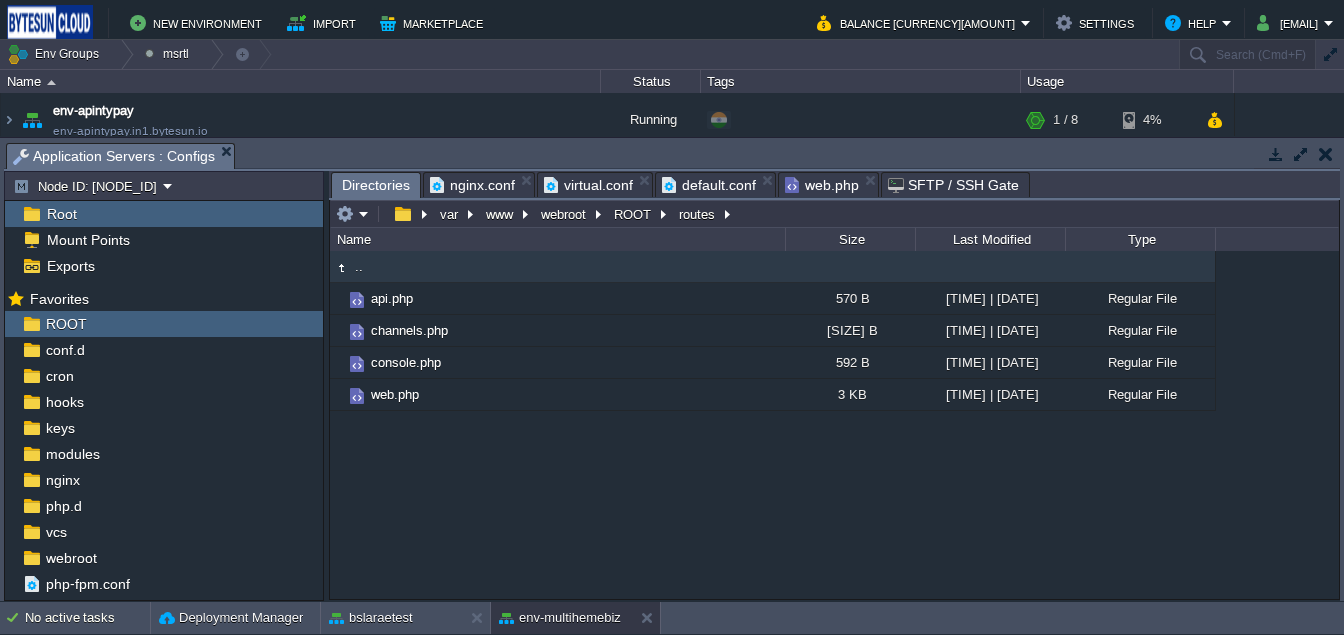 click on "var www webroot ROOT routes" at bounding box center (535, 214) 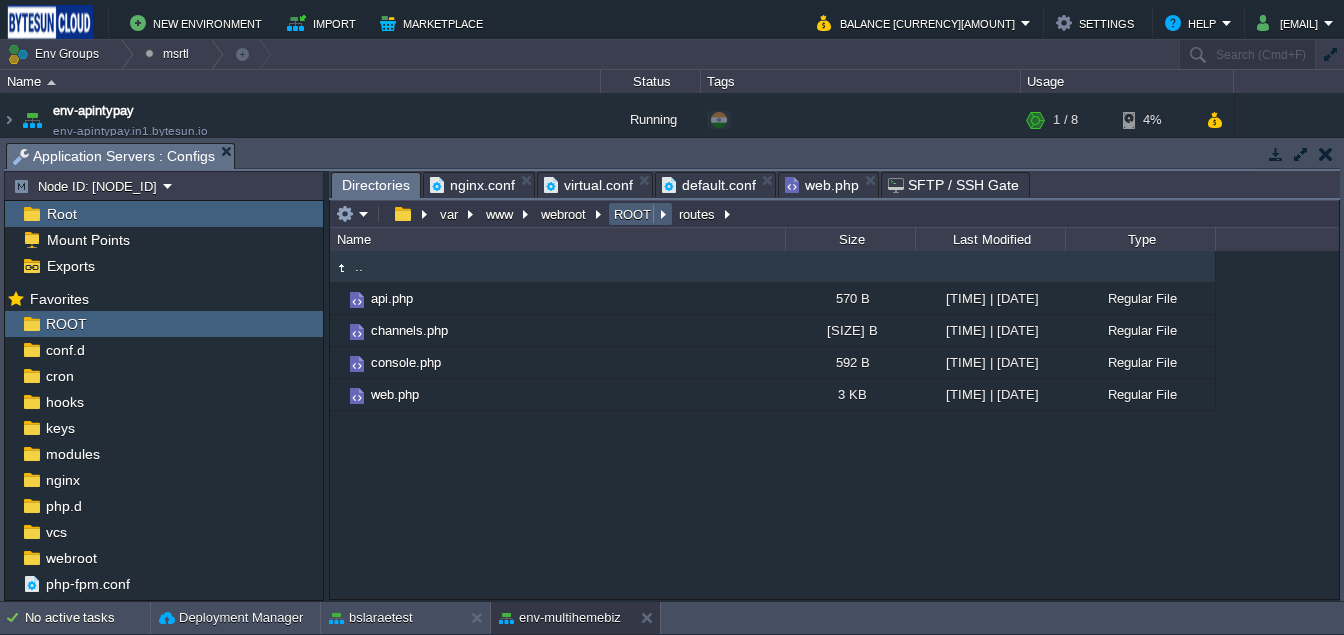 click on "ROOT" at bounding box center [633, 214] 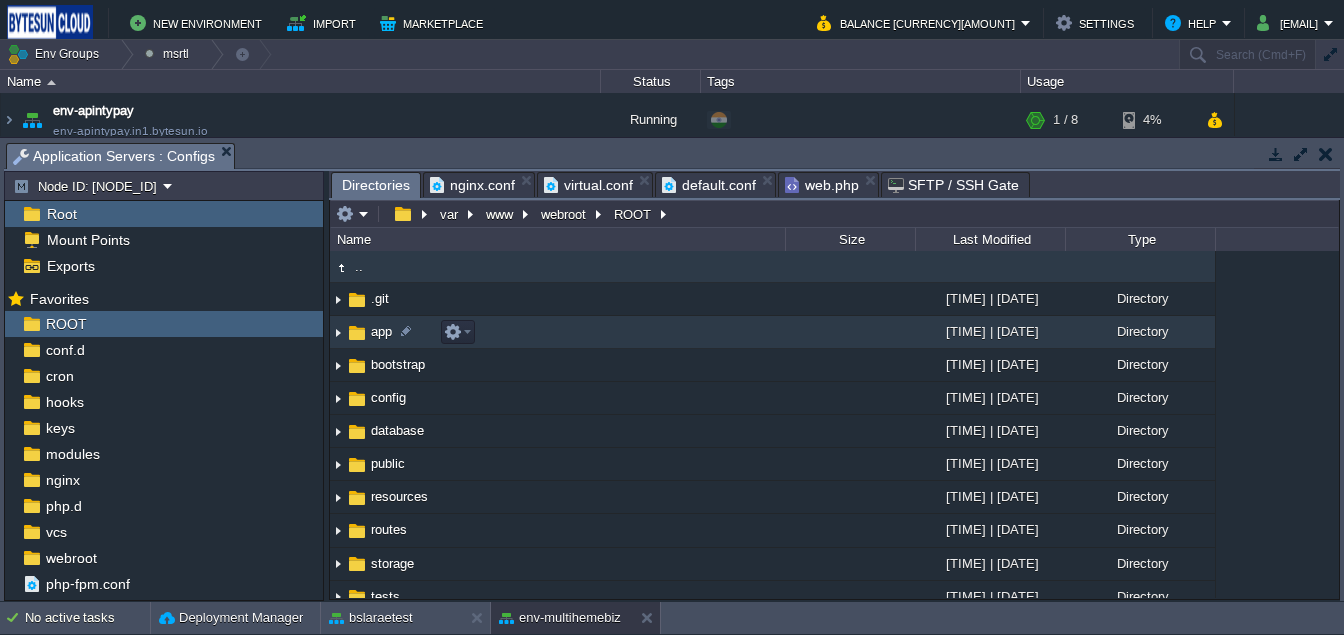 click at bounding box center (357, 333) 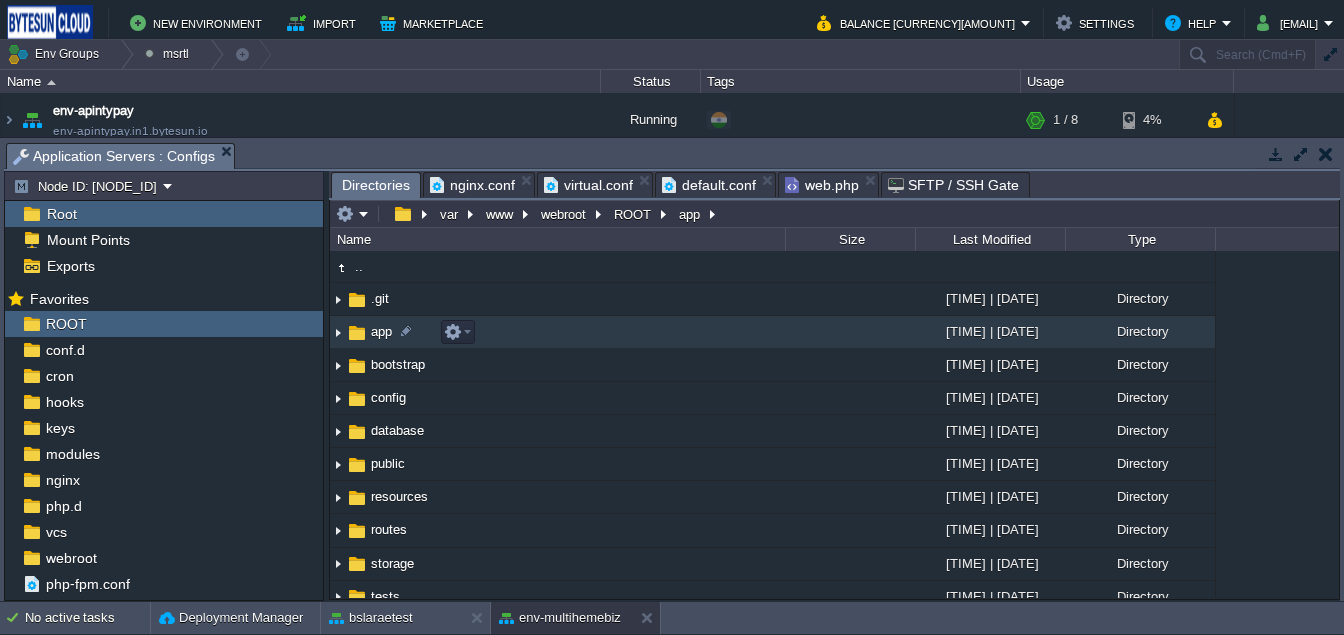click at bounding box center (357, 333) 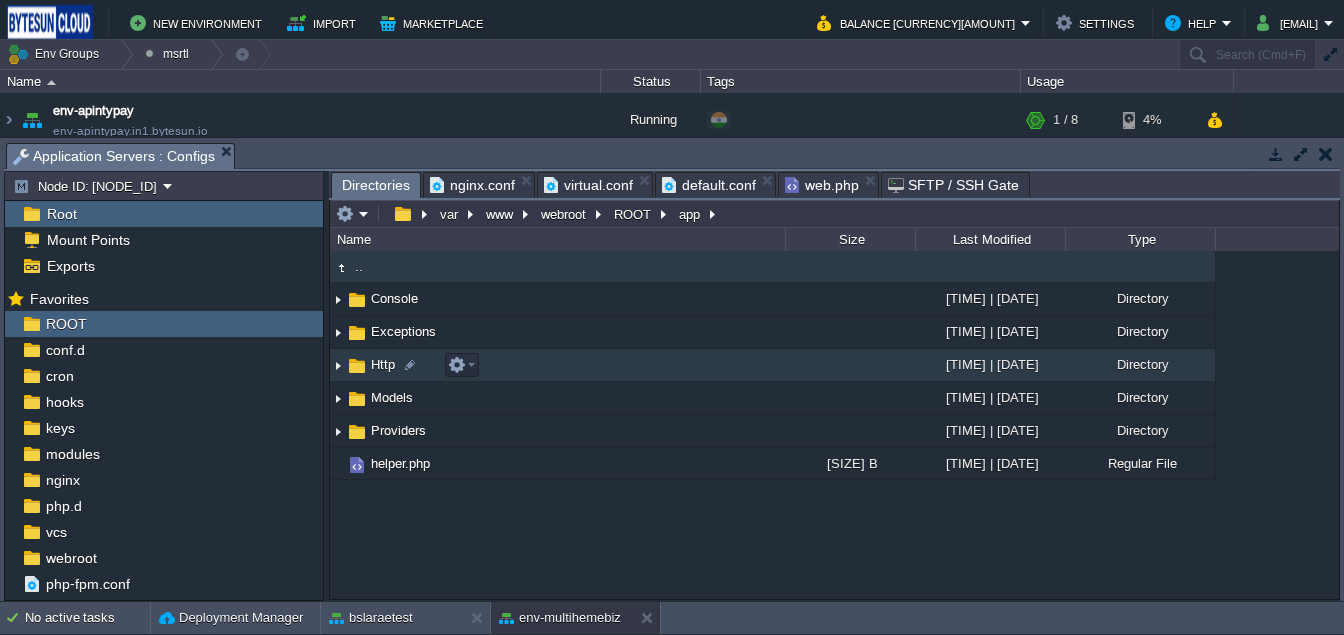 click at bounding box center (357, 366) 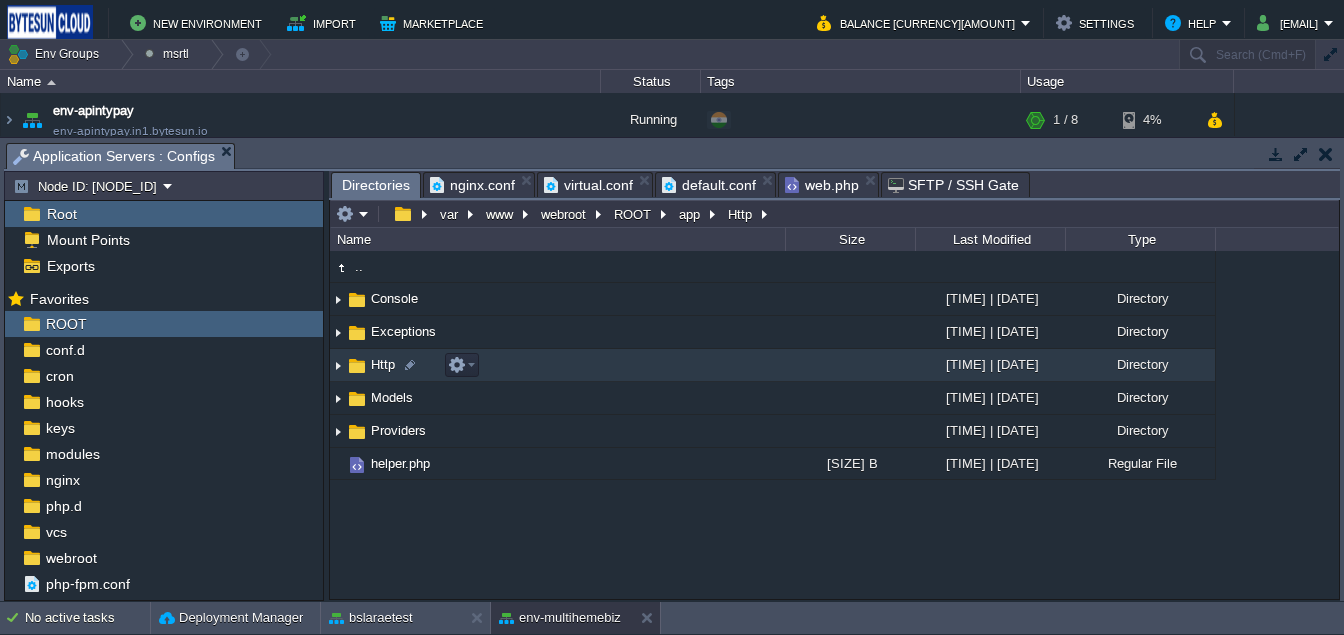 click at bounding box center (357, 366) 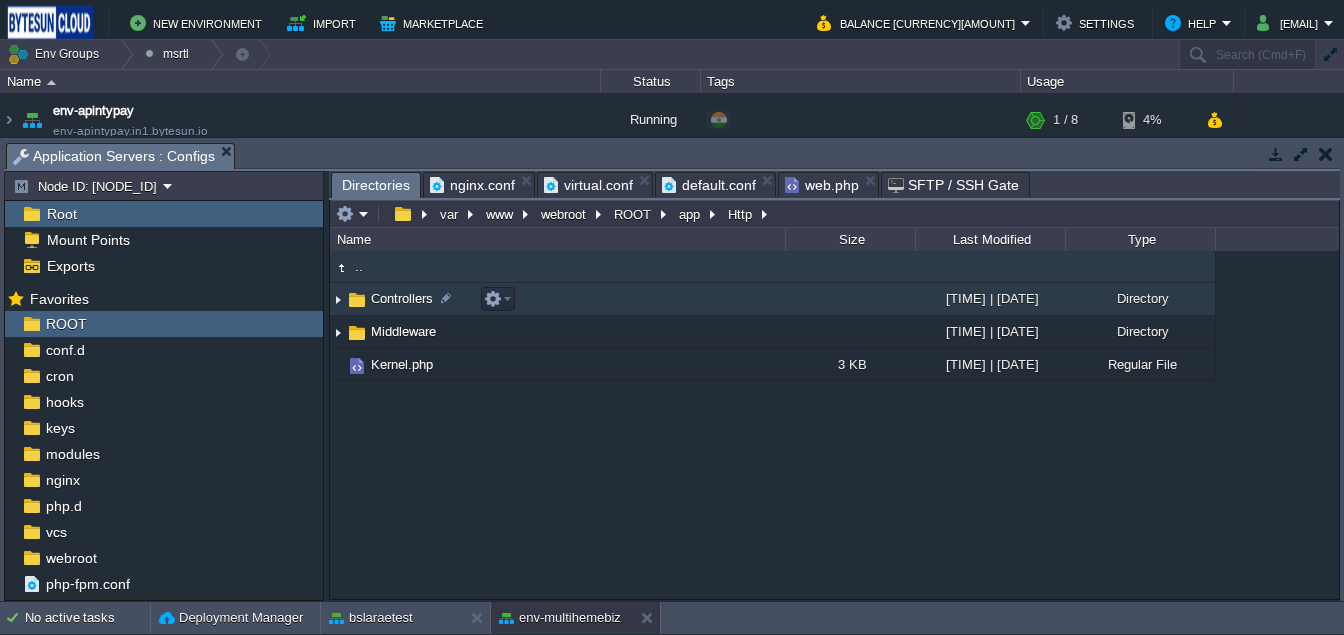 click at bounding box center (357, 300) 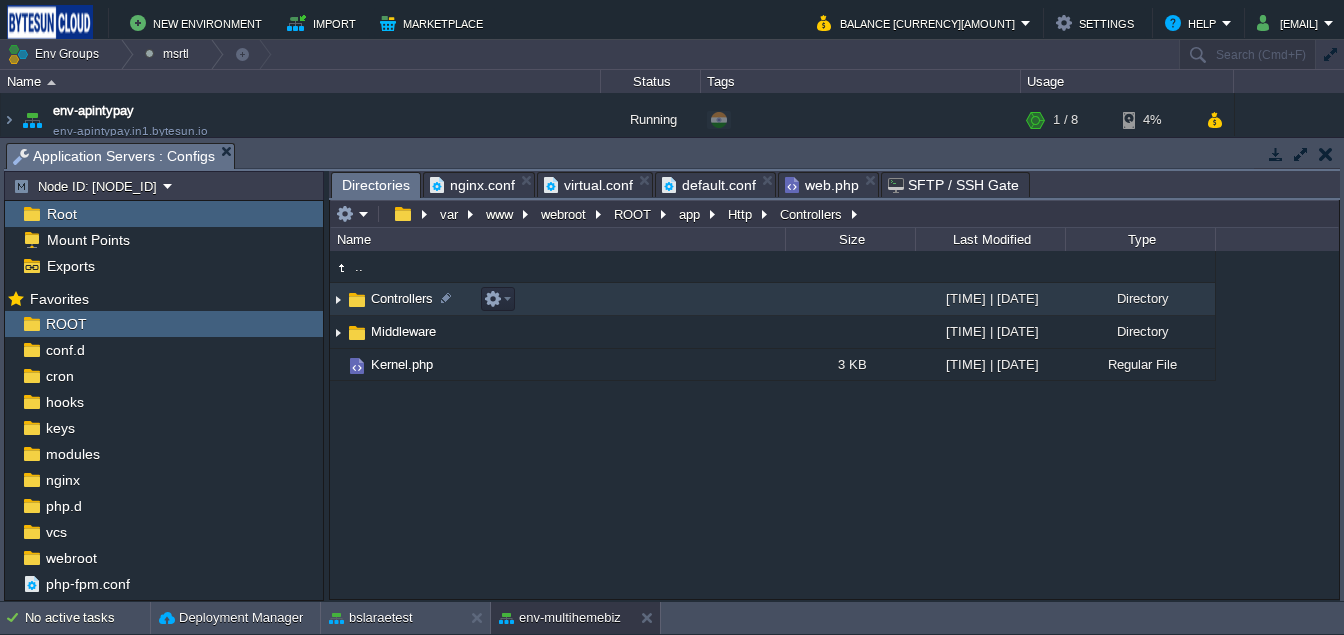 click at bounding box center [357, 300] 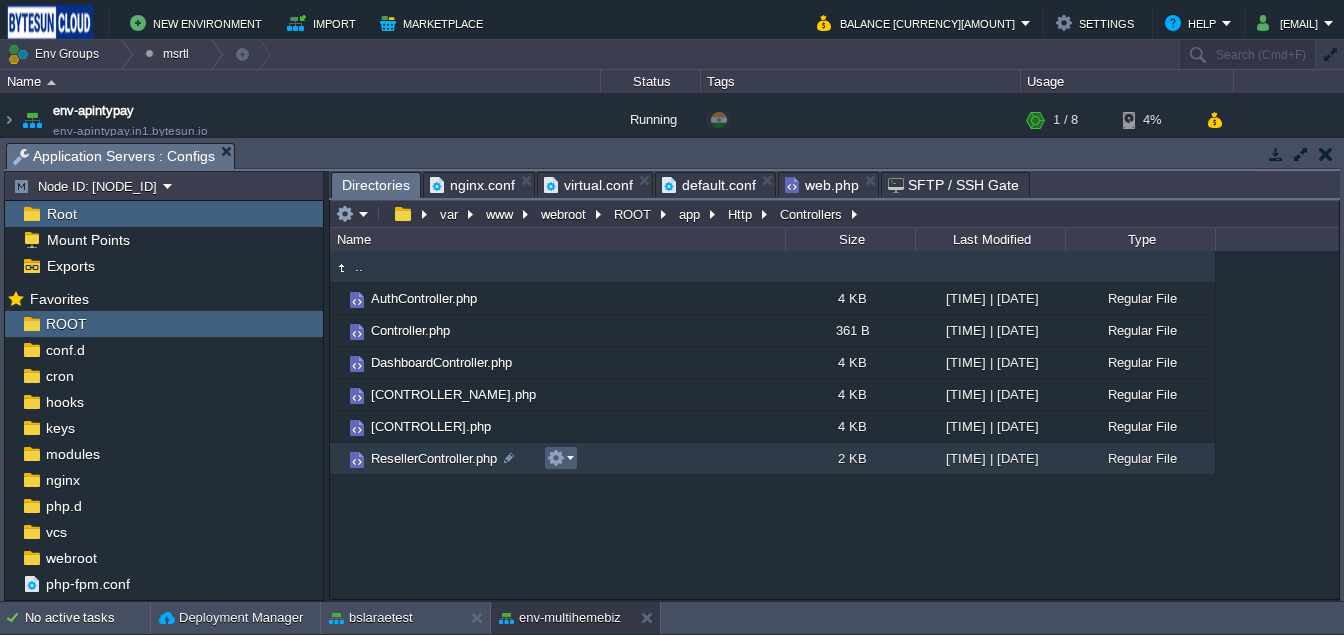 click at bounding box center [560, 458] 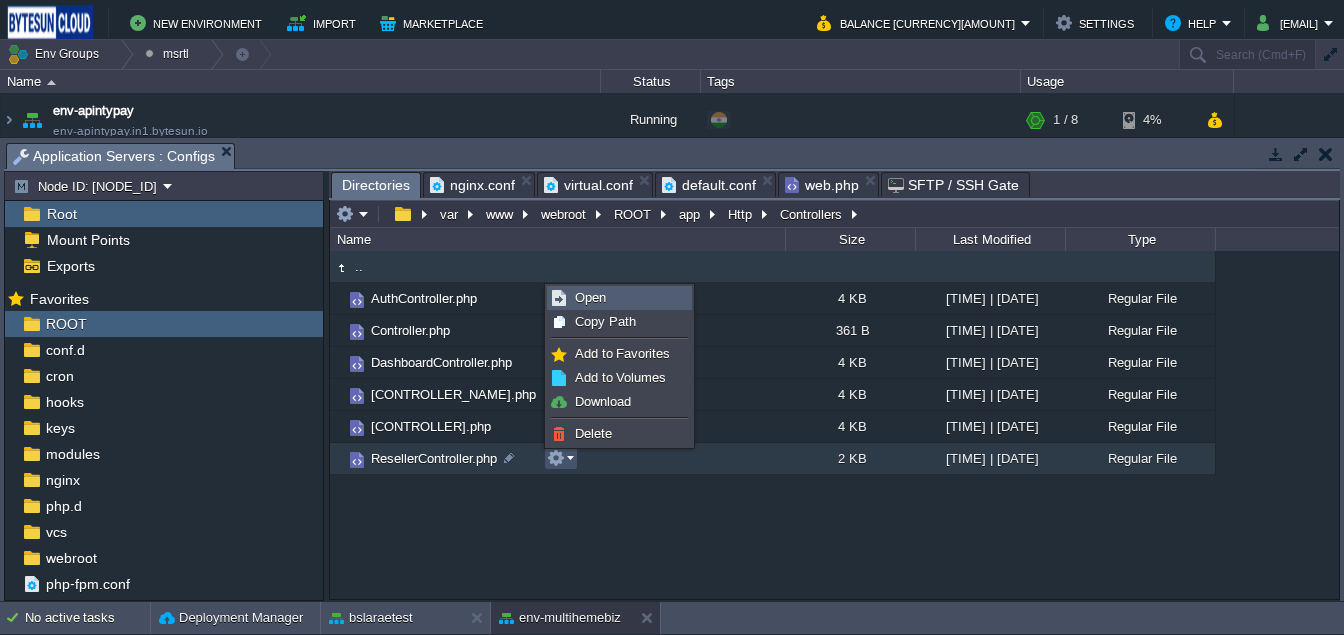 click on "Open" at bounding box center [619, 298] 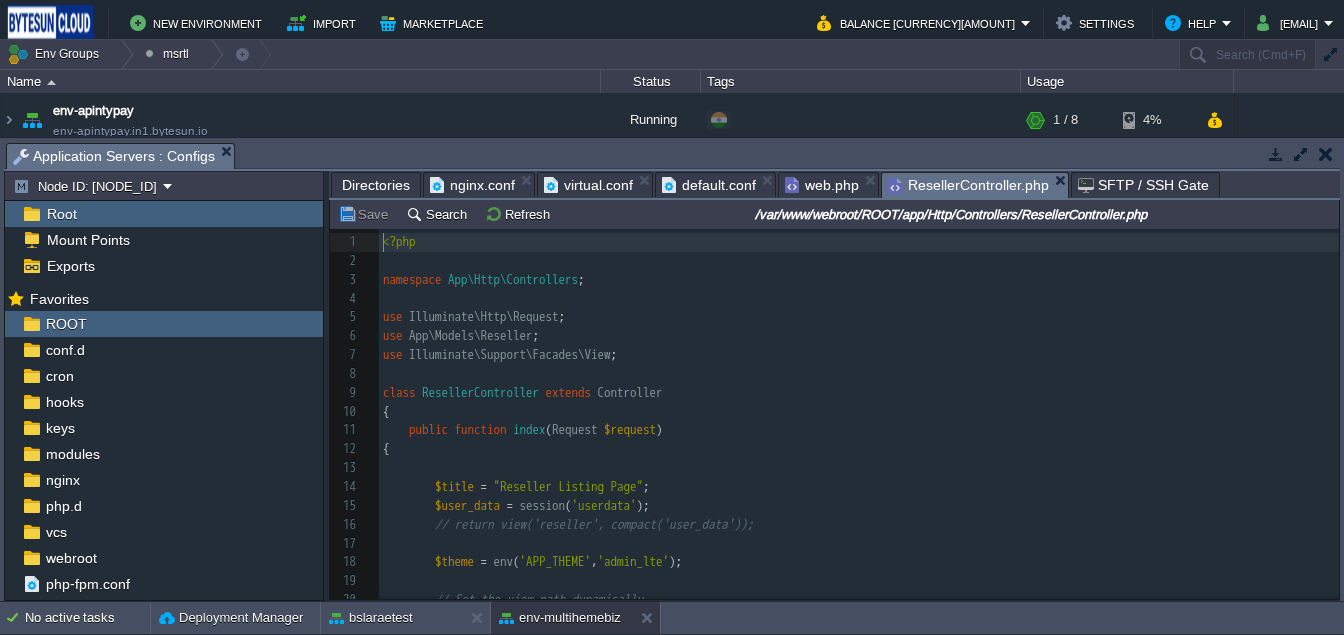 scroll, scrollTop: 6, scrollLeft: 0, axis: vertical 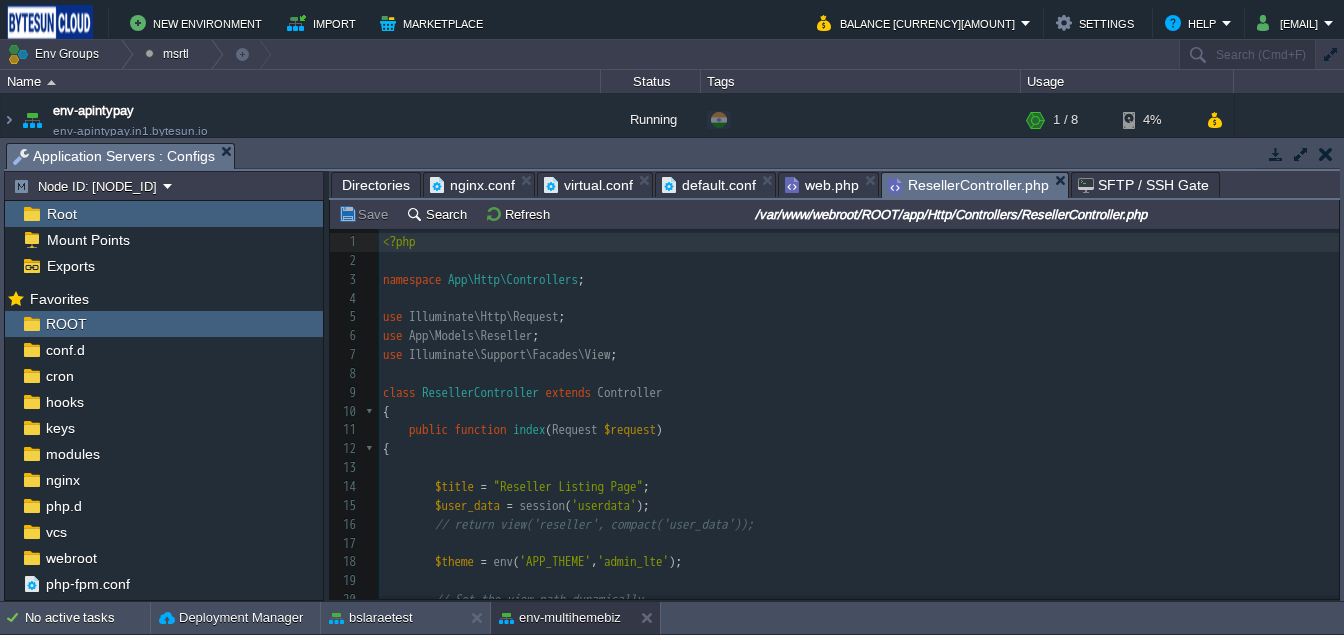 click on "Directories" at bounding box center [376, 185] 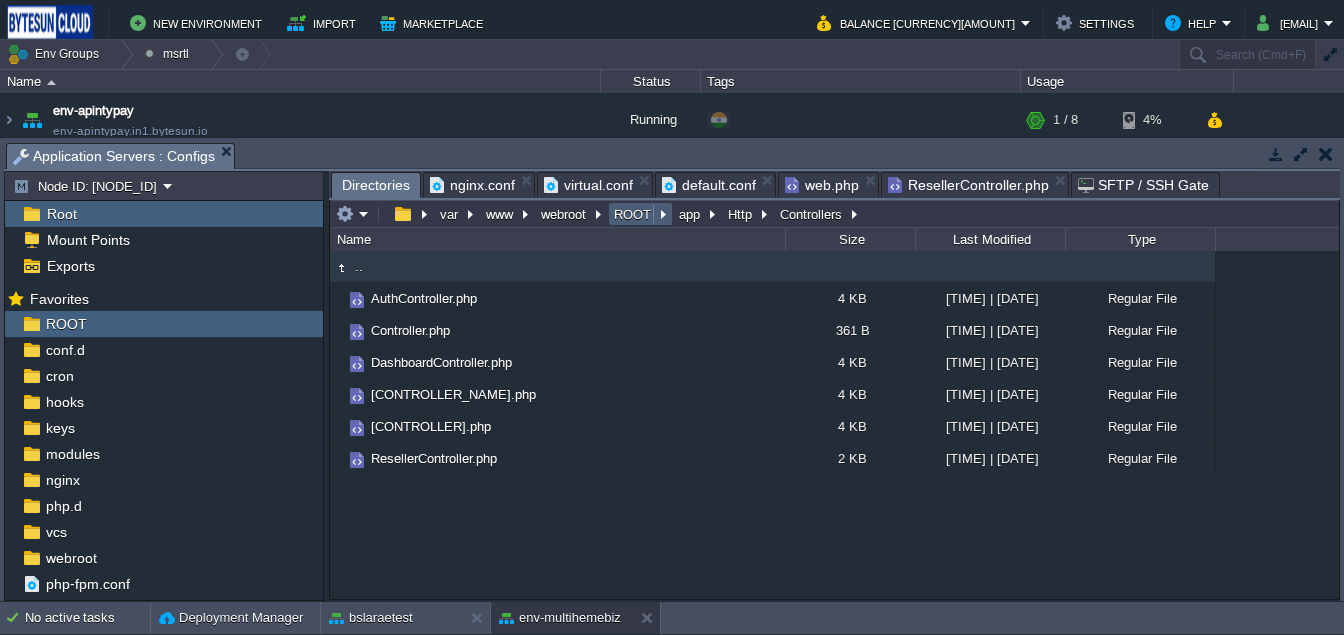 click on "ROOT" at bounding box center [633, 214] 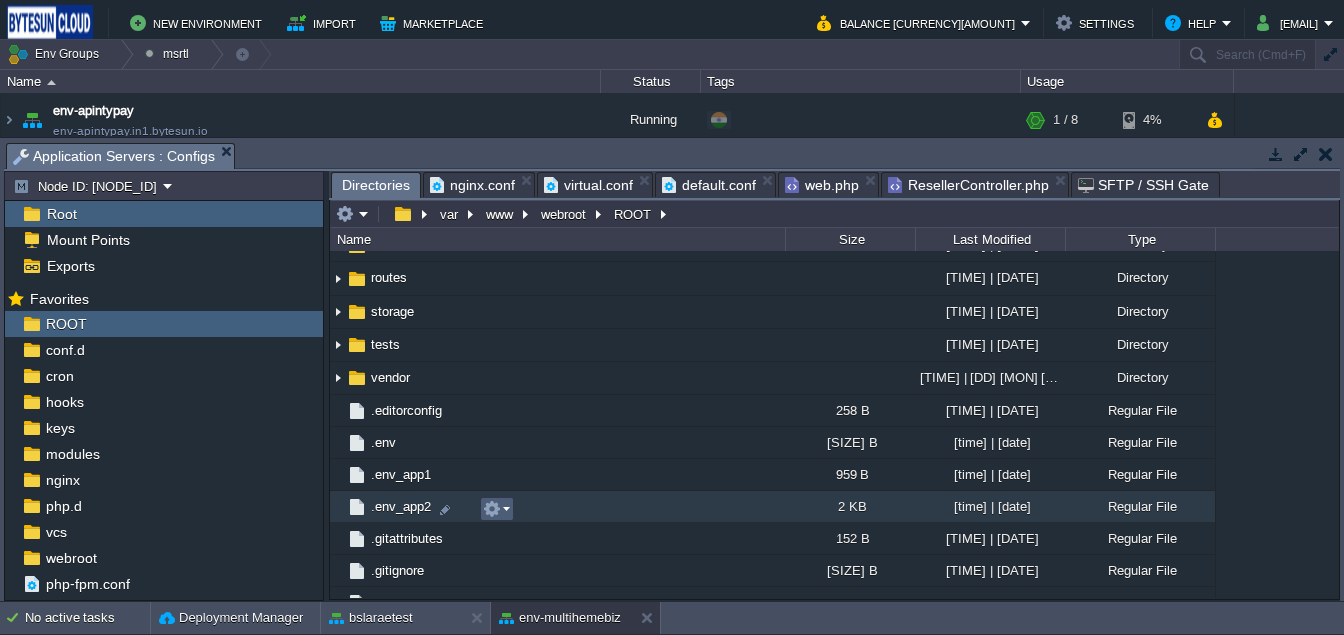 click at bounding box center (492, 509) 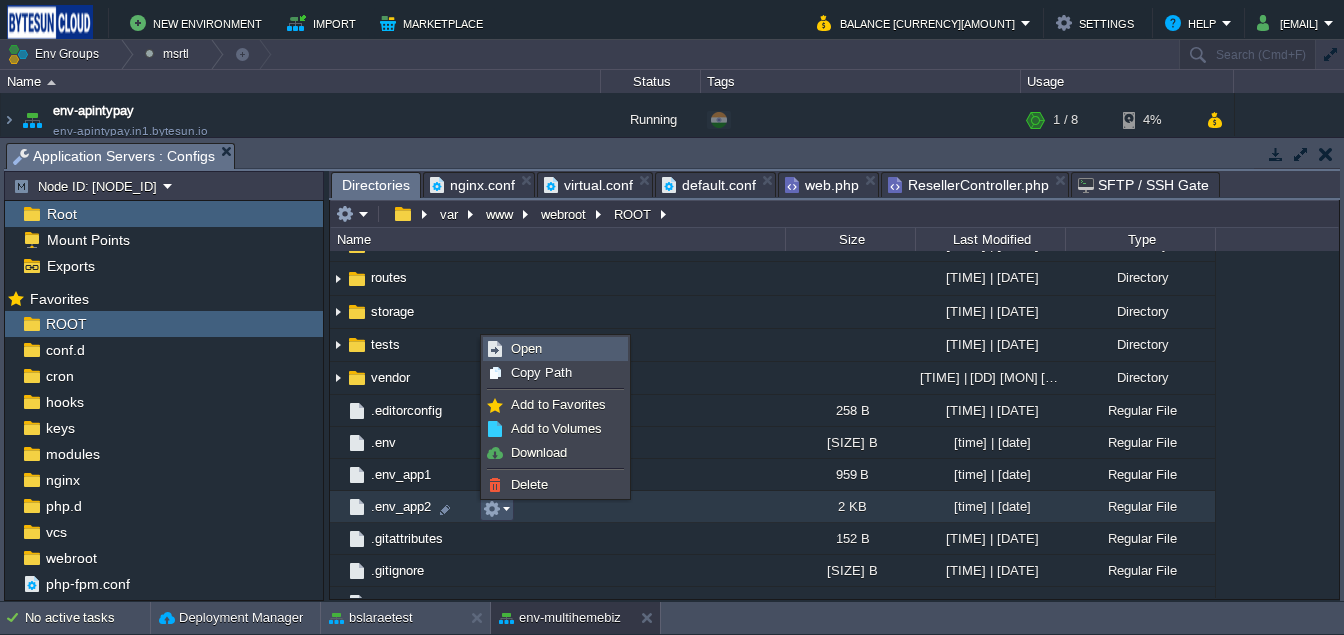 click on "Open" at bounding box center [555, 349] 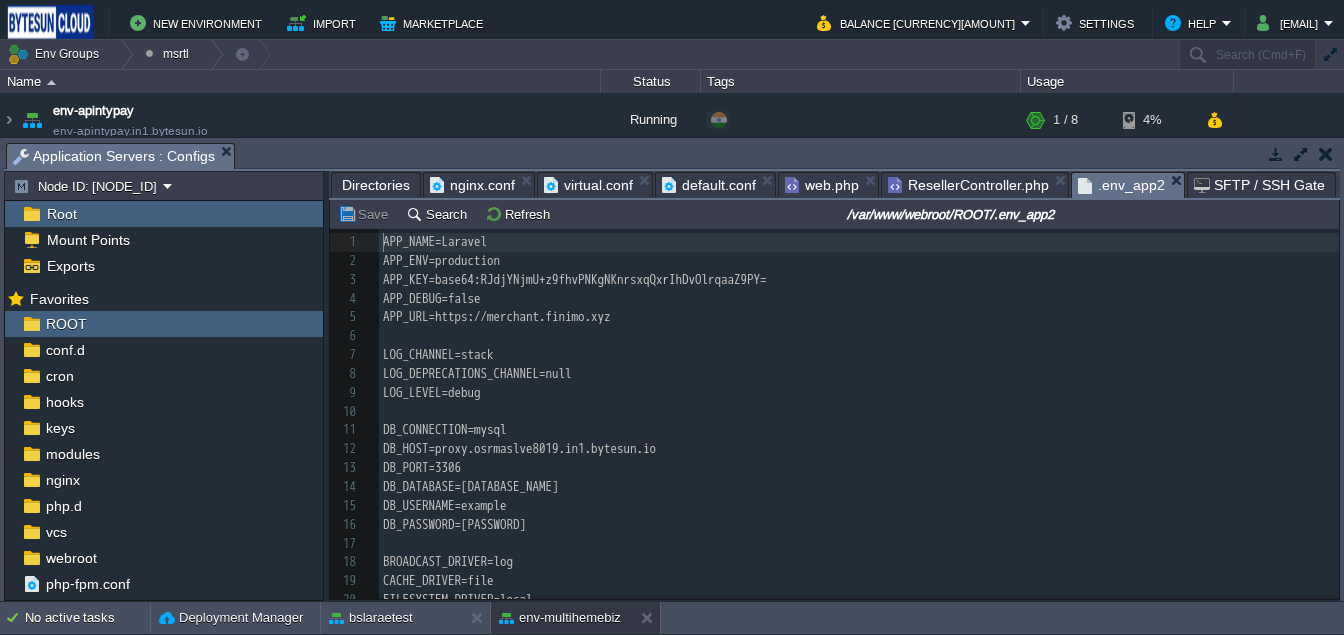 click on "55   1 APP_NAME=Laravel 2 APP_ENV=production 3 APP_KEY=base64:RJdjYNjmU+z9fhvPNKgNKnrsxqQxrIhDvOlrqaaZ9PY= 4 APP_DEBUG=false 5 APP_URL=https://merchant.finimo.xyz 6 ​ 7 LOG_CHANNEL=stack 8 LOG_DEPRECATIONS_CHANNEL=null 9 LOG_LEVEL=debug 10 ​ 11 DB_CONNECTION=mysql 12 DB_HOST=proxy.osrmaslve8019.in1.bytesun.io 13 DB_PORT=3306 14 DB_DATABASE=bizpa_portaldb 15 DB_USERNAME=jelastic-8025581 16 DB_PASSWORD=wjV2ynMNal9Zx87smSd9 17 ​ 18 BROADCAST_DRIVER=log 19 CACHE_DRIVER=file 20 FILESYSTEM_DRIVER=local 21 QUEUE_CONNECTION=sync 22 SESSION_DRIVER=file 23 SESSION_LIFETIME=120 24 ​ 25 MEMCACHED_HOST=127.0.0.1 26 ​ 27 REDIS_HOST=127.0.0.1 28 REDIS_PASSWORD=null 29 REDIS_PORT=6379" at bounding box center (859, 506) 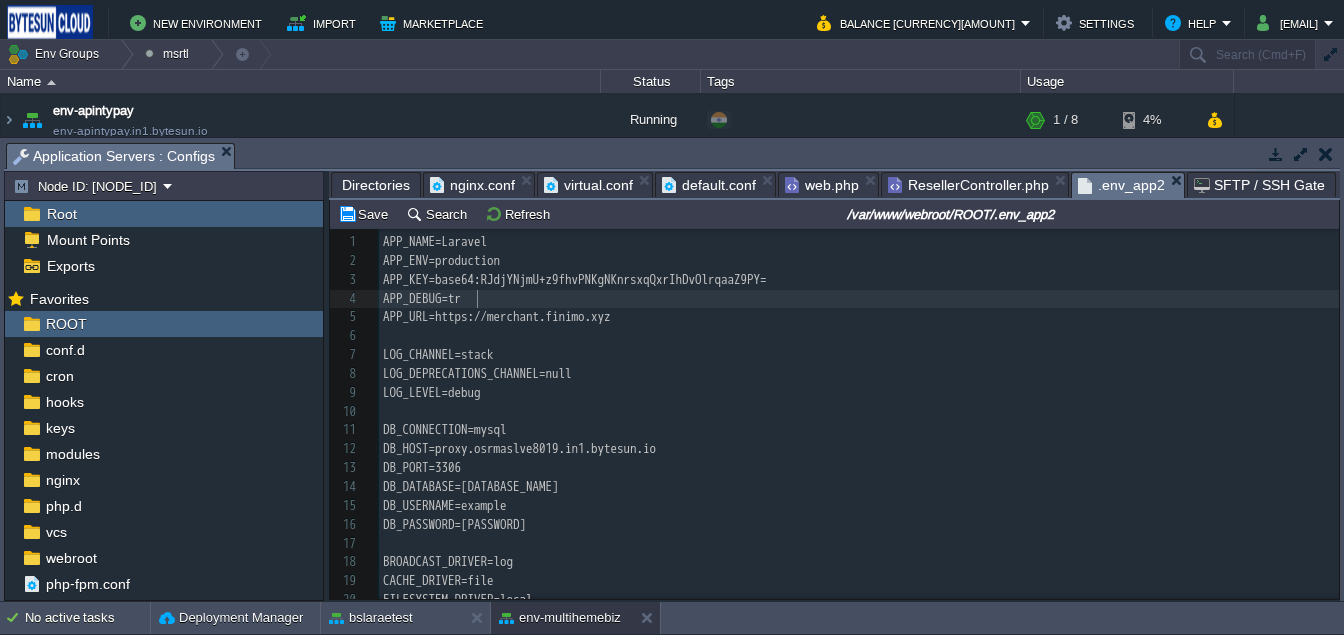 type on "true" 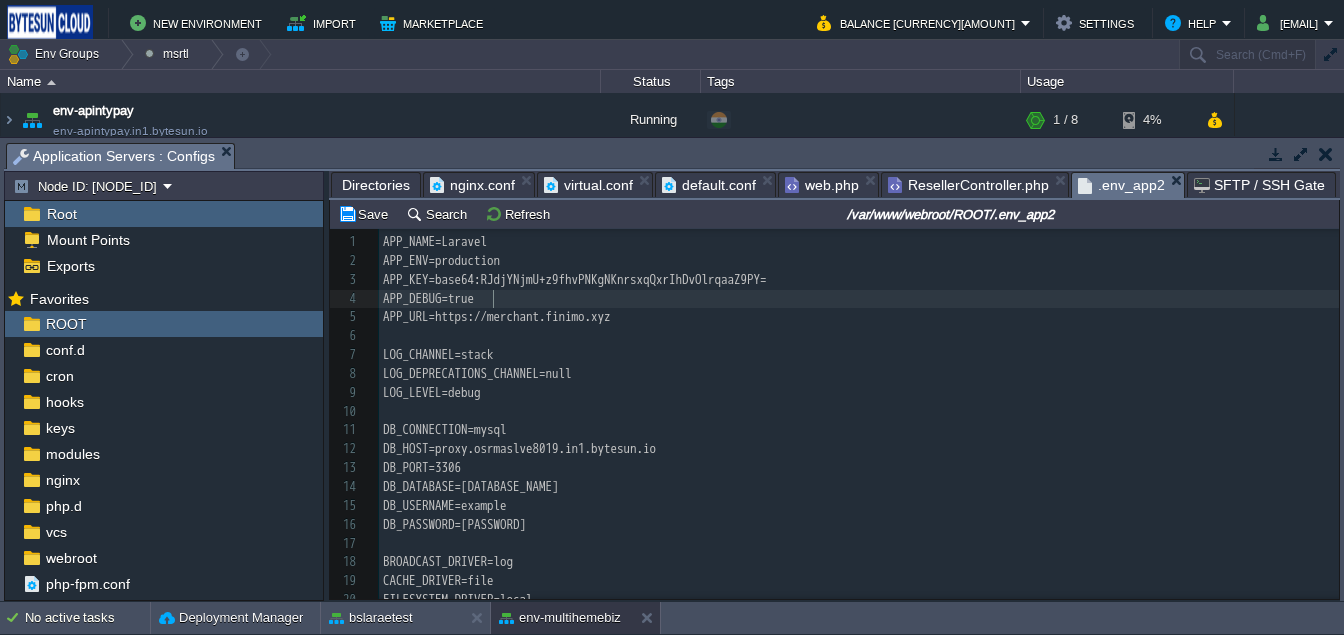 click on "APP_NAME=[APP_NAME]
APP_ENV=[APP_ENV]
APP_KEY=base64:[APP_KEY]
APP_DEBUG=[APP_DEBUG]
APP_URL=[URL]
LOG_CHANNEL=stack
LOG_DEPRECATIONS_CHANNEL=null
LOG_LEVEL=debug
DB_CONNECTION=mysql
DB_HOST=[DOMAIN]
DB_PORT=3306
DB_DATABASE=[DATABASE_NAME]
DB_USERNAME=[USERNAME]
DB_PASSWORD=[PASSWORD]
BROADCAST_DRIVER=log
CACHE_DRIVER=file
FILESYSTEM_DRIVER=local
QUEUE_CONNECTION=sync
SESSION_DRIVER=file
SESSION_LIFETIME=120
MEMCACHED_HOST=[IP_ADDRESS]
REDIS_HOST=[IP_ADDRESS]
REDIS_PASSWORD=[PASSWORD]
REDIS_PORT=6379" at bounding box center [859, 506] 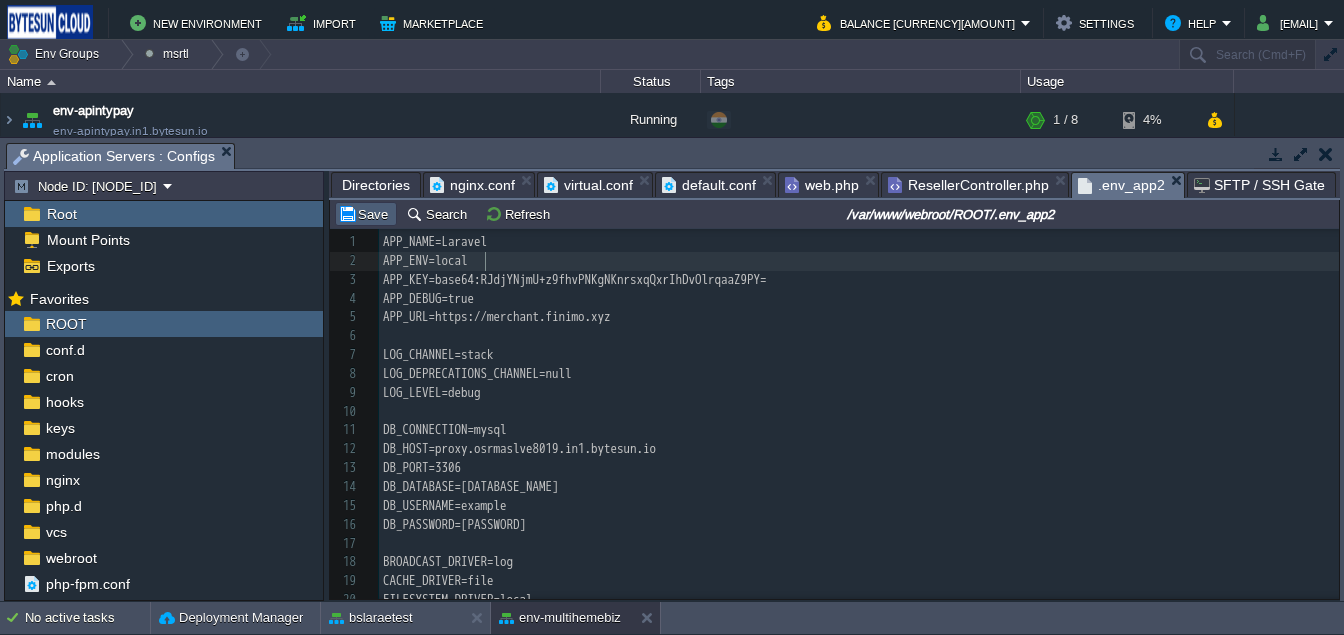 type on "local" 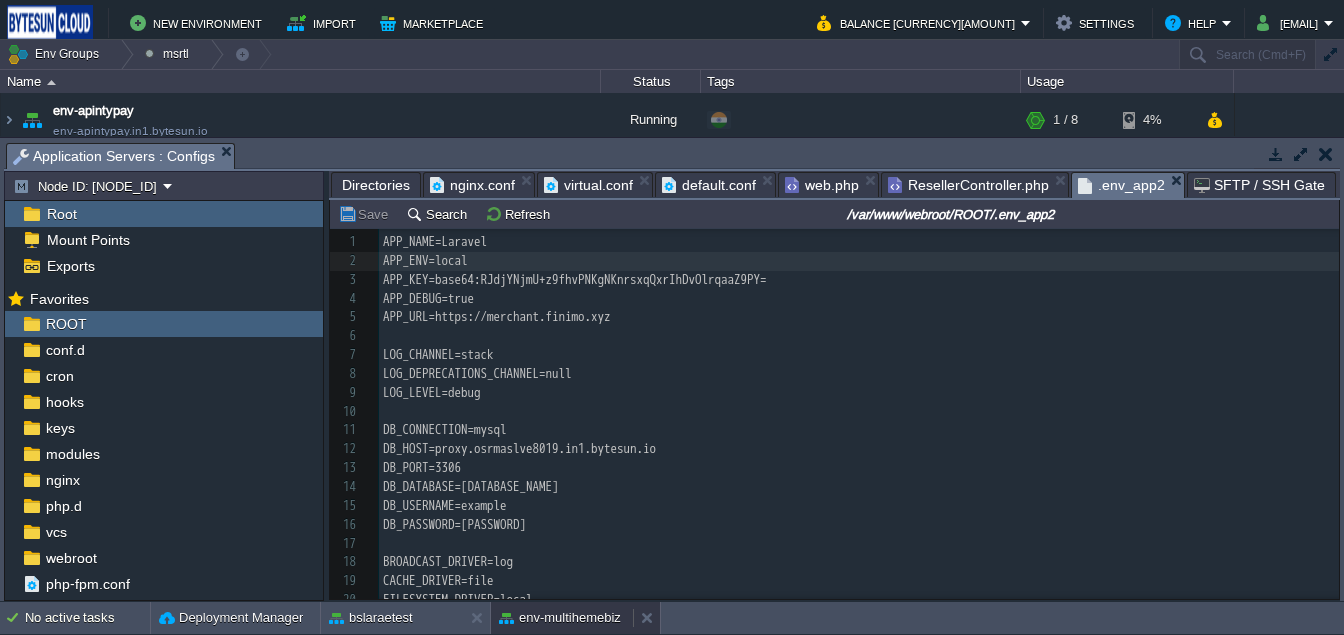 click on "env-multihemebiz" at bounding box center (560, 618) 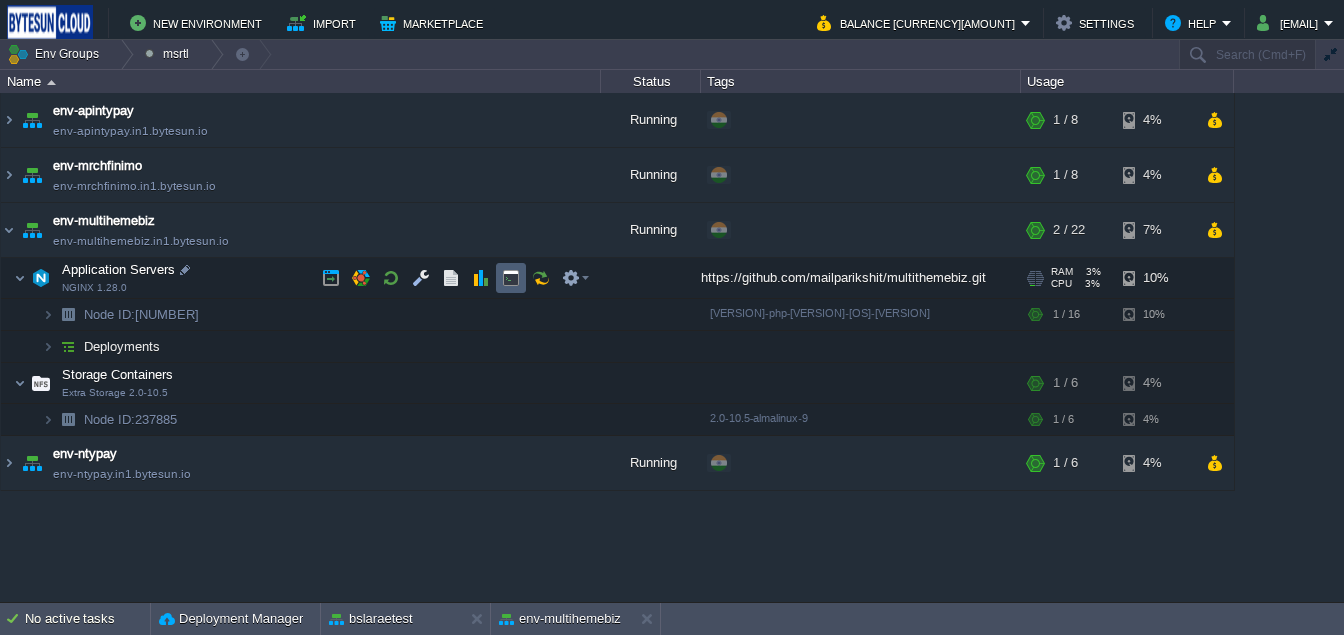 click at bounding box center (511, 278) 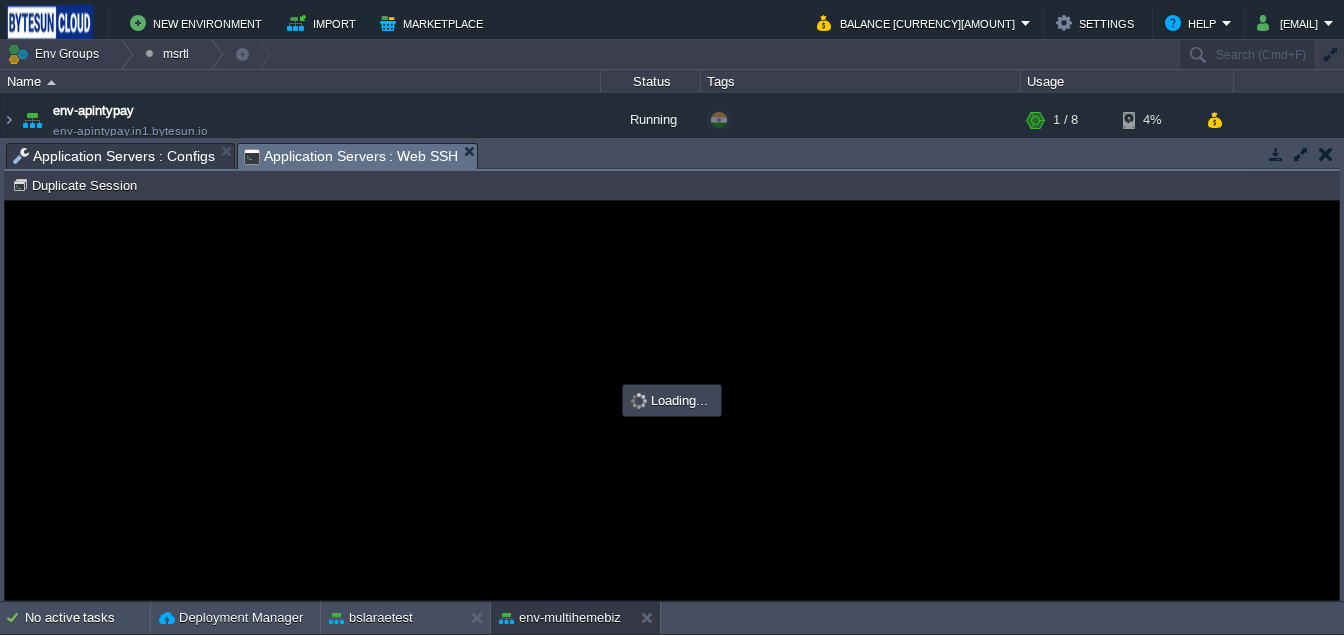 scroll, scrollTop: 0, scrollLeft: 0, axis: both 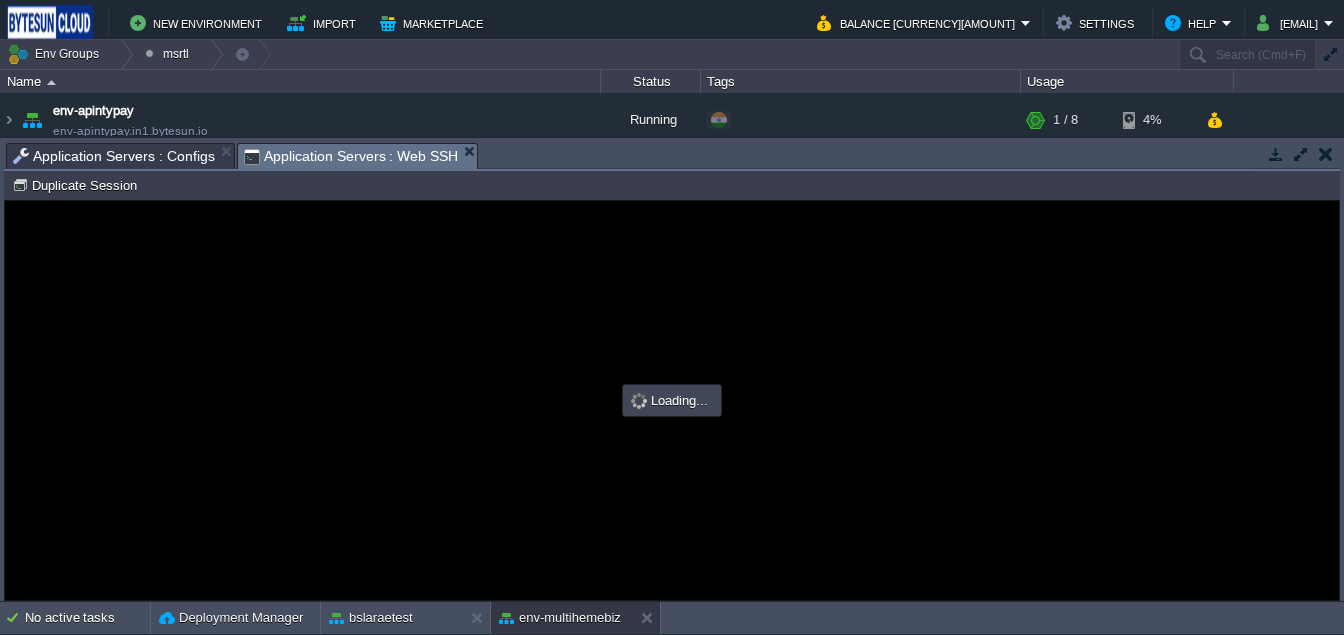 type on "#000000" 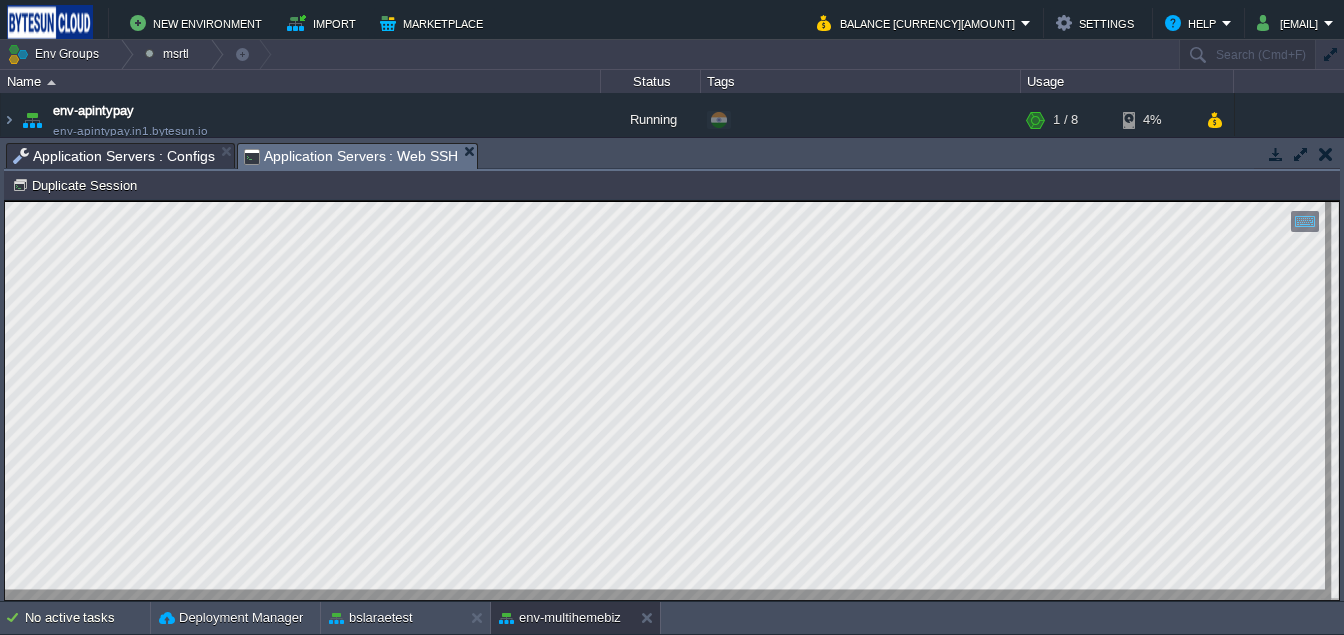 click on "Application Servers : Configs" at bounding box center [114, 156] 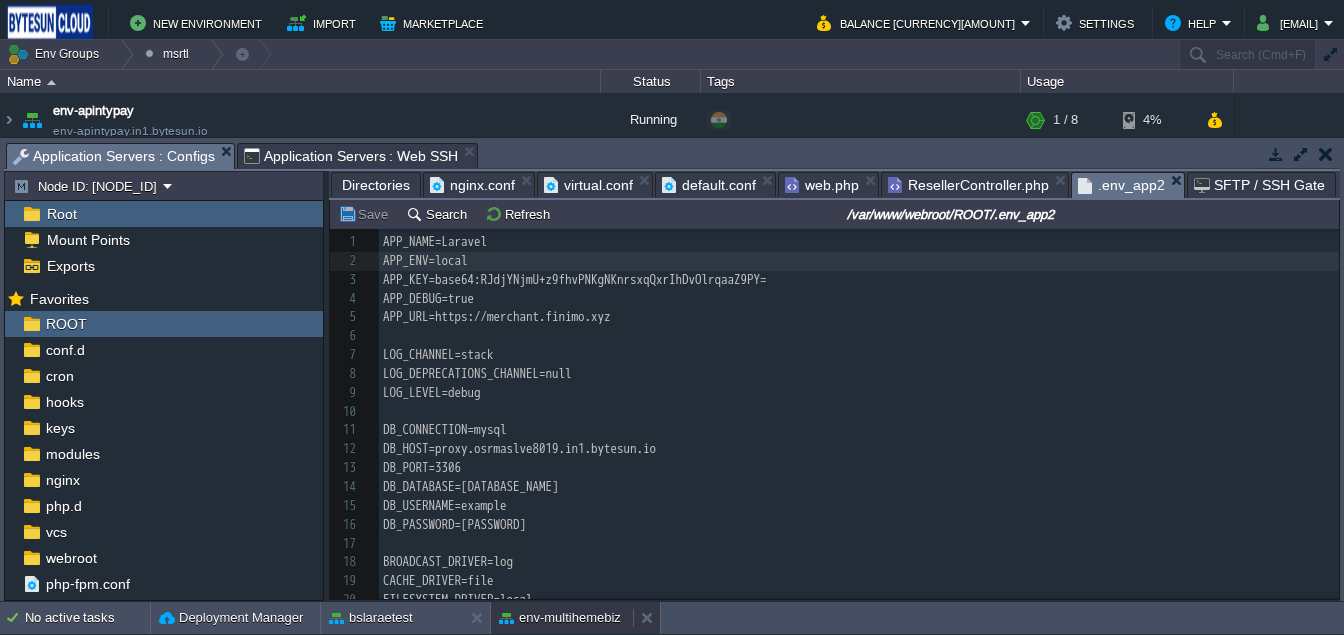 click on "env-multihemebiz" at bounding box center [560, 618] 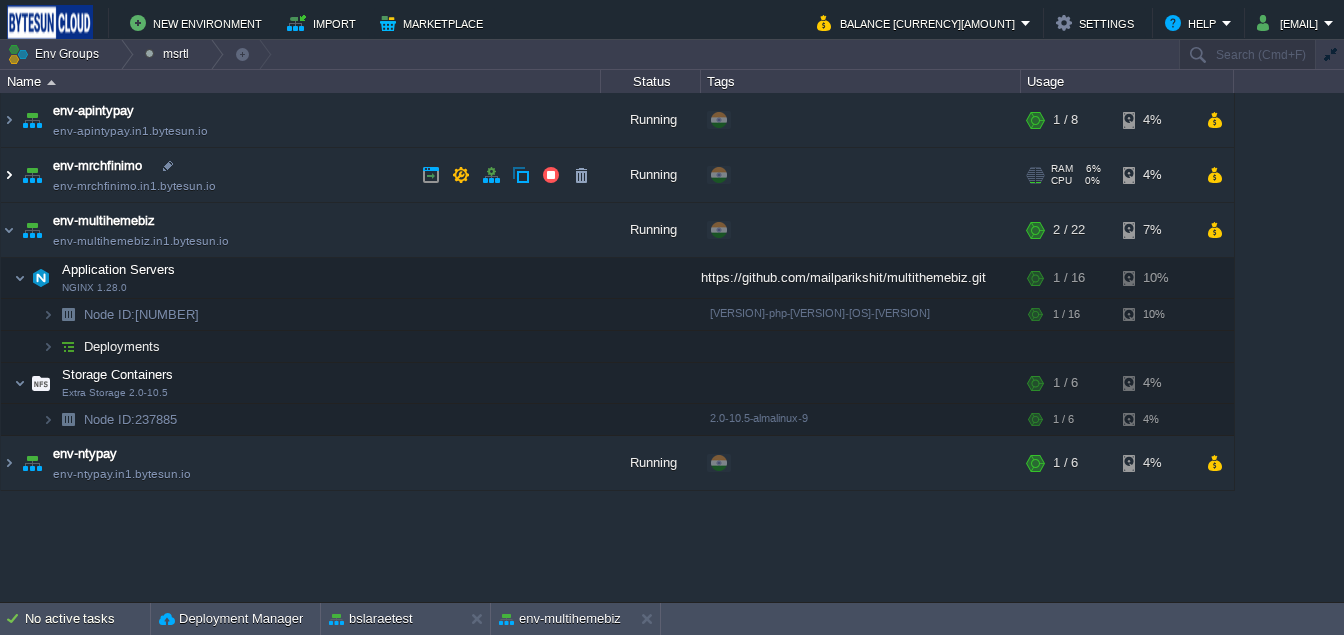 click at bounding box center [9, 175] 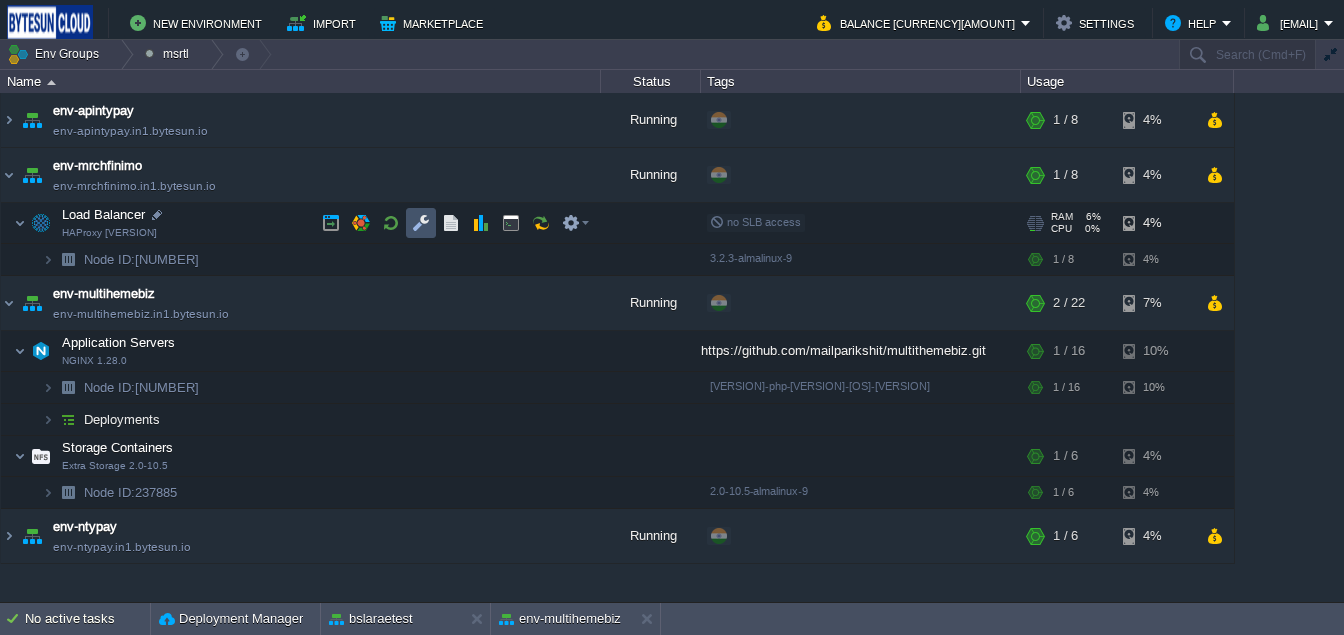 click at bounding box center (421, 223) 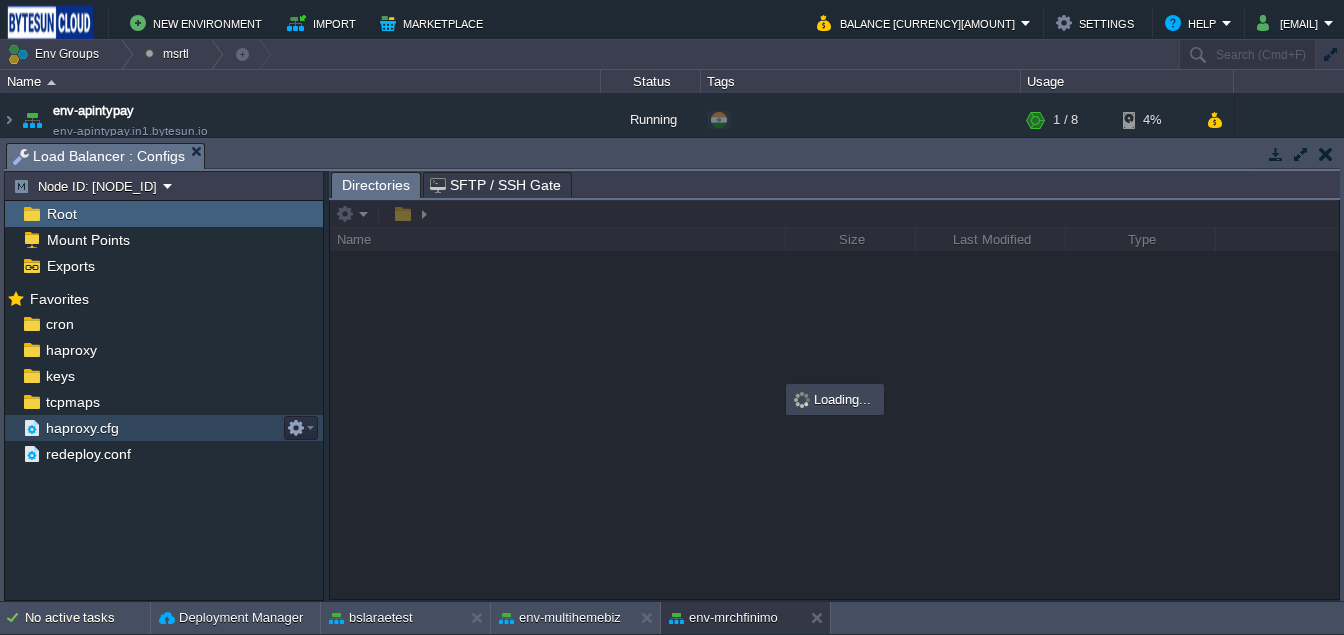 click on "haproxy.cfg" at bounding box center [82, 428] 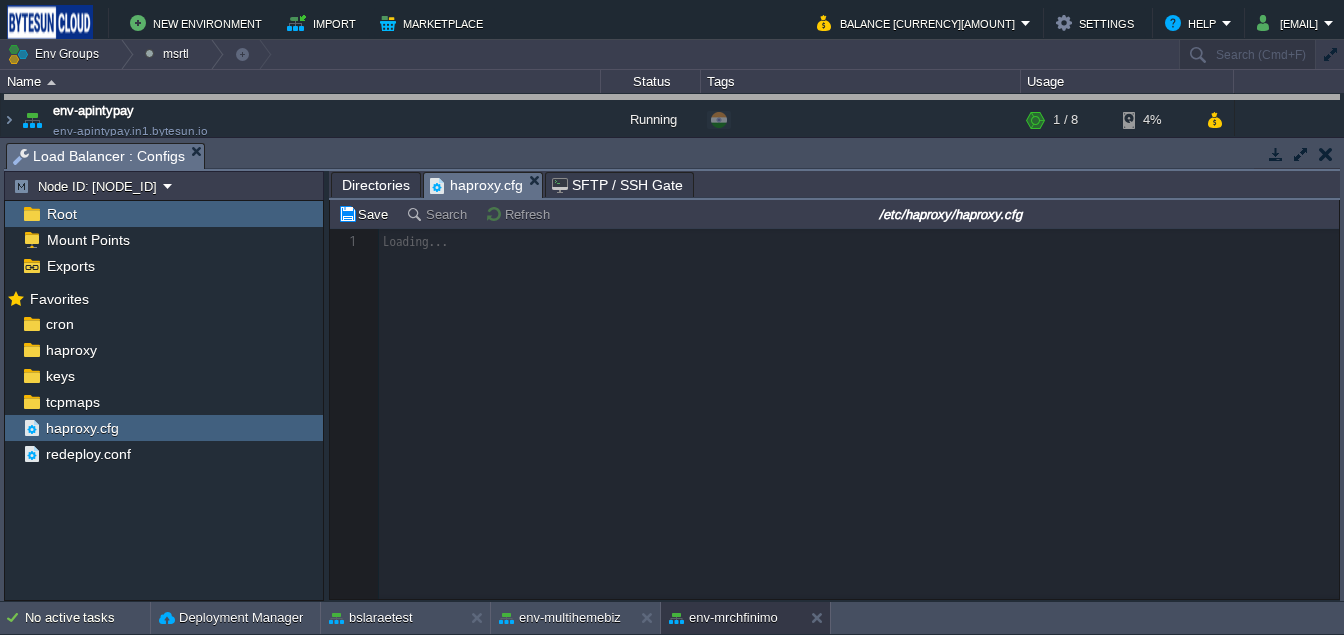 drag, startPoint x: 804, startPoint y: 166, endPoint x: 804, endPoint y: 61, distance: 105 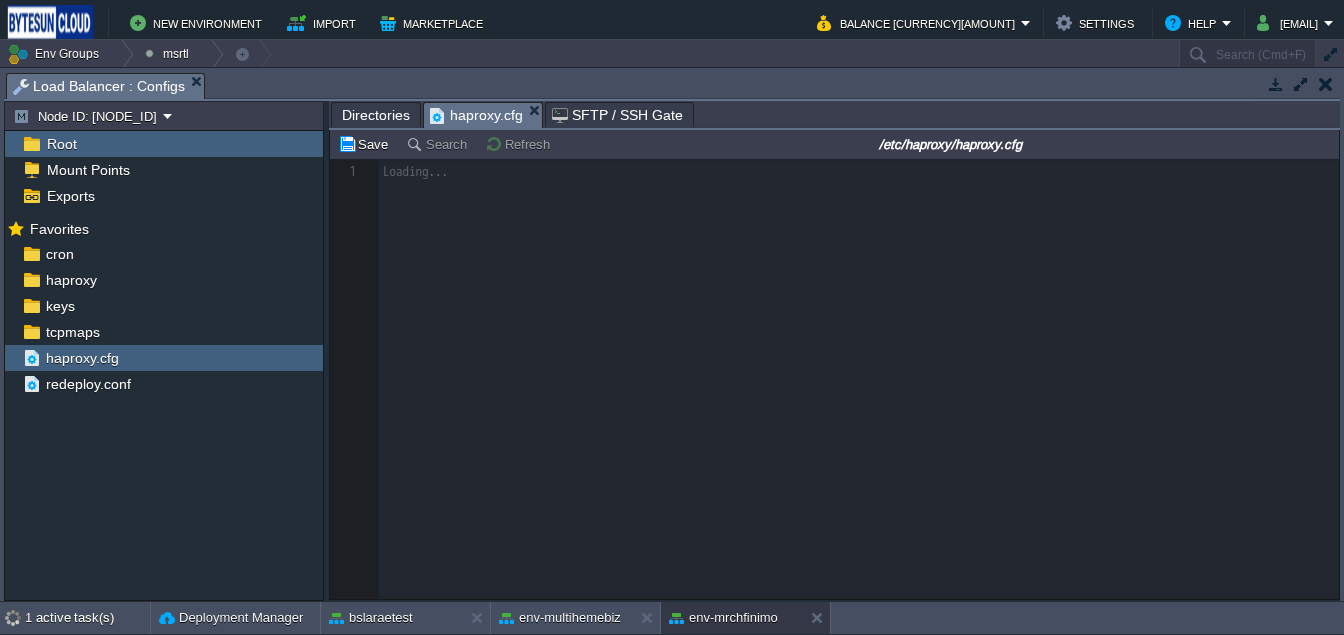 scroll, scrollTop: 6, scrollLeft: 0, axis: vertical 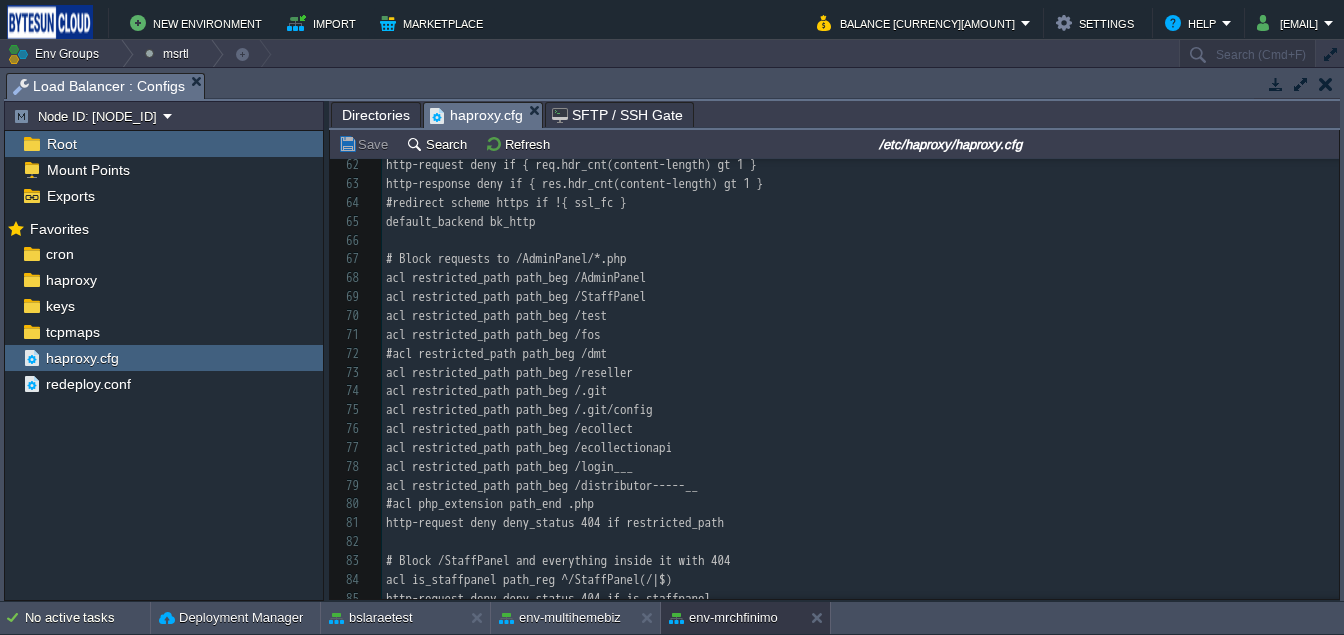 click on "118 #### MAKE CHANGES HERE ONLY IF YOU REALLY KNOW WHAT YOU ARE DOING #####   52 stats enable 53 stats auth admin:MSLsmg03229 54 stats refresh 30s 55 stats show-node 56 stats uri  /haproxy_adm_panel 57 stats admin if TRUE 58 option forwardfor 59 http-request set-header X-Forwarded-Proto https if { ssl_fc } 60 http-request set-header HTTPS on if { ssl_fc } 61 http-request set-header Ssl-Offloaded 1 if { ssl_fc } 62 http-request deny if { req.hdr_cnt(content-length) gt 1 } 63 http-response deny if { res.hdr_cnt(content-length) gt 1 } 64 #redirect scheme https if !{ ssl_fc } 65 default_backend bk_http 66 ​ 67 # Block requests to /AdminPanel/*.php 68 acl restricted_path path_beg /AdminPanel 69 acl restricted_path path_beg /StaffPanel 70 acl restricted_path path_beg /test 71 acl restricted_path path_beg /fos 72 #acl restricted_path path_beg /dmt 73 acl restricted_path path_beg /reseller 74 acl restricted_path path_beg /.git 75 acl restricted_path path_beg /.git/config 76 acl restricted_path path_beg /ecollect" at bounding box center (860, 373) 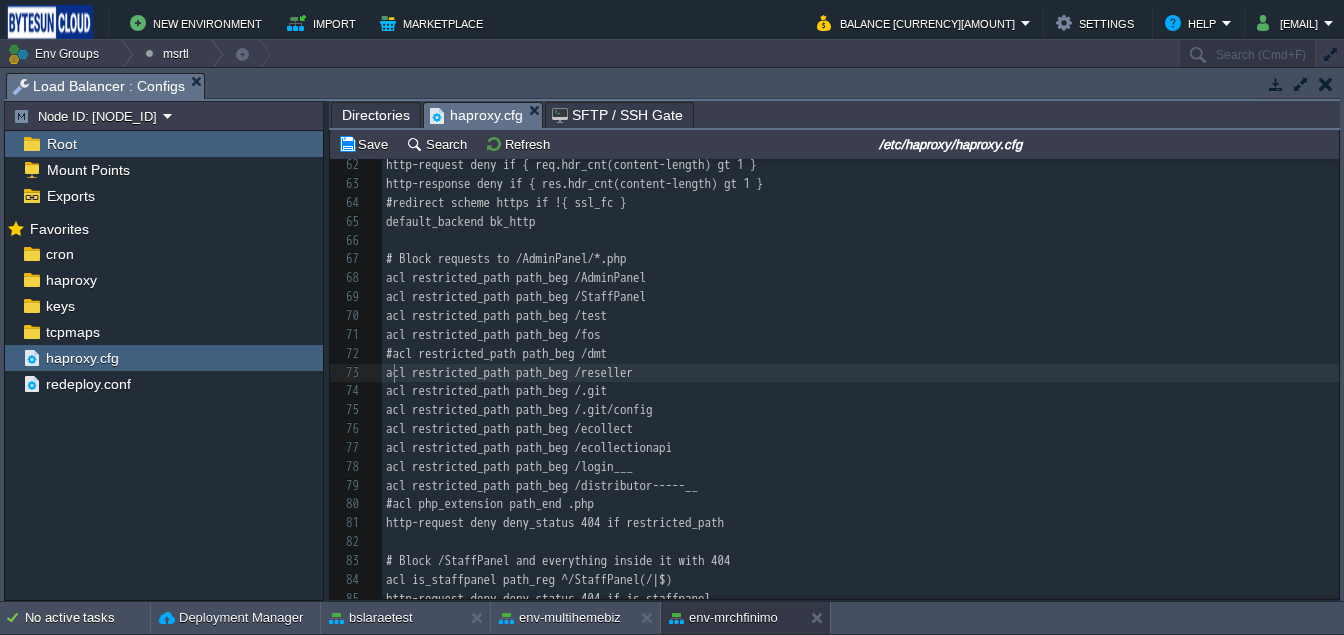 scroll, scrollTop: 6, scrollLeft: 6, axis: both 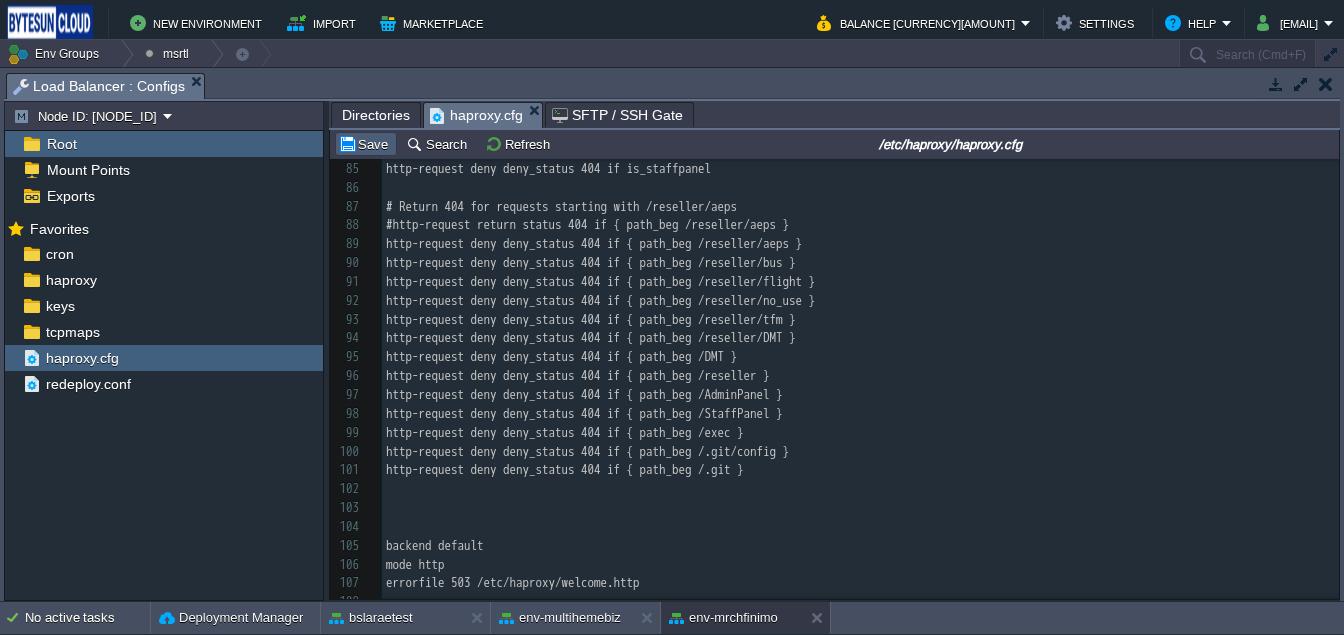 type on "#" 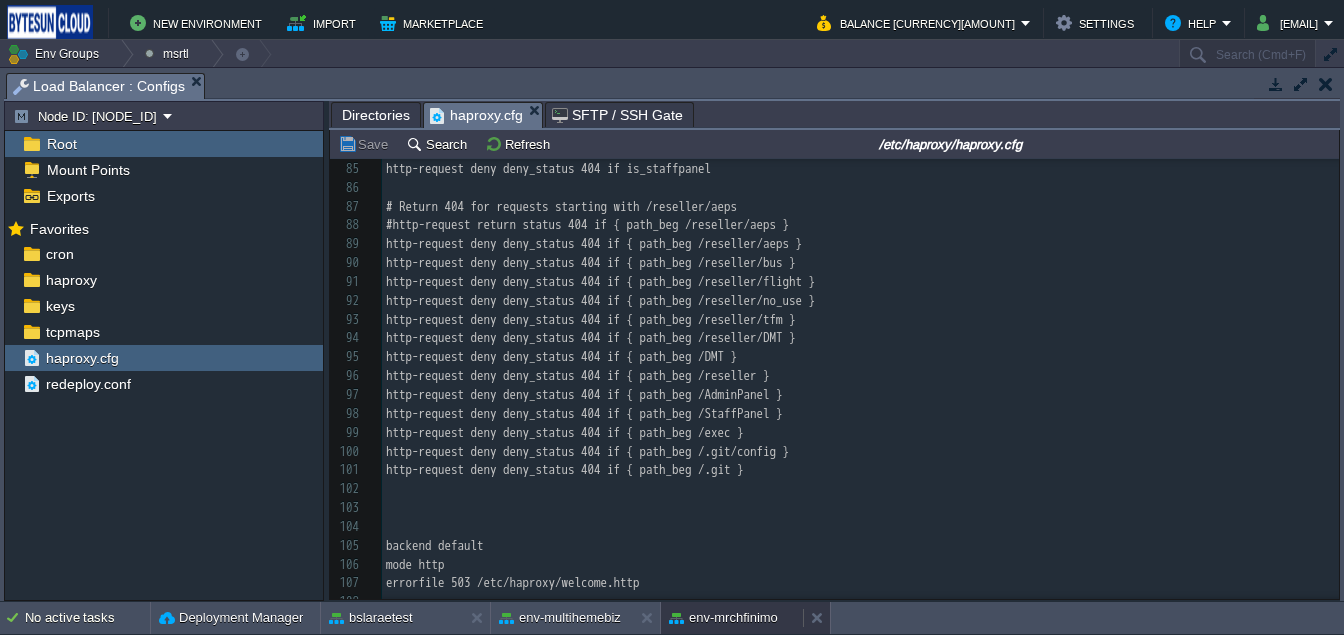 click on "env-mrchfinimo" at bounding box center [723, 618] 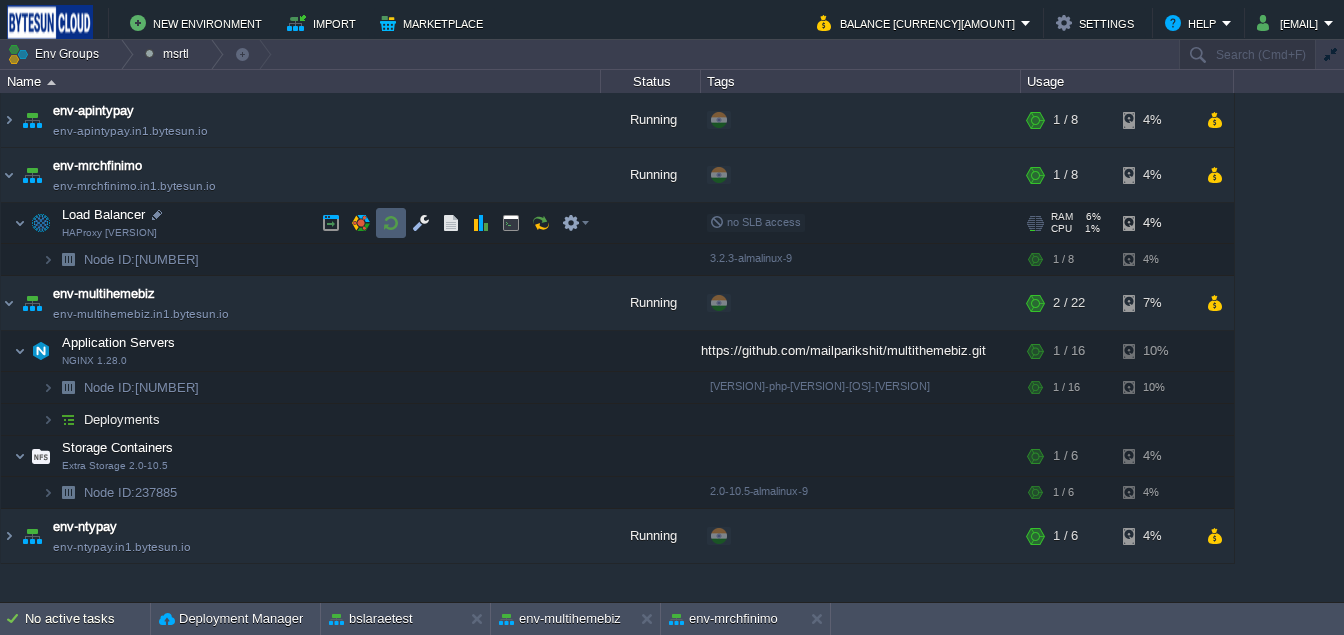 click at bounding box center [391, 223] 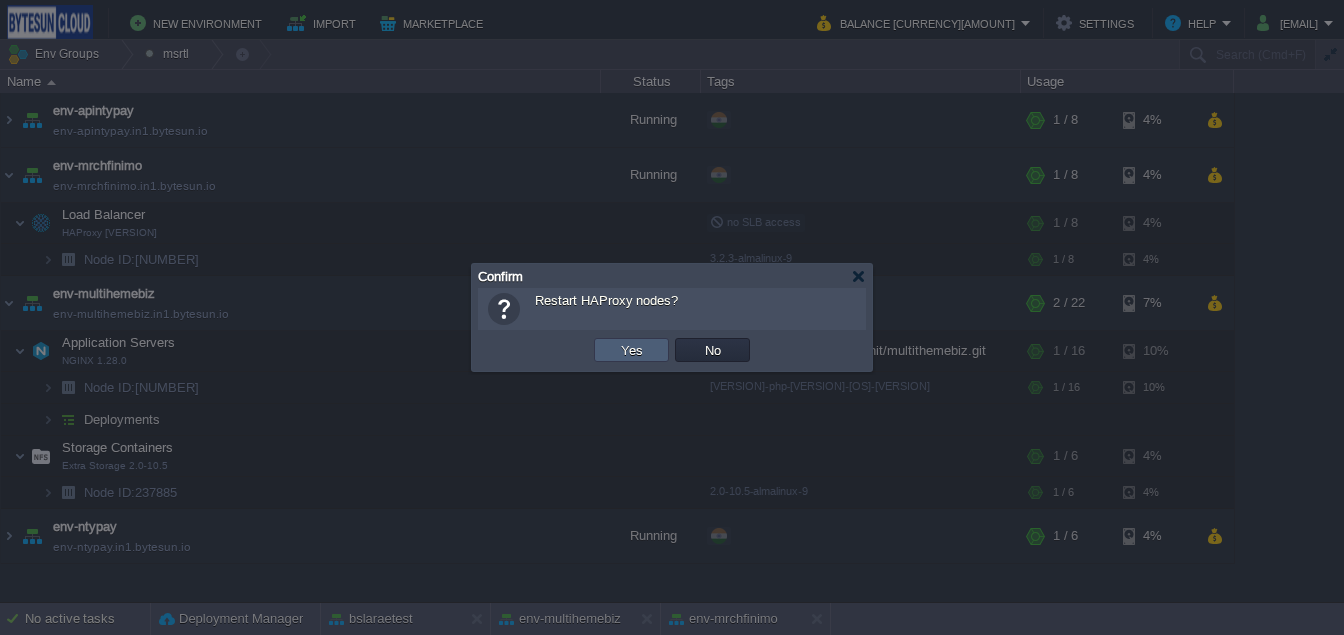 click on "Yes" at bounding box center (631, 350) 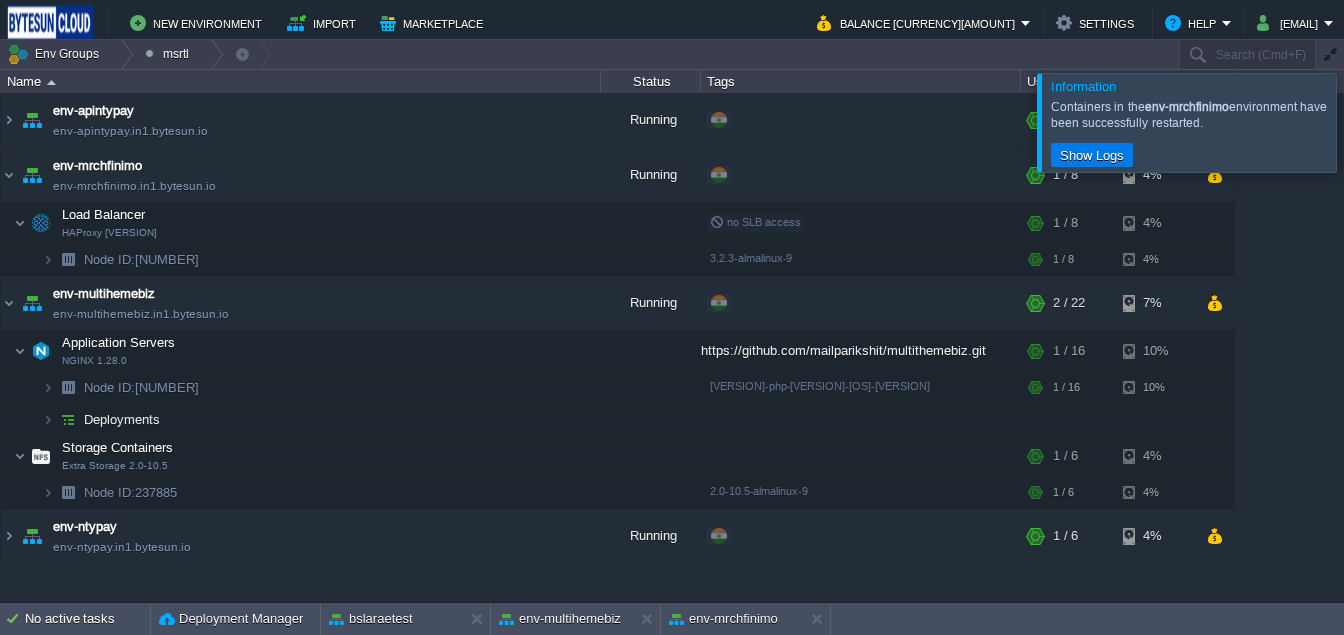 click at bounding box center (1368, 122) 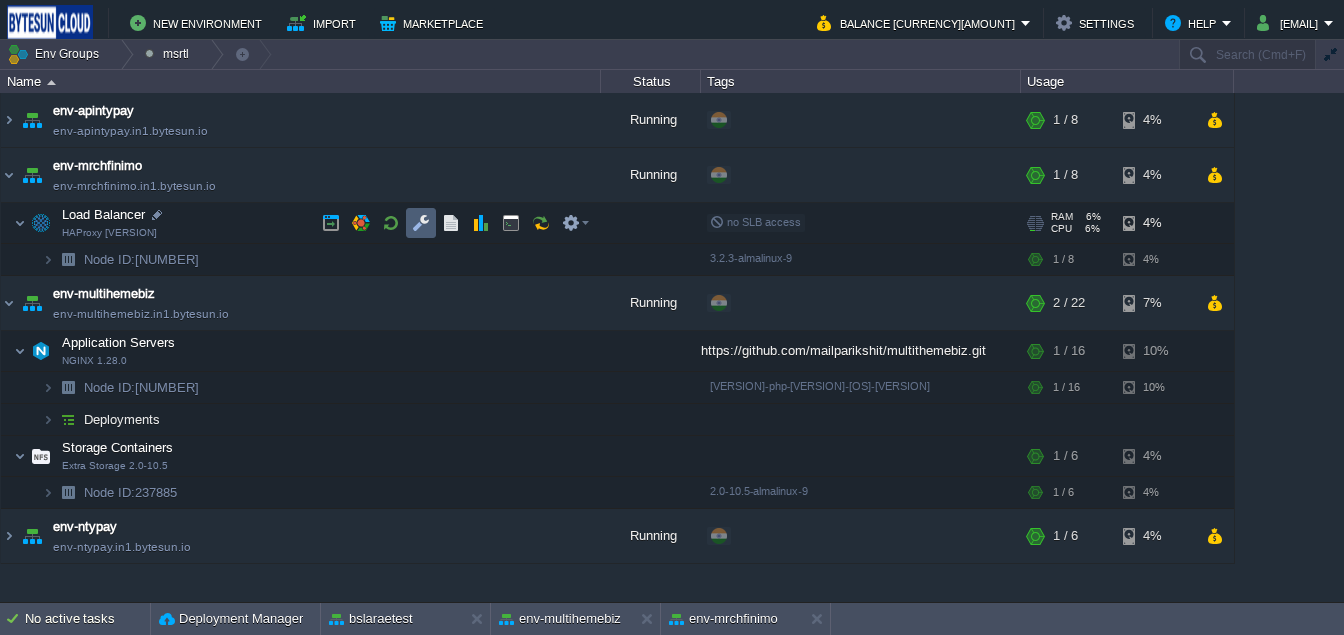 click at bounding box center (421, 223) 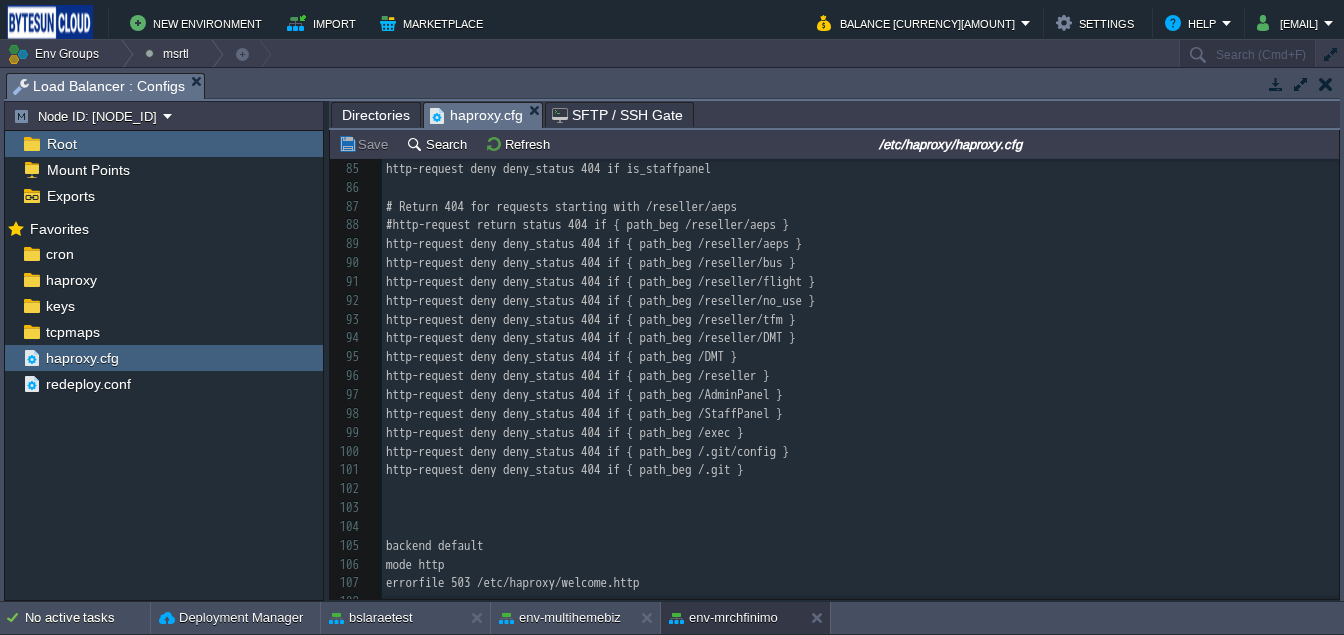 click on "xxxxxxxxxx #acl restricted_path path_beg /reseller   78 acl restricted_path path_beg /login___ 79 acl restricted_path path_beg /distributor-----__ 80 #acl php_extension path_end .php 81 http-request deny deny_status 404 if restricted_path  82 ​ 83 # Block /StaffPanel and everything inside it with 404 84 acl is_staffpanel path_reg ^/StaffPanel(/|$) 85 http-request deny deny_status 404 if is_staffpanel 86 ​ 87 # Return 404 for requests starting with /reseller/aeps 88 #http-request return status 404 if { path_beg /reseller/aeps } 89 http-request deny deny_status 404 if { path_beg /reseller/aeps } 90 http-request deny deny_status 404 if { path_beg /reseller/bus } 91 http-request deny deny_status 404 if { path_beg /reseller/flight } 92 http-request deny deny_status 404 if { path_beg /reseller/no_use } 93 http-request deny deny_status 404 if { path_beg /reseller/tfm } 94 http-request deny deny_status 404 if { path_beg /reseller/DMT } 95 http-request deny deny_status 404 if { path_beg /DMT } 96 97 98 99 100 101" at bounding box center (860, 414) 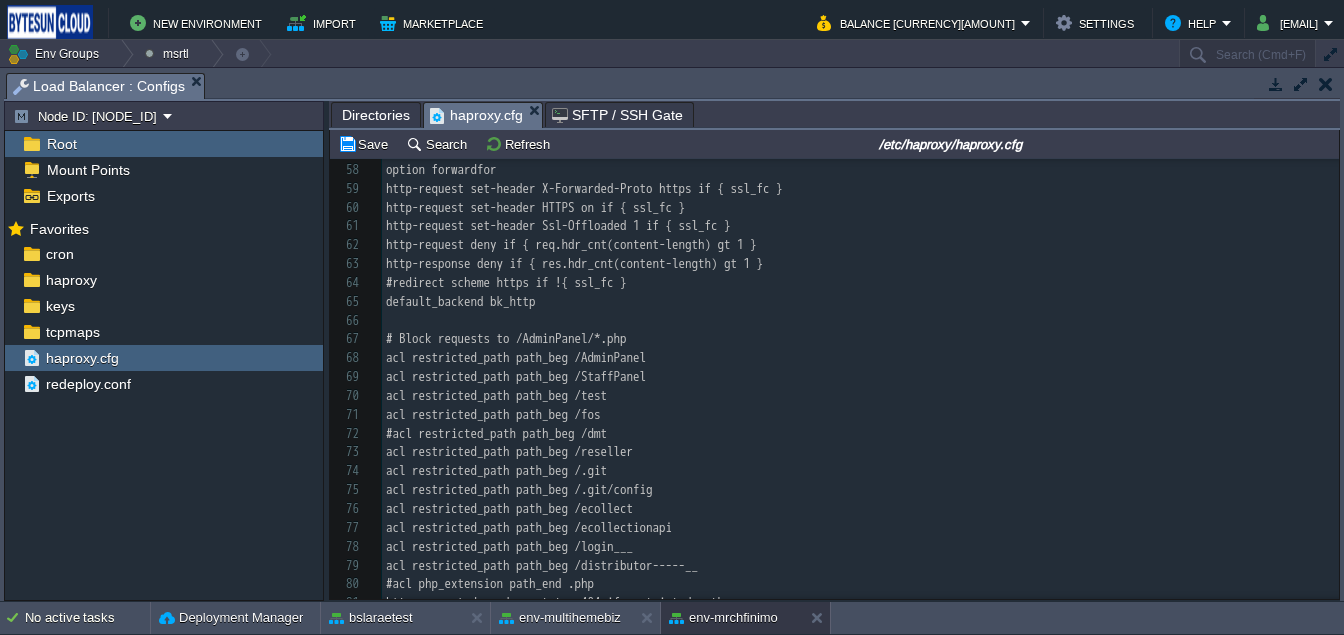 scroll, scrollTop: 1226, scrollLeft: 0, axis: vertical 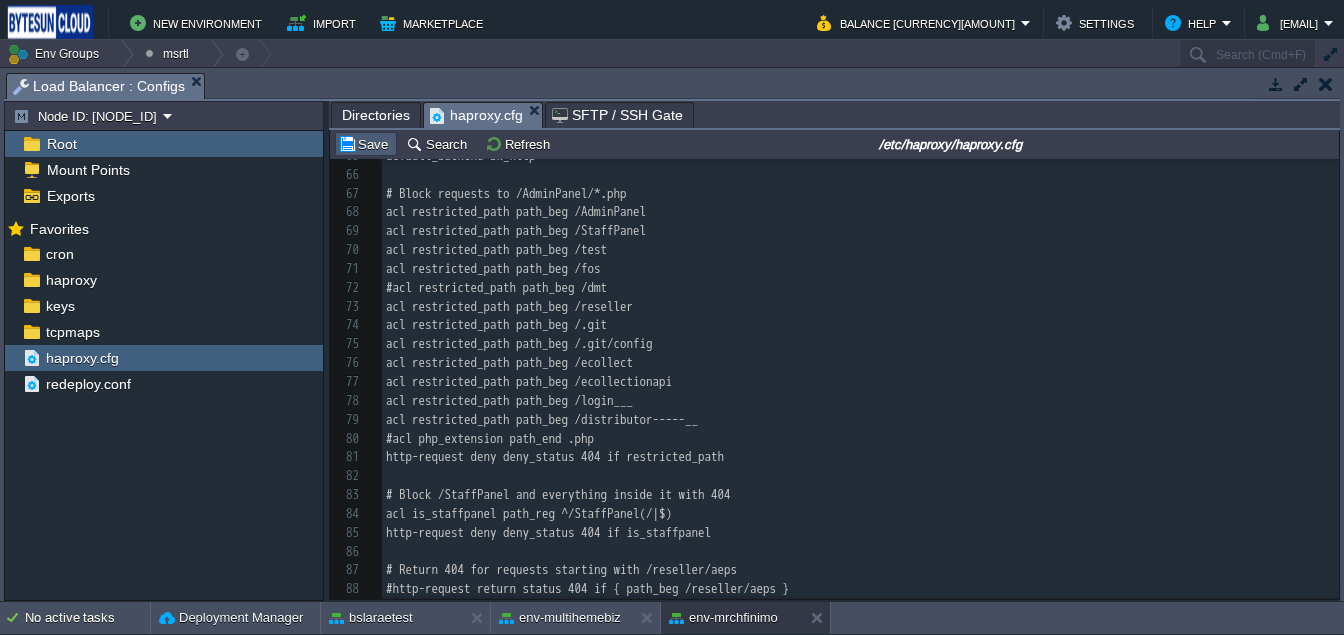 type on "#" 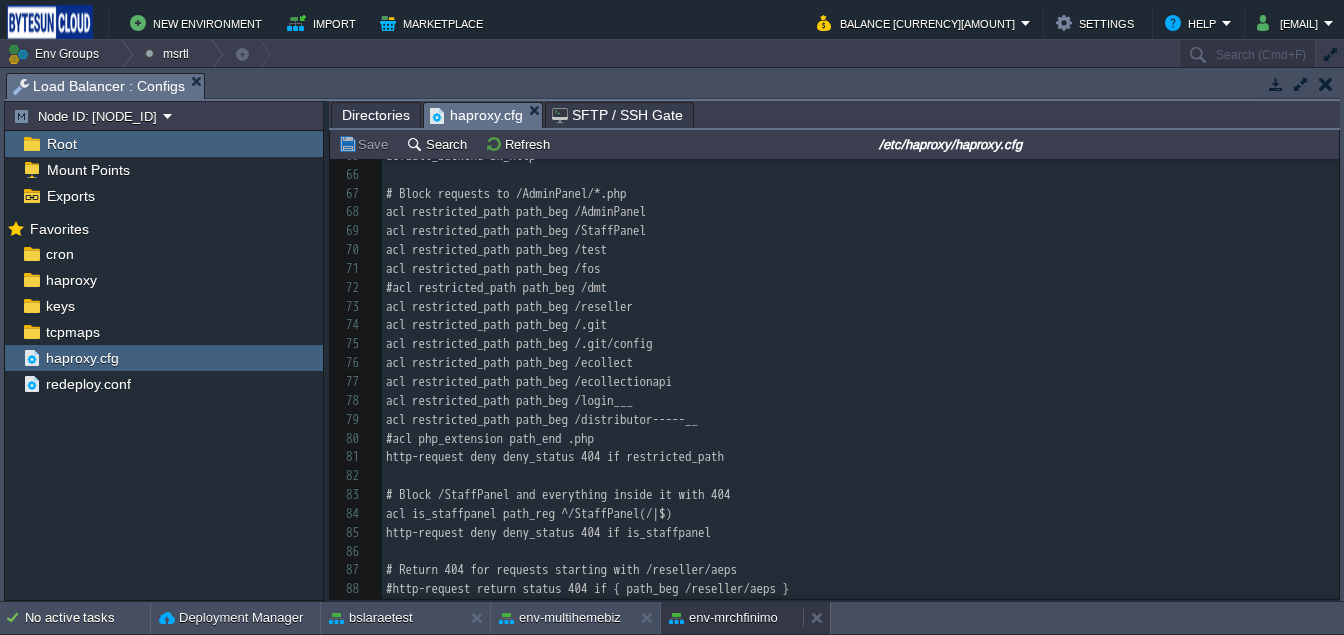 click on "env-mrchfinimo" at bounding box center [723, 618] 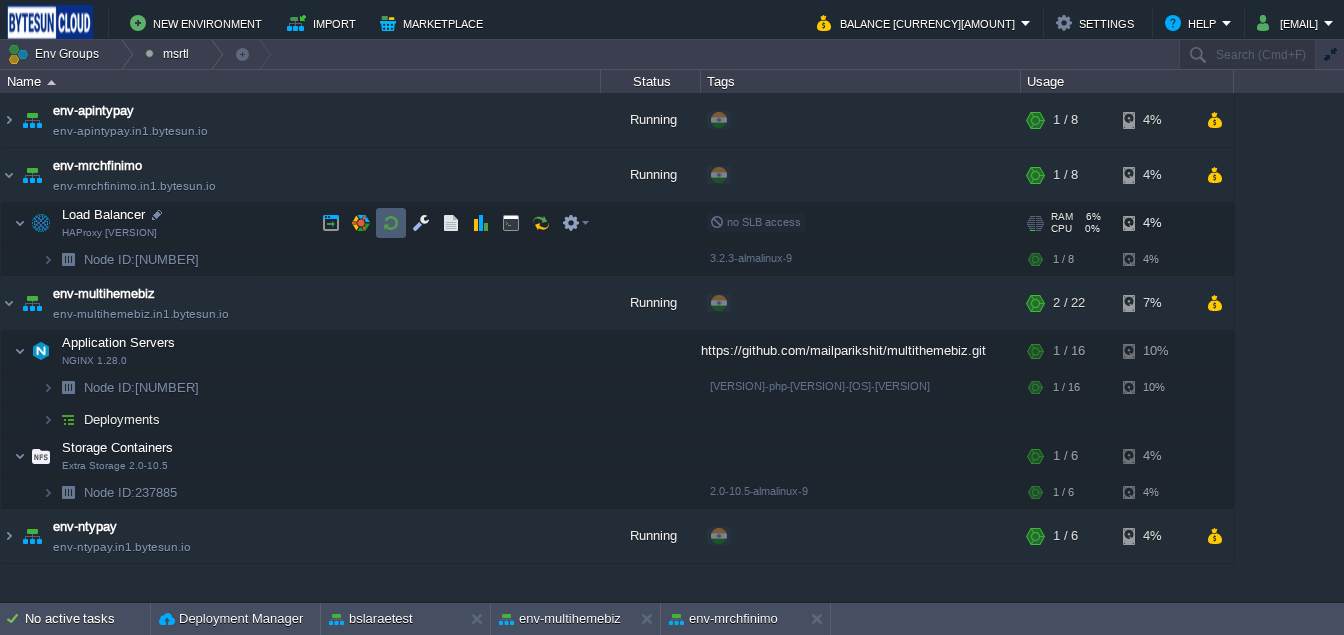 click at bounding box center (391, 223) 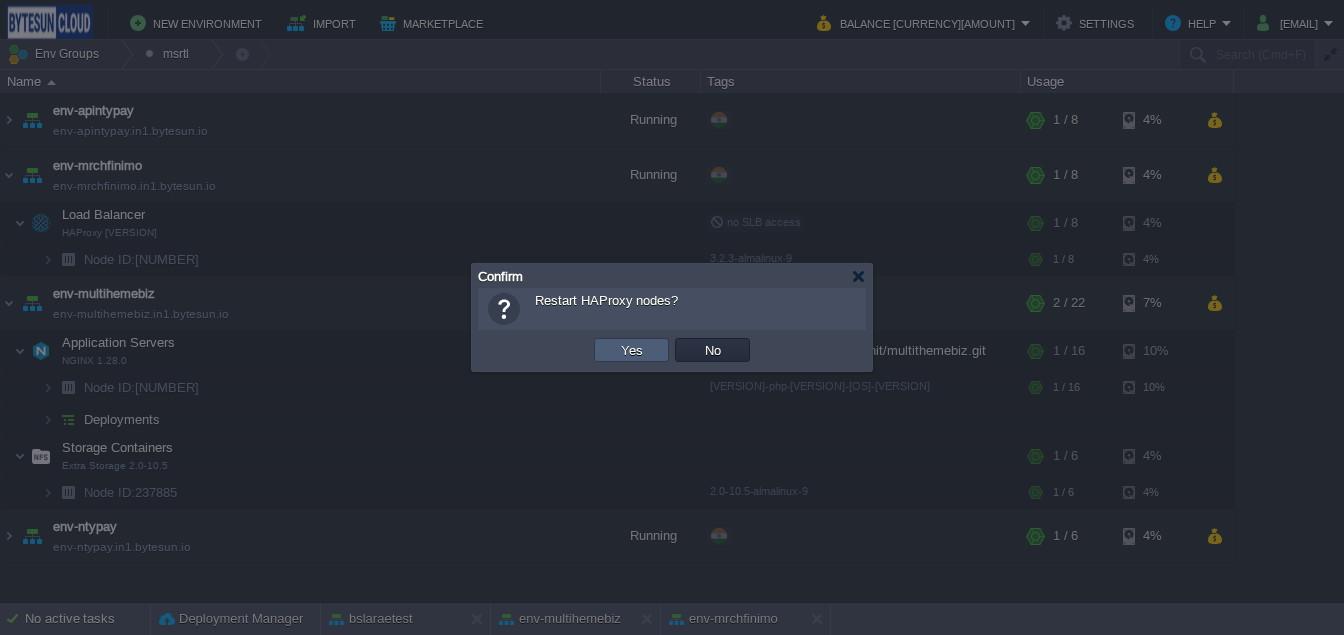 click on "Yes" at bounding box center (631, 350) 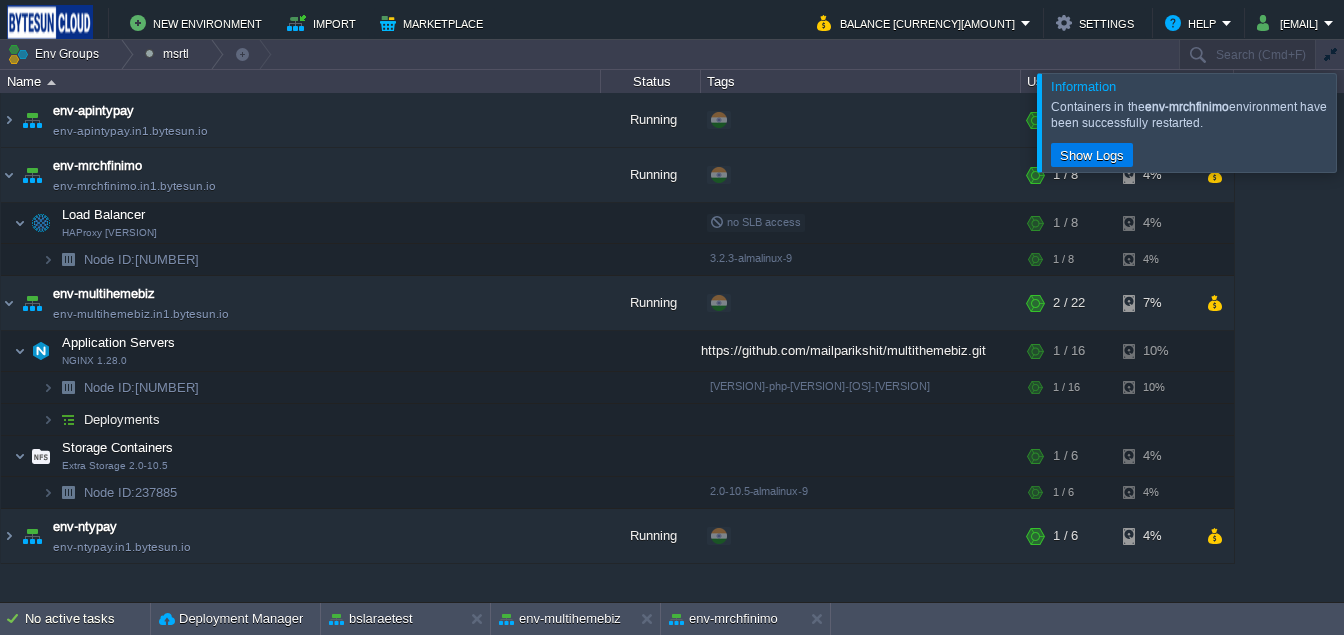 click at bounding box center [1368, 122] 